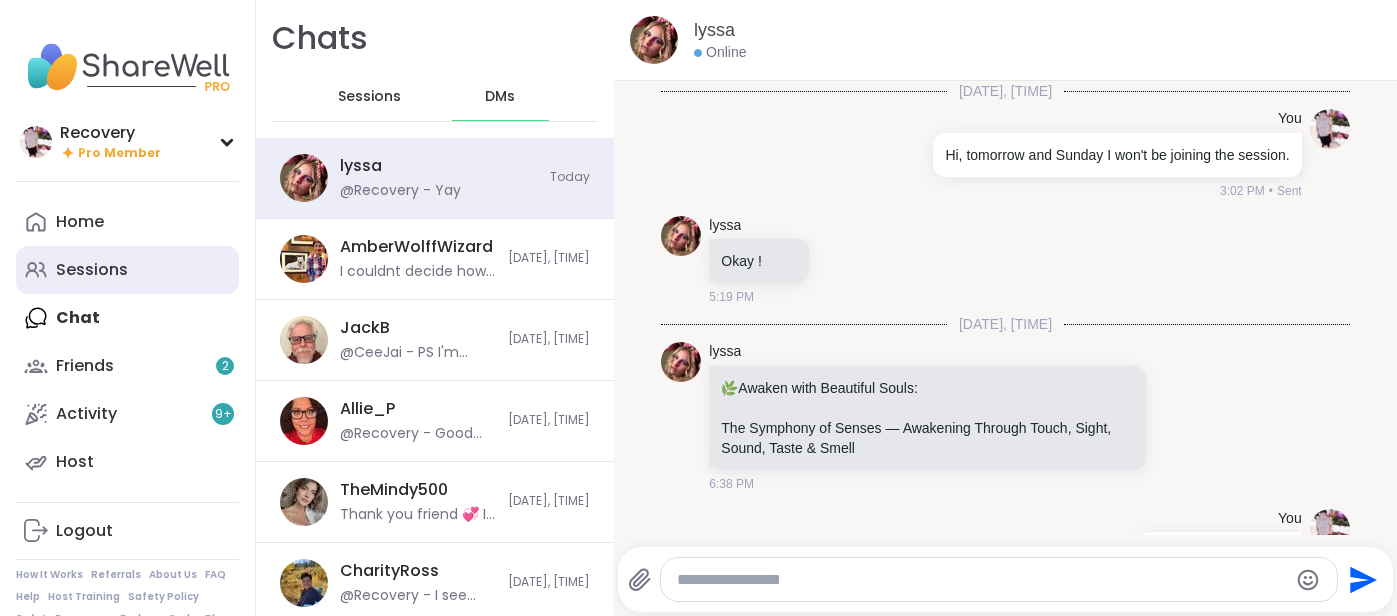 scroll, scrollTop: 0, scrollLeft: 0, axis: both 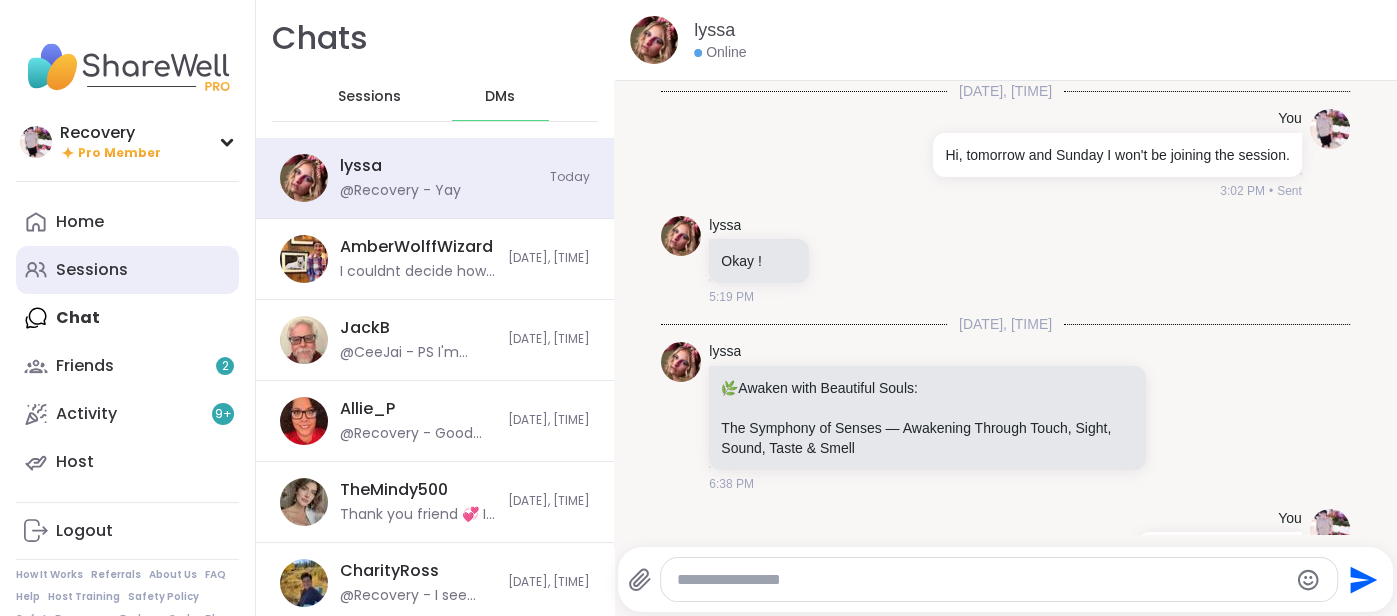click on "Sessions" at bounding box center (127, 270) 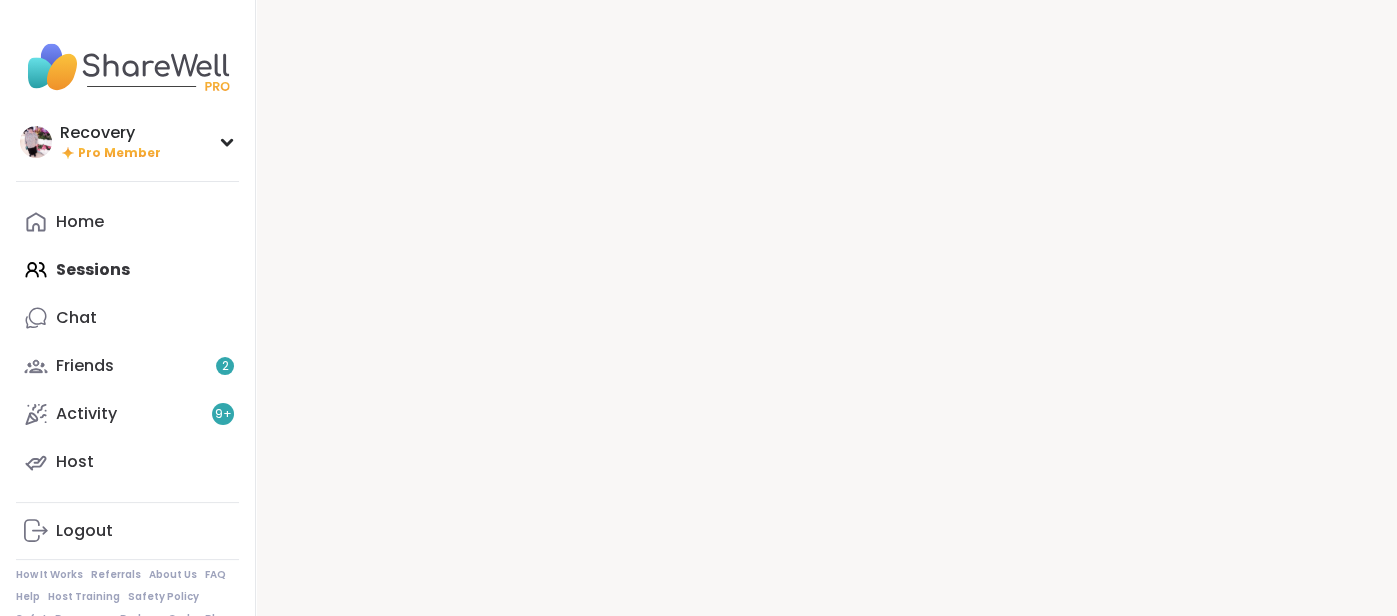 scroll, scrollTop: 0, scrollLeft: 0, axis: both 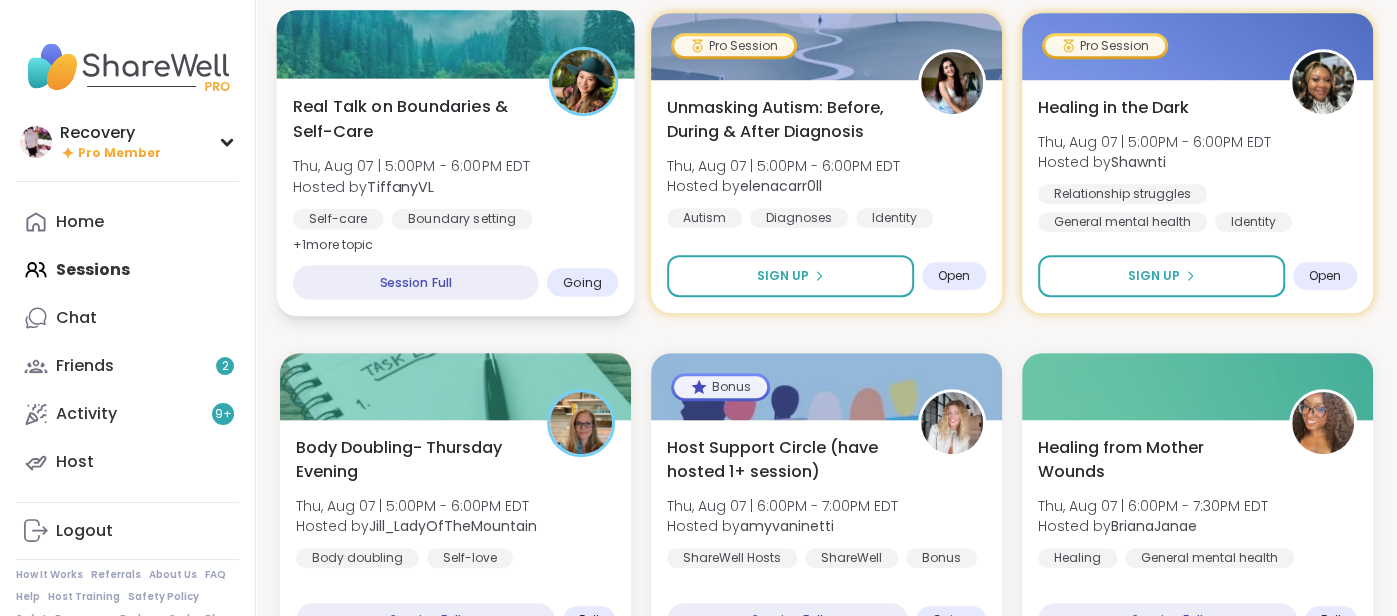 click on "Real Talk on Boundaries & Self-Care" at bounding box center [410, 118] 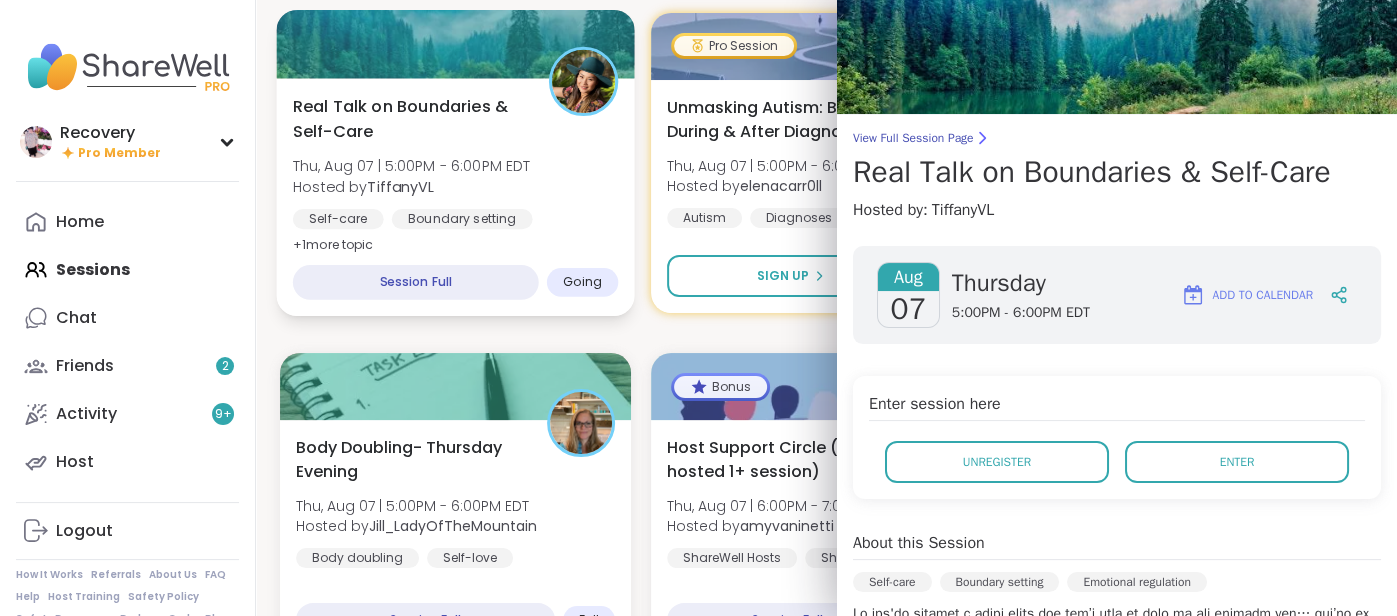 scroll, scrollTop: 44, scrollLeft: 0, axis: vertical 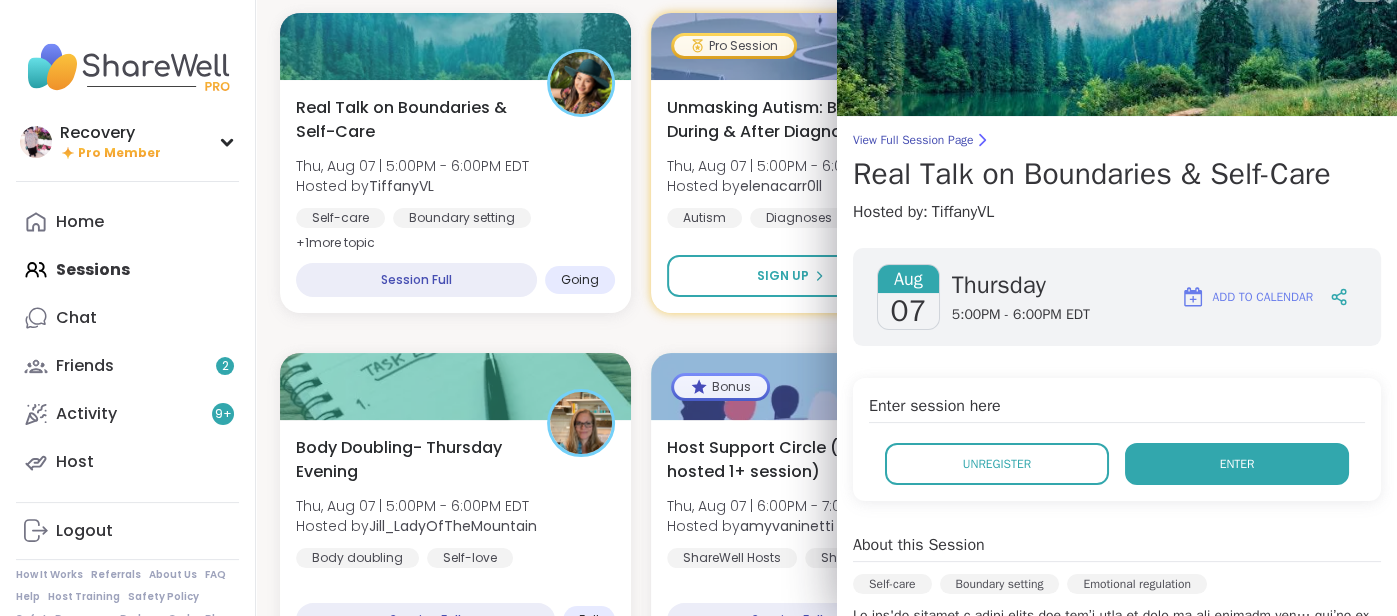 click on "Enter" at bounding box center [1237, 464] 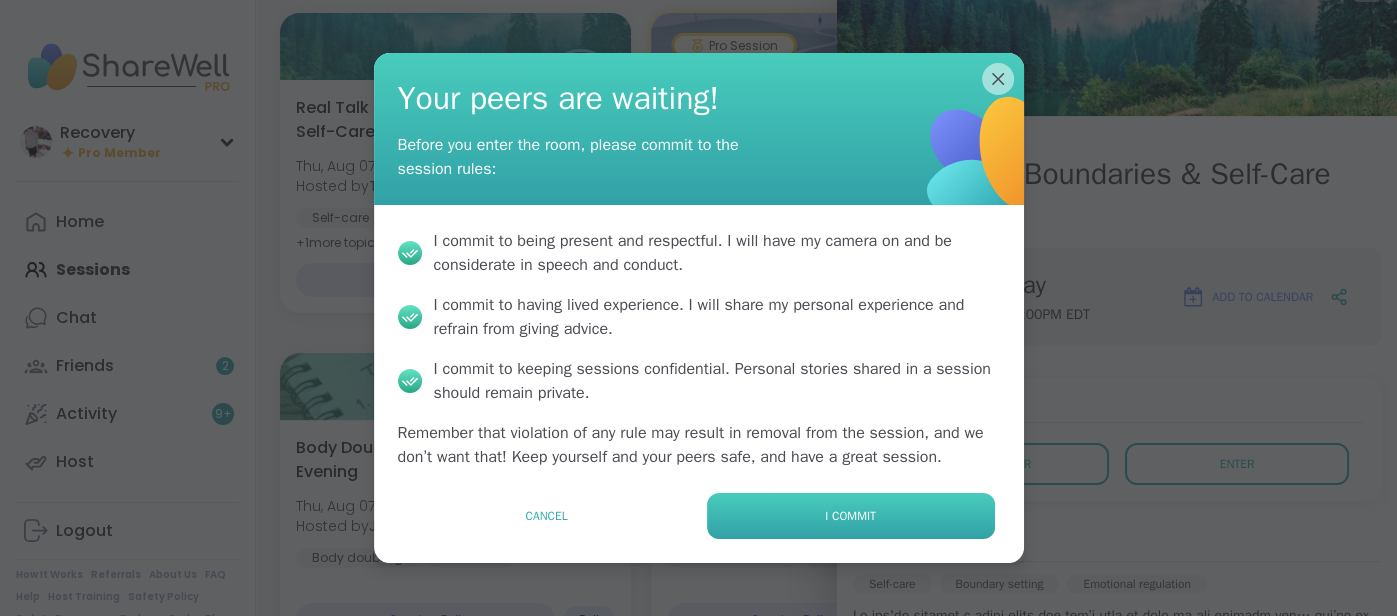click on "I commit" at bounding box center (851, 516) 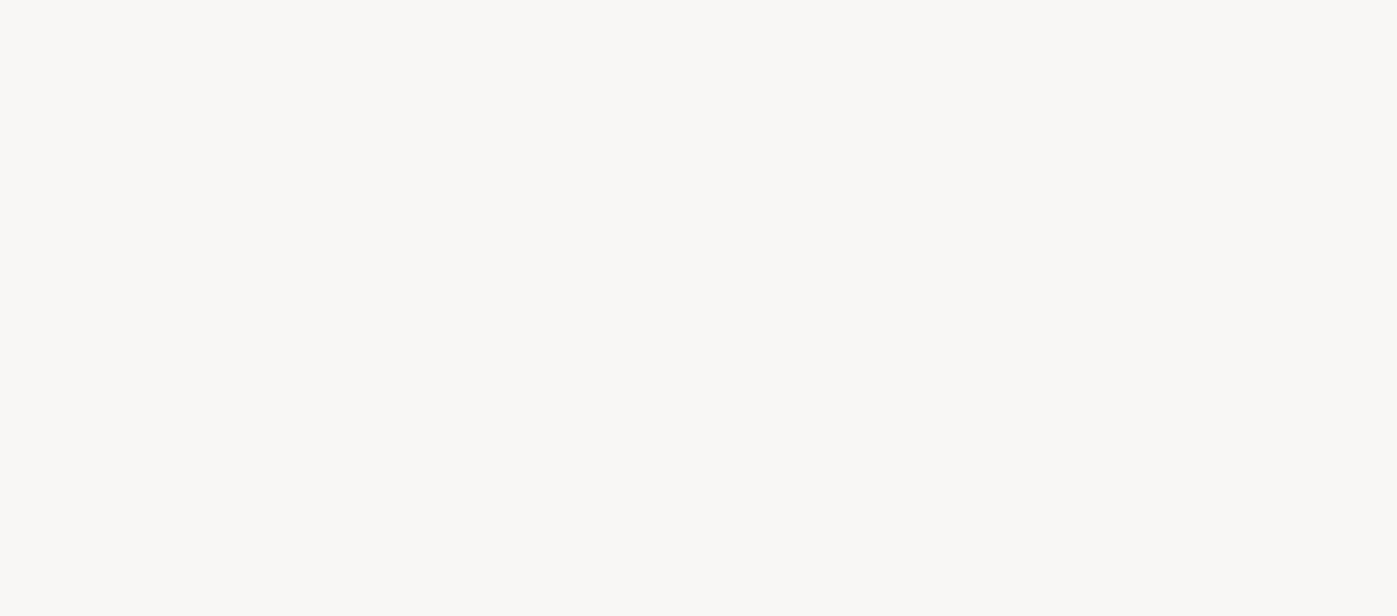 scroll, scrollTop: 0, scrollLeft: 0, axis: both 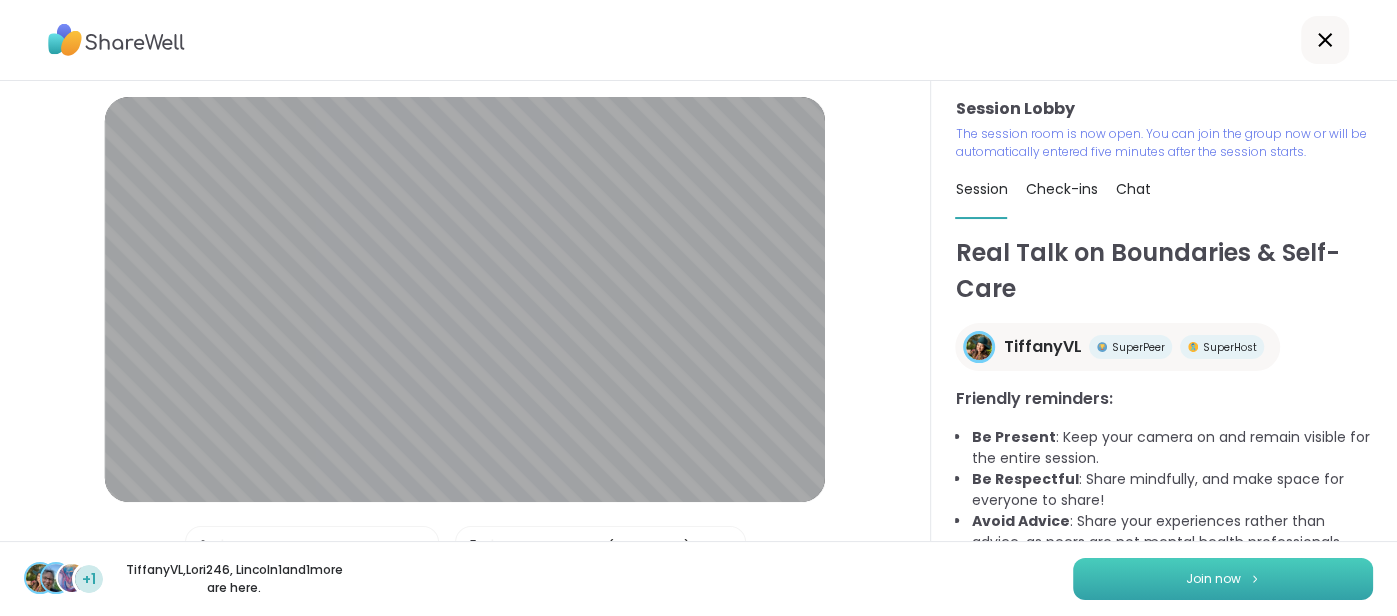 click on "Join now" at bounding box center (1223, 579) 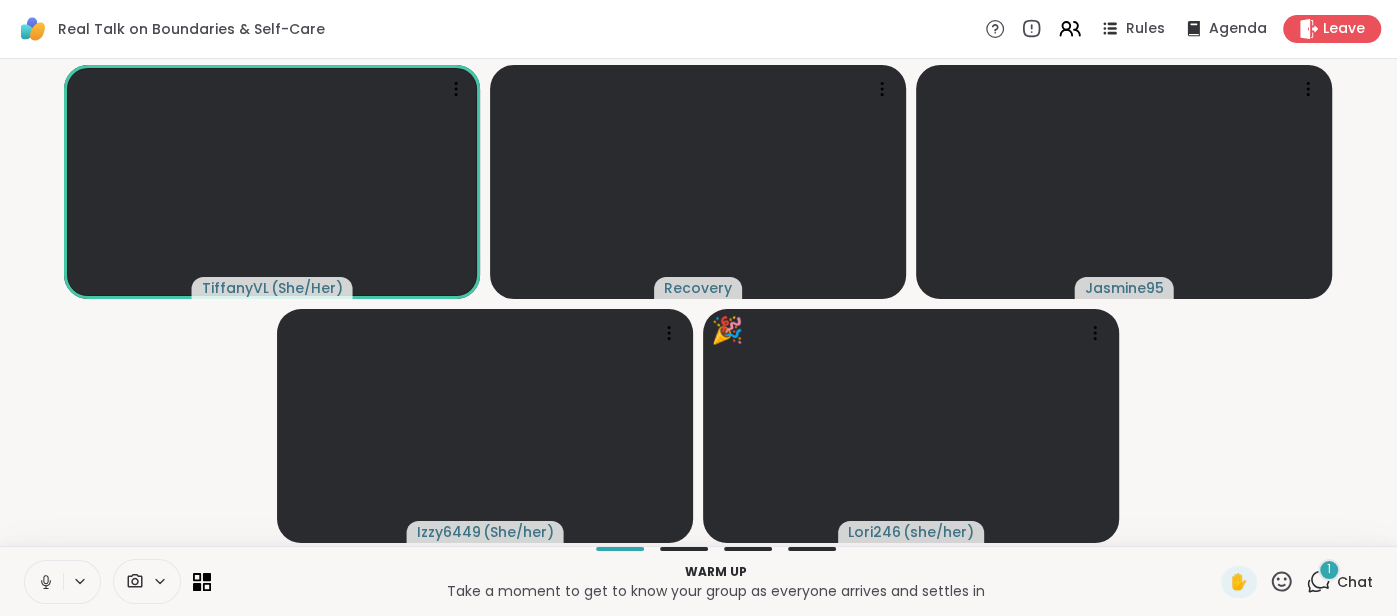 click 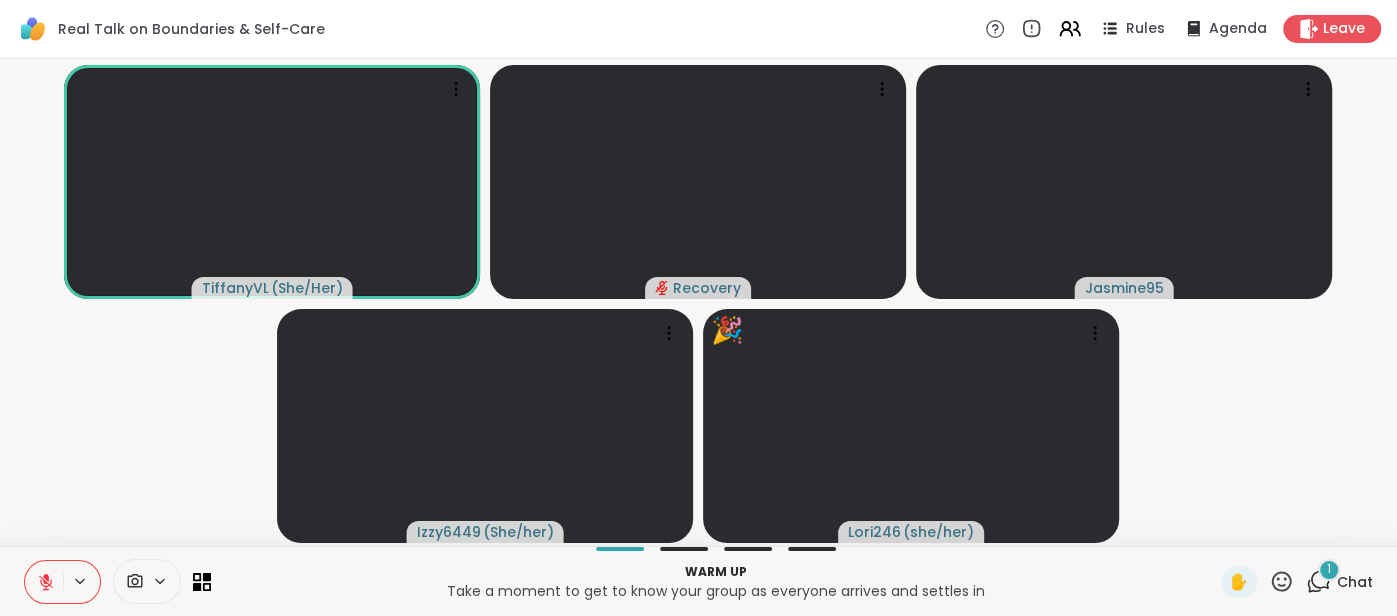 click 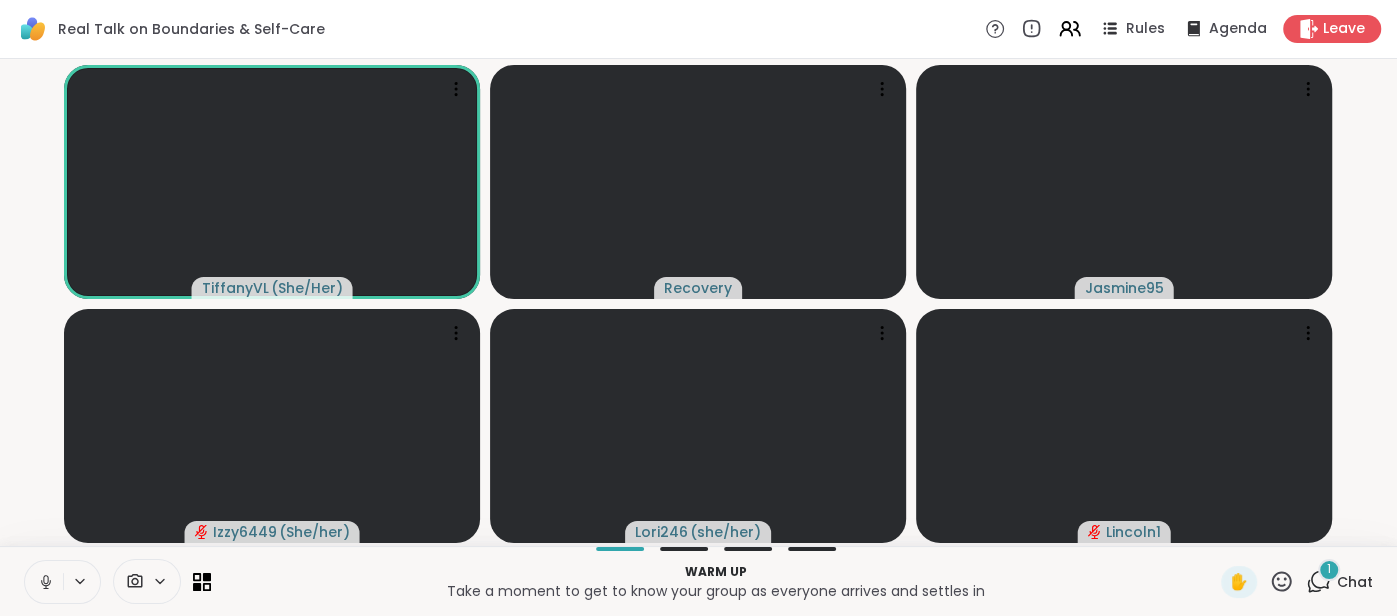 click at bounding box center (44, 582) 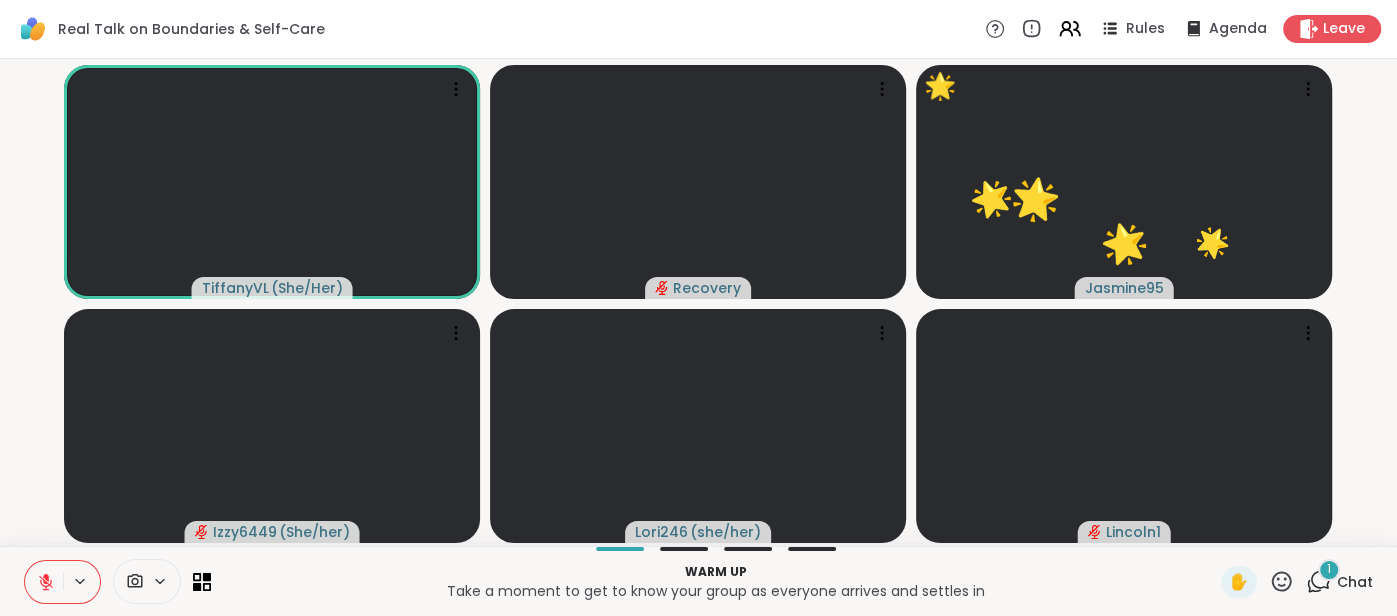 click at bounding box center [44, 582] 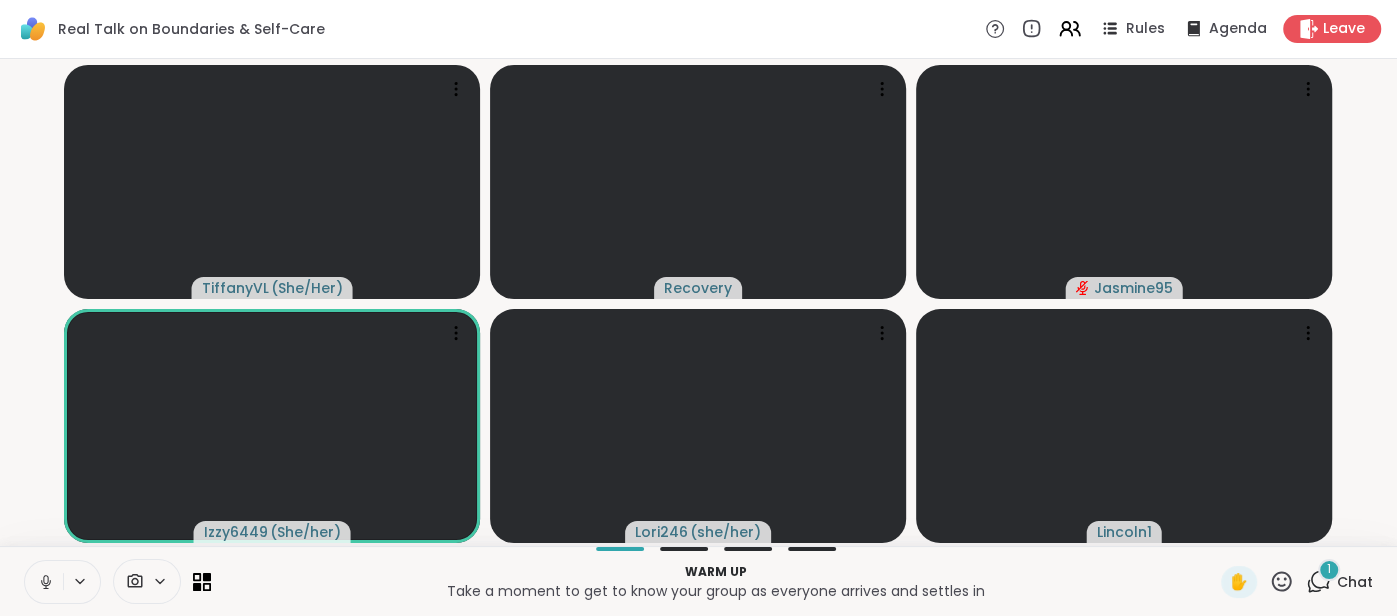 click 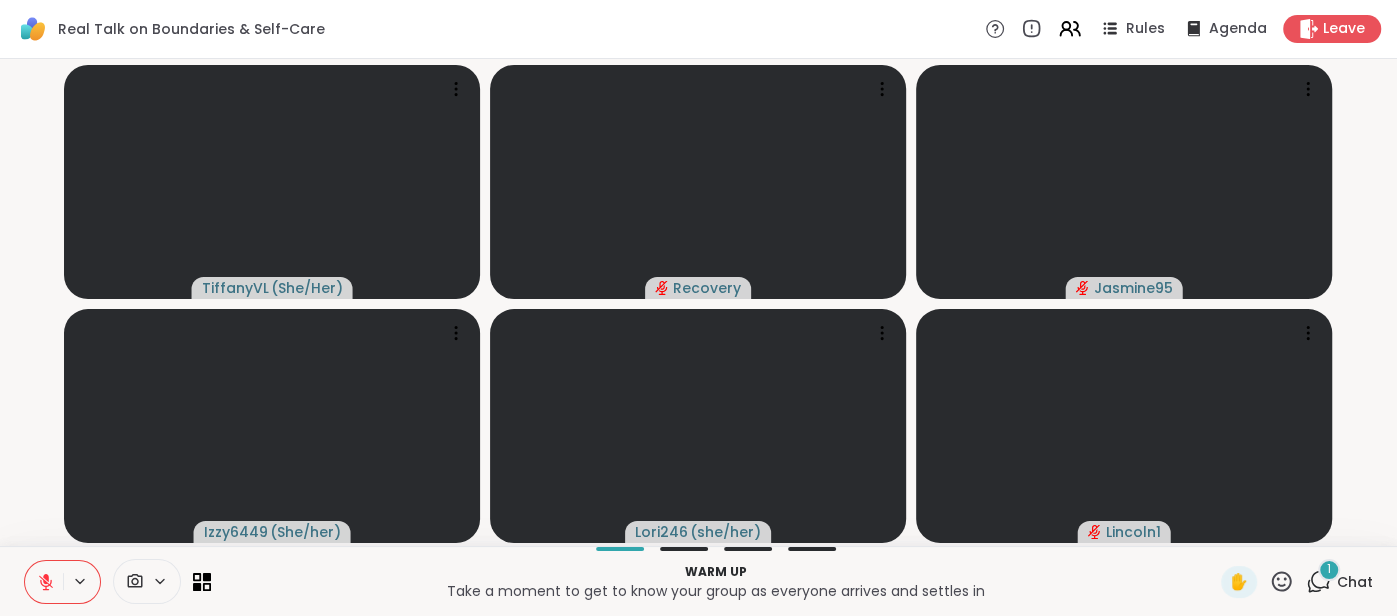 click at bounding box center [44, 582] 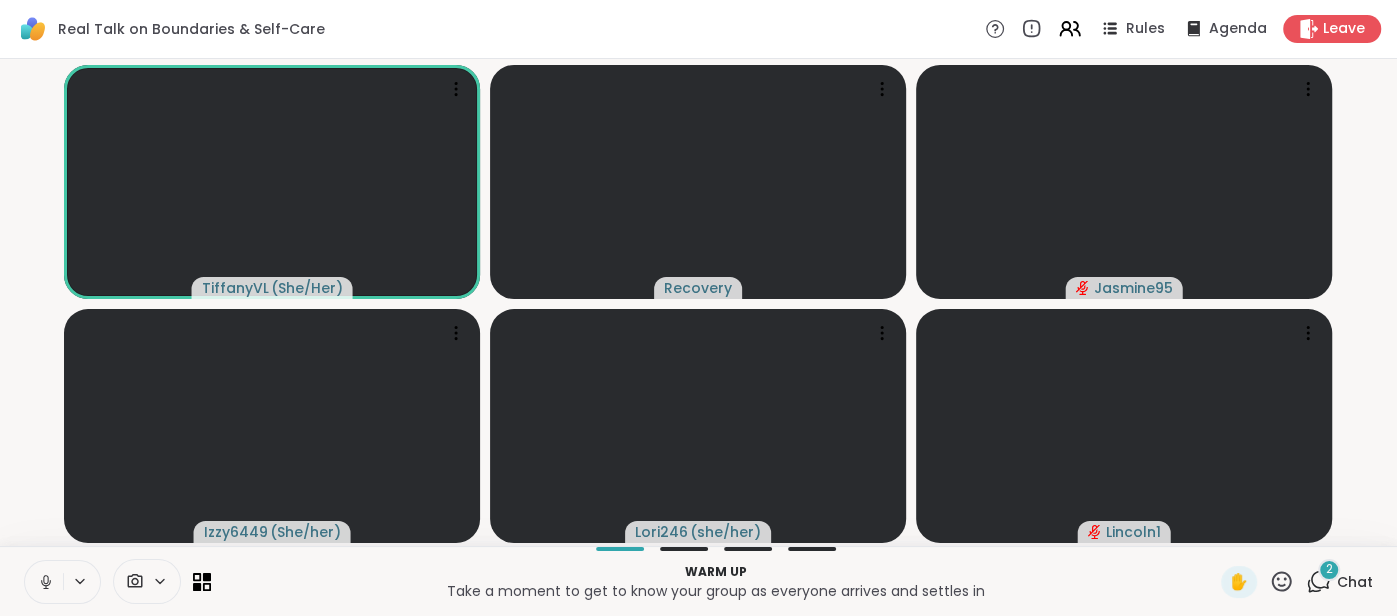 click 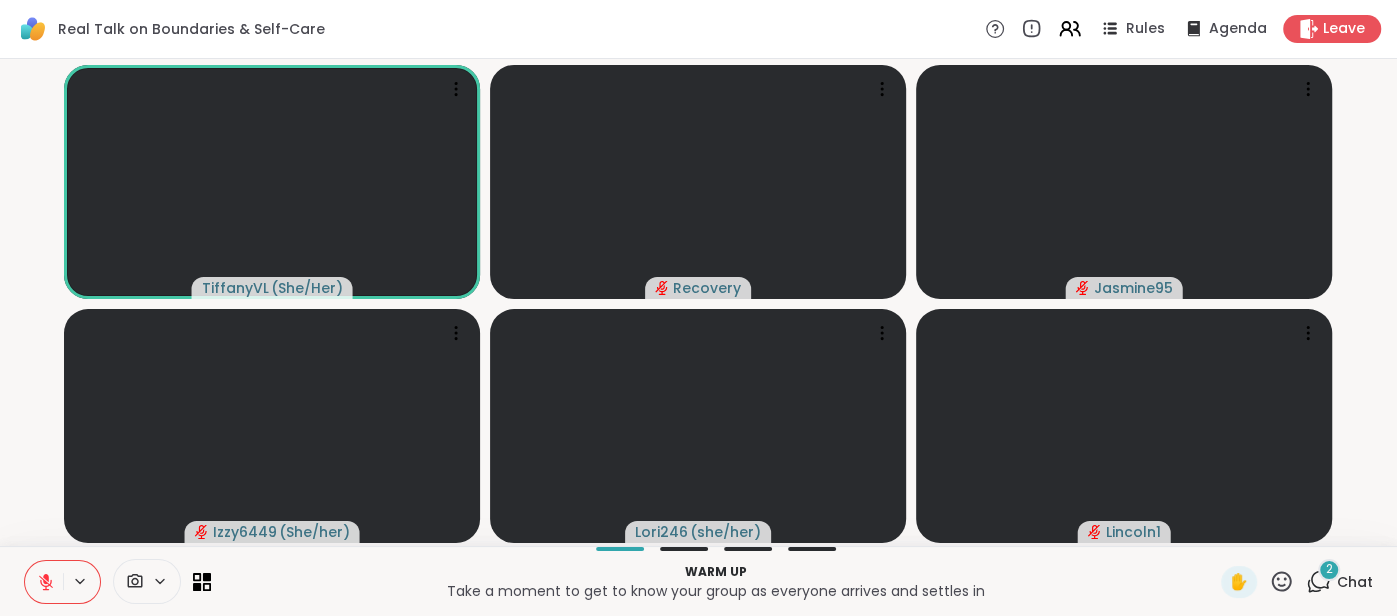 click on "2 Chat" at bounding box center (1339, 582) 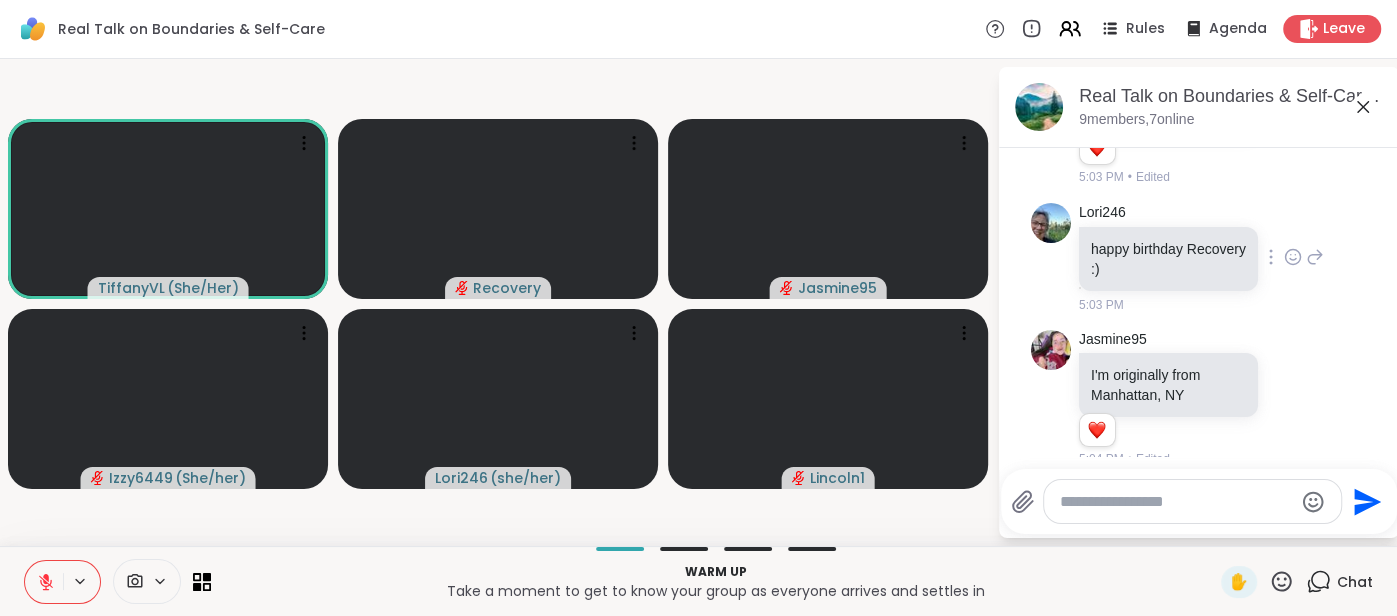 scroll, scrollTop: 143, scrollLeft: 0, axis: vertical 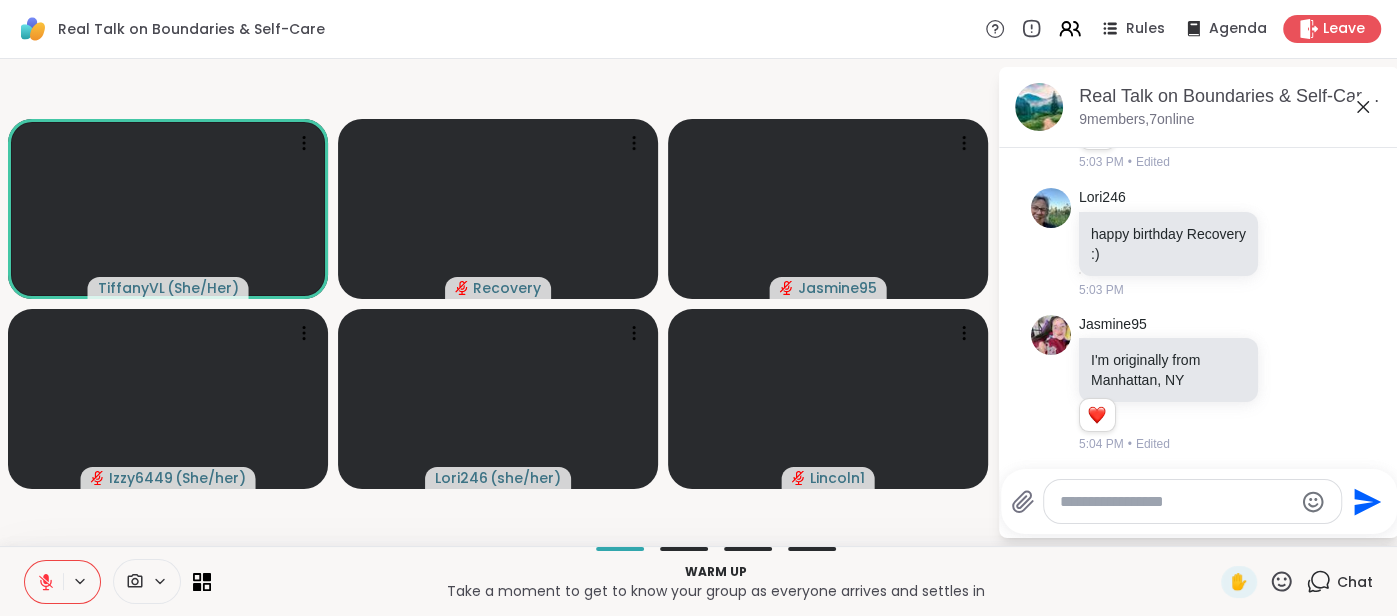 click 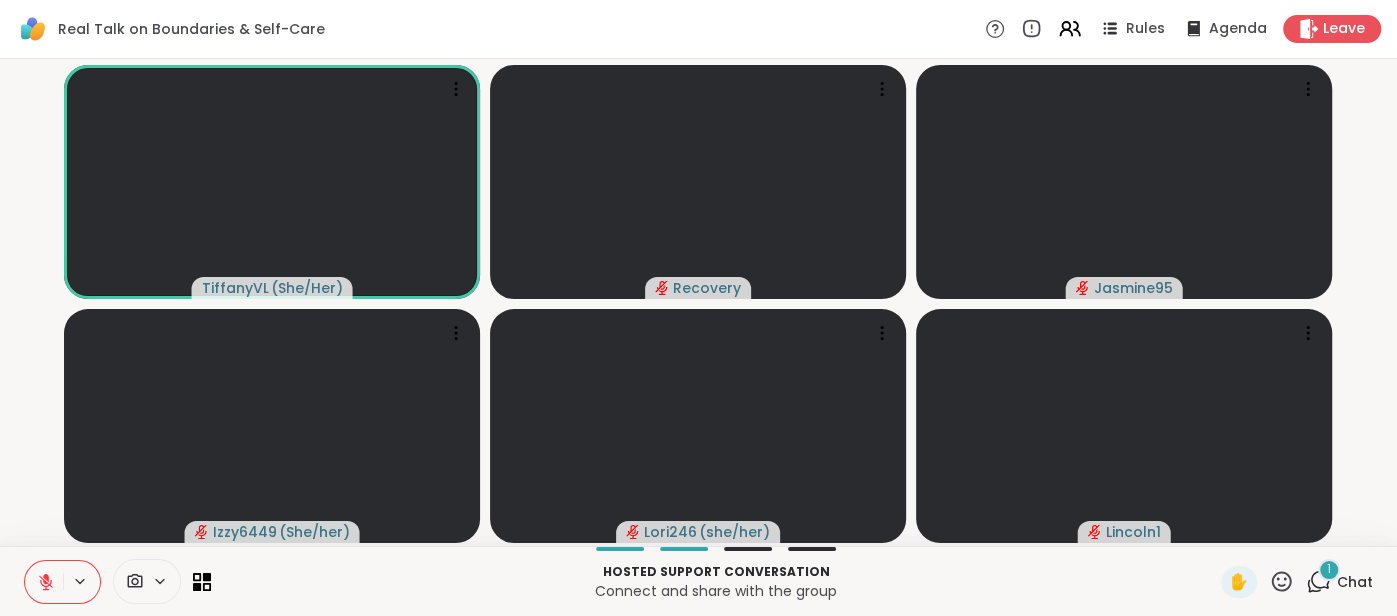 click 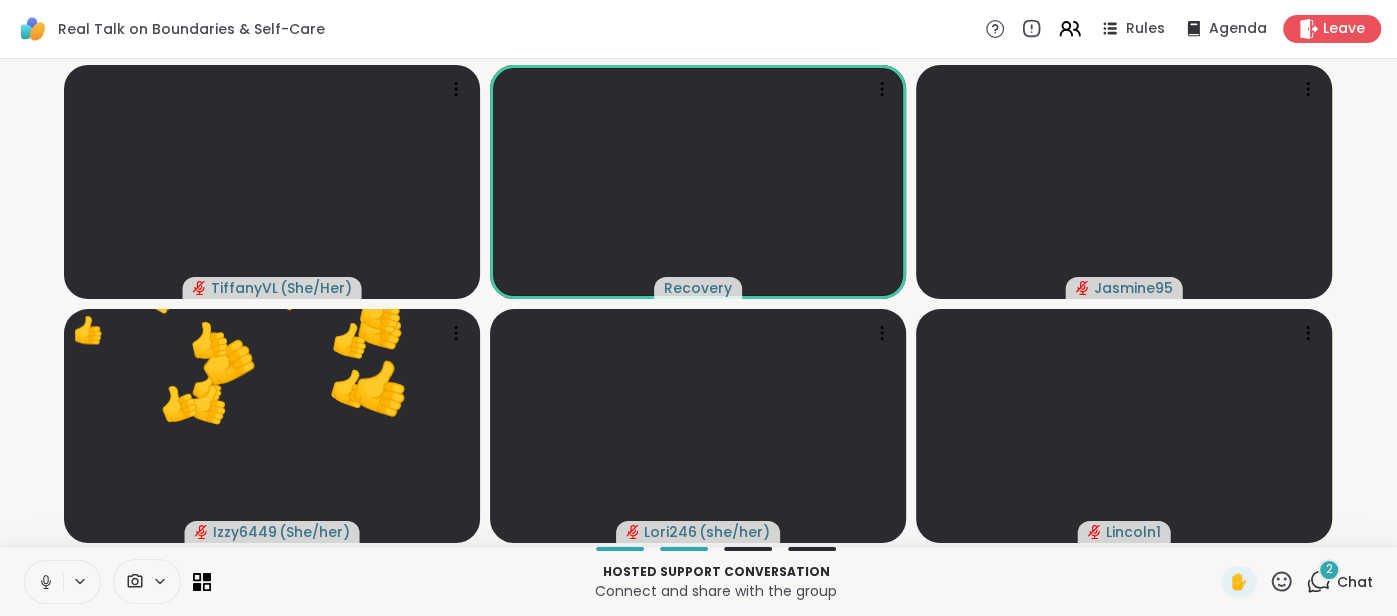 click 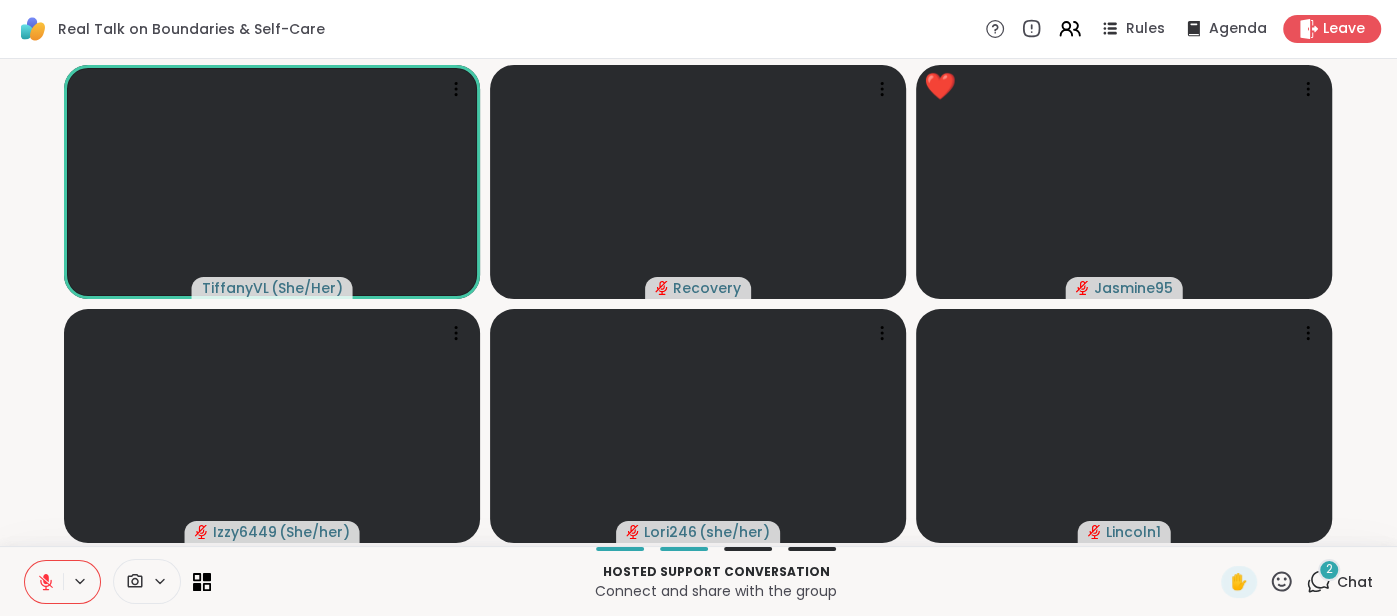 click on "Chat" at bounding box center (1355, 582) 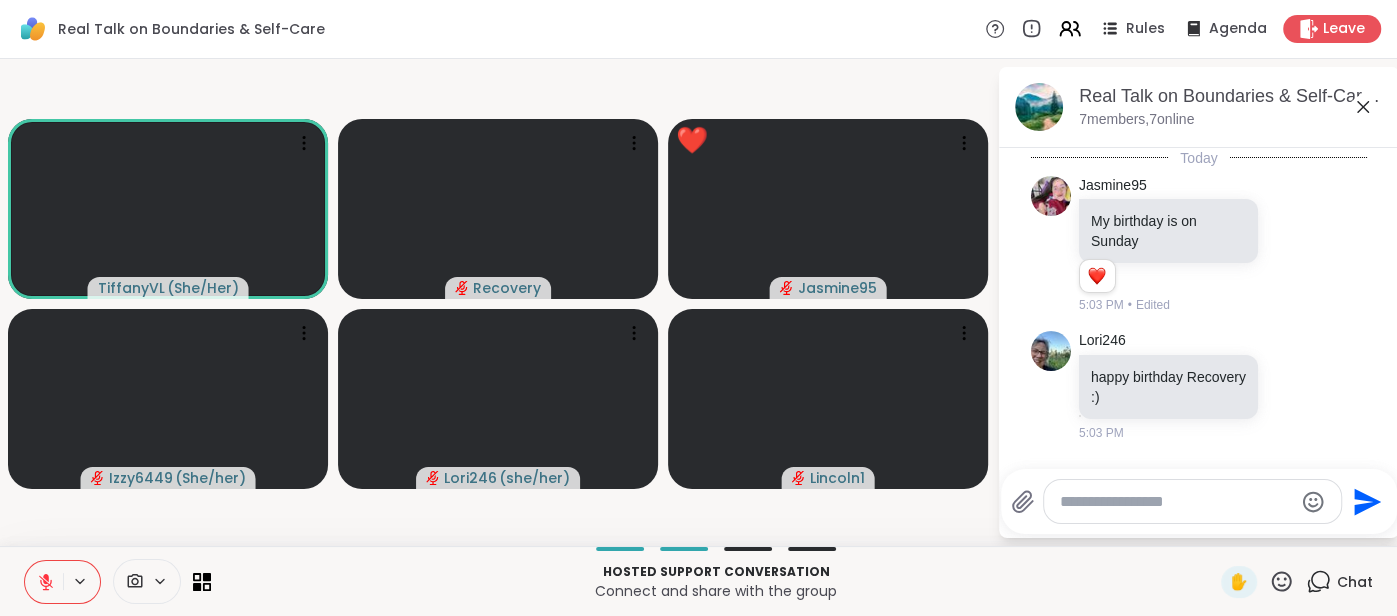 scroll, scrollTop: 612, scrollLeft: 0, axis: vertical 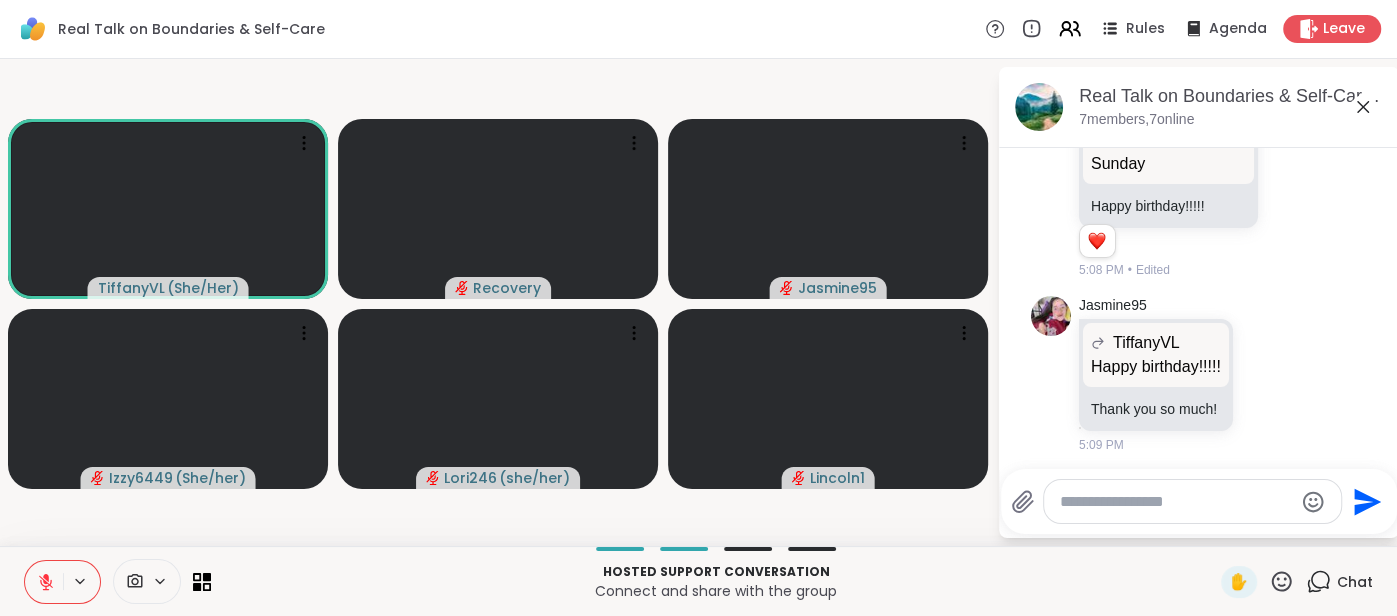 click 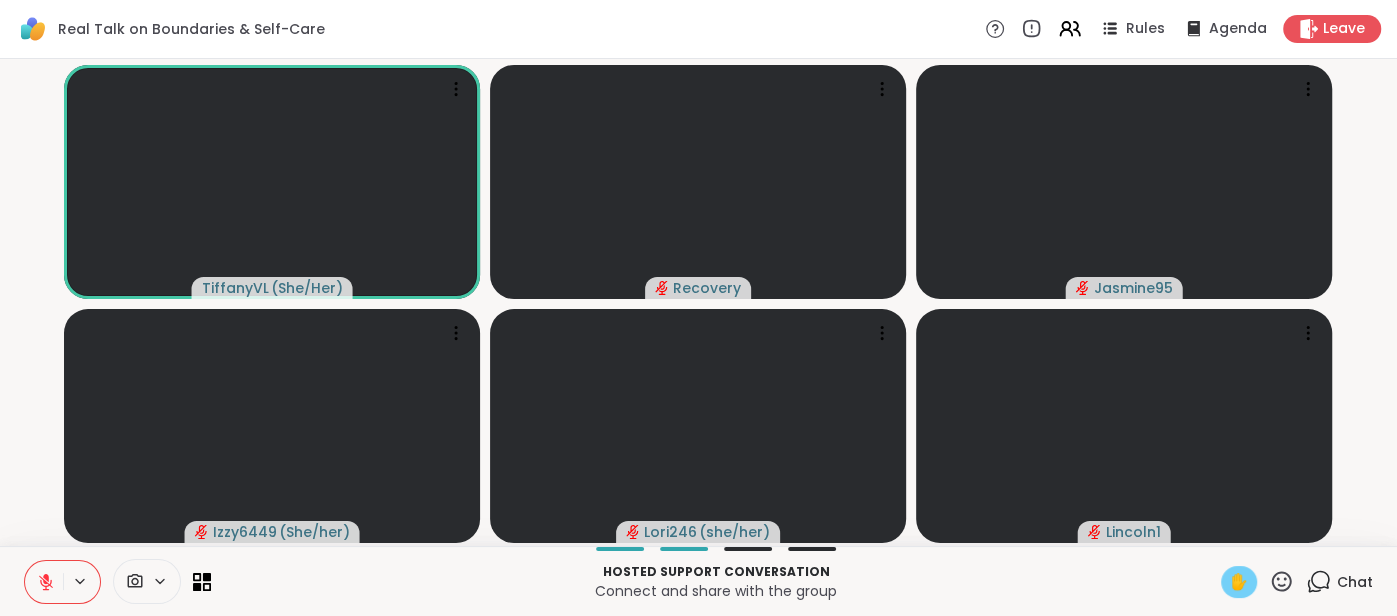 click on "✋" at bounding box center (1239, 582) 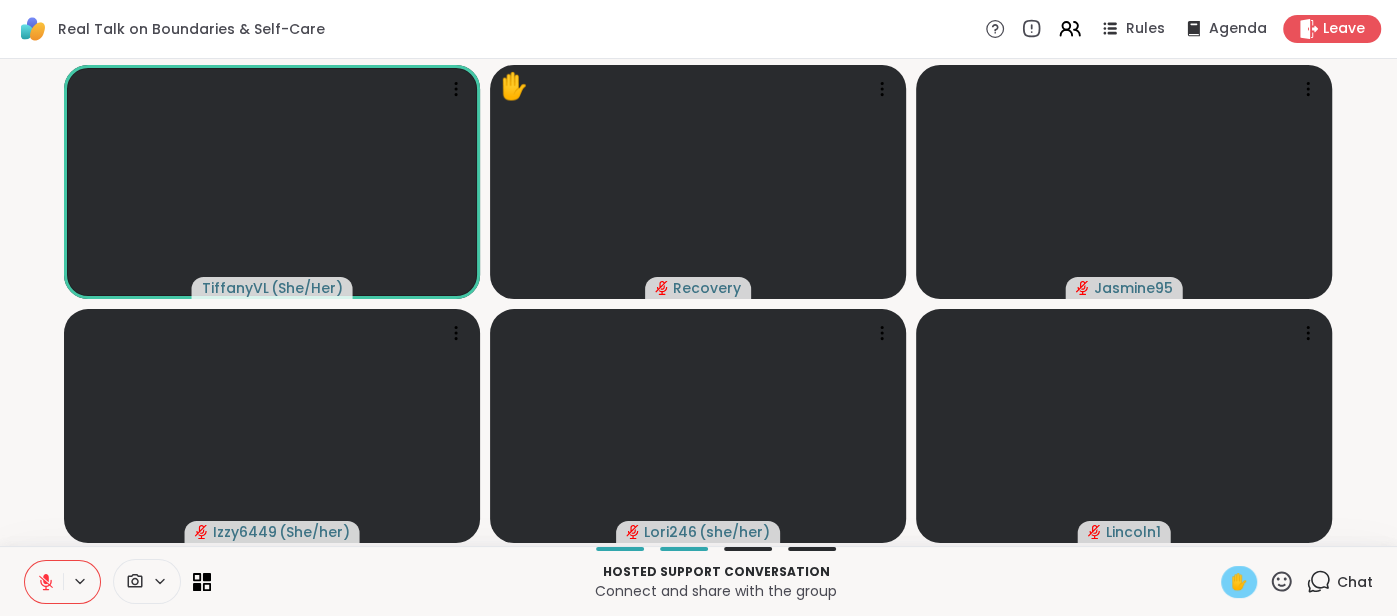 click on "✋" at bounding box center [1239, 582] 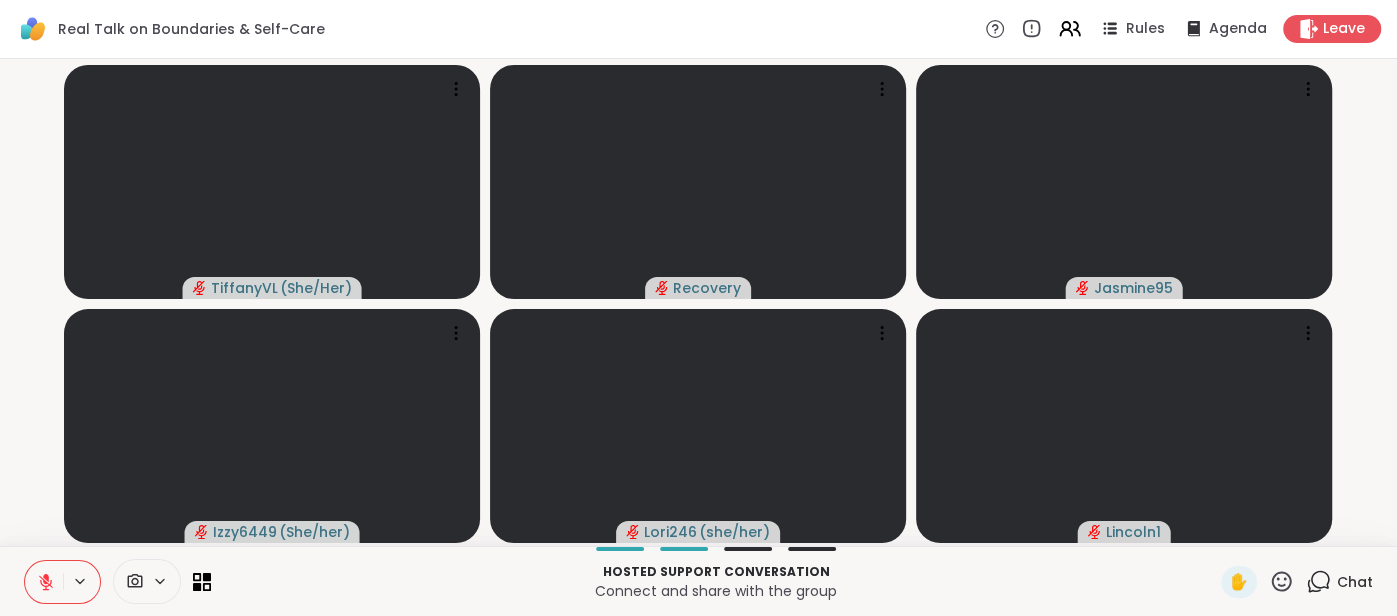 click 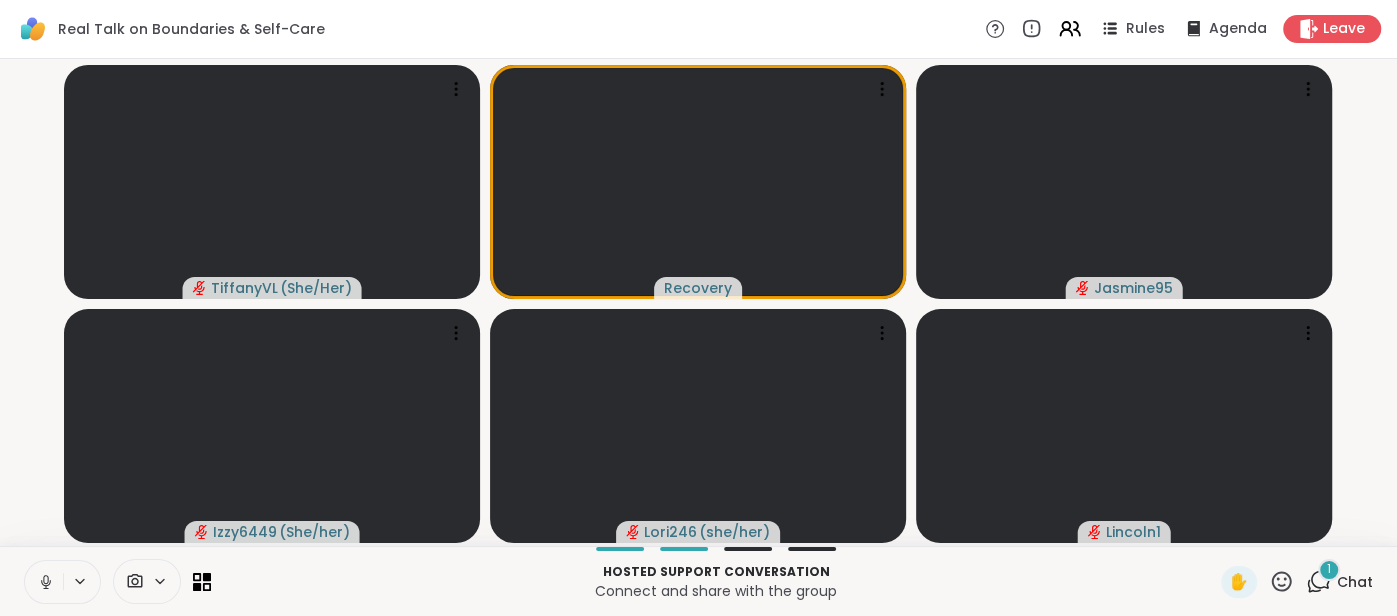 click 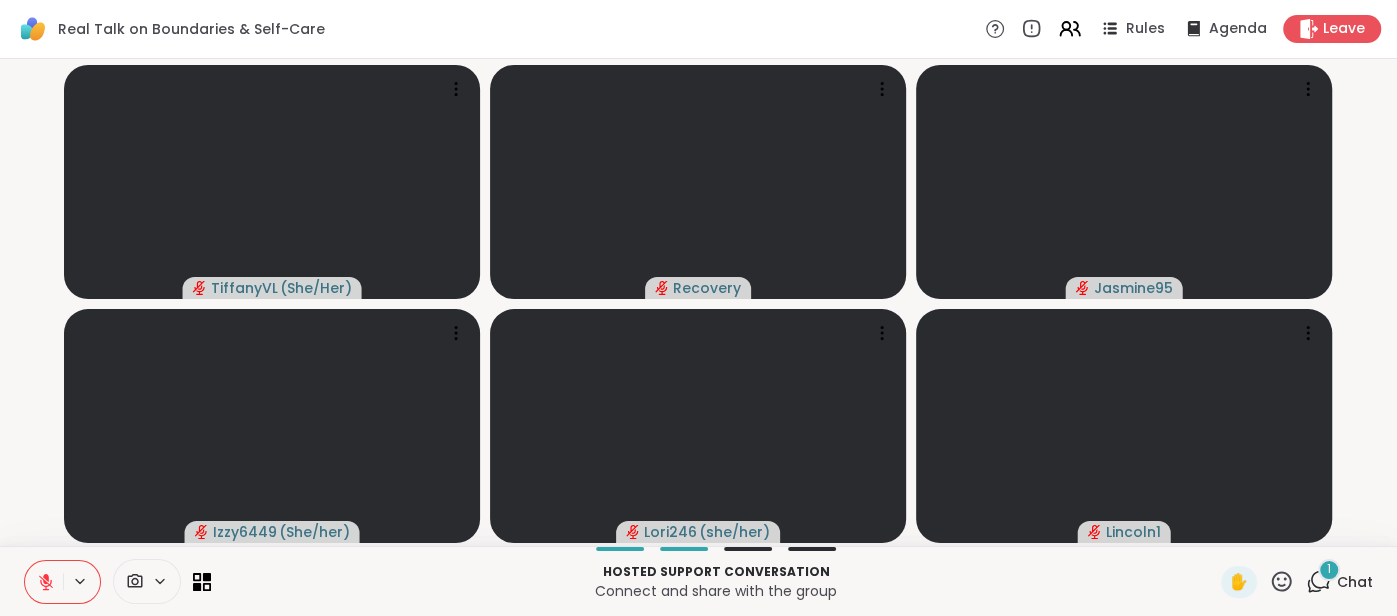 click on "Chat" at bounding box center (1355, 582) 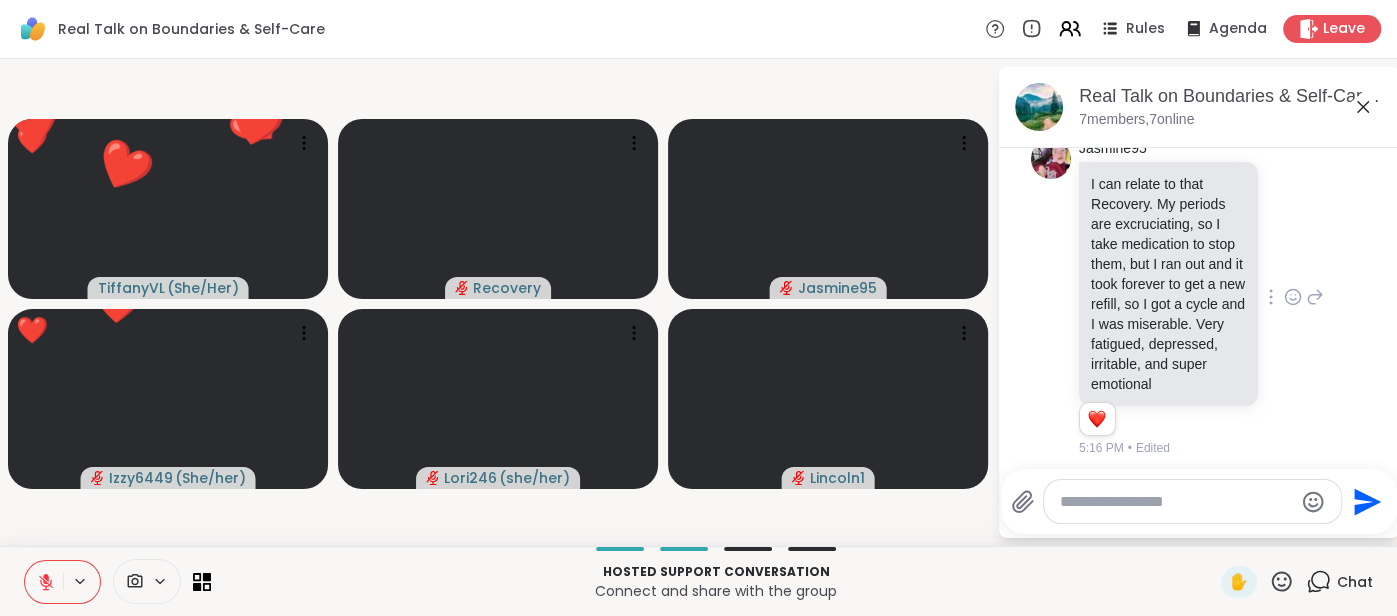 scroll, scrollTop: 975, scrollLeft: 0, axis: vertical 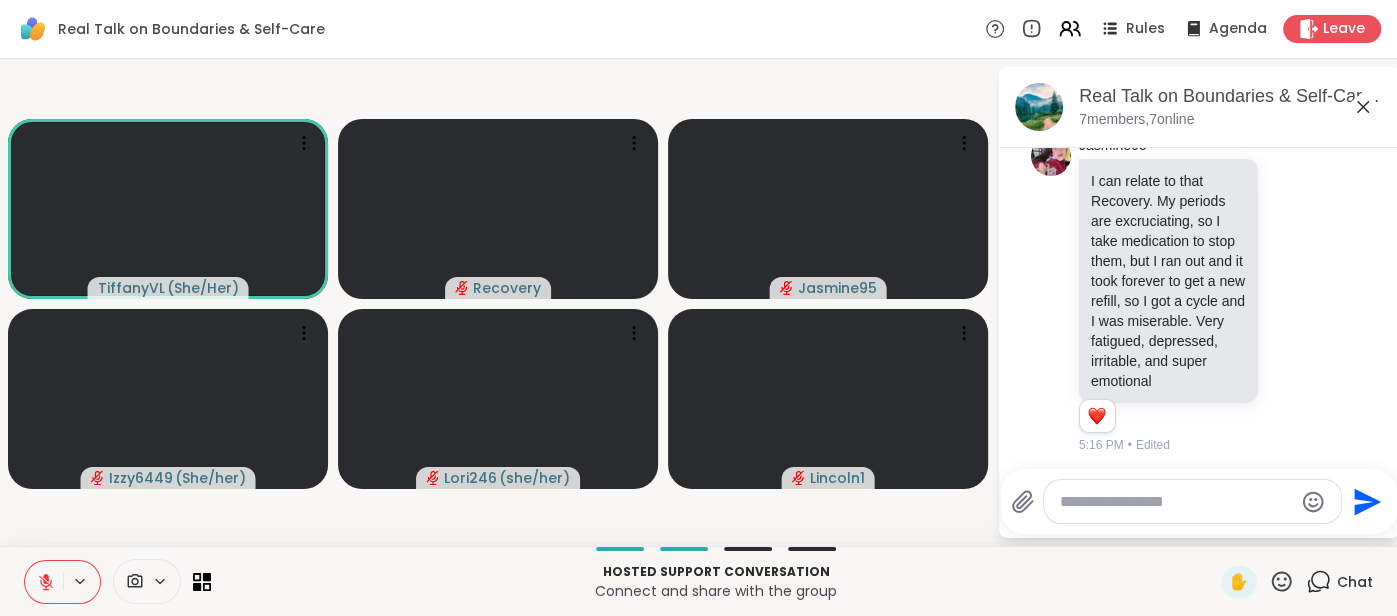 click 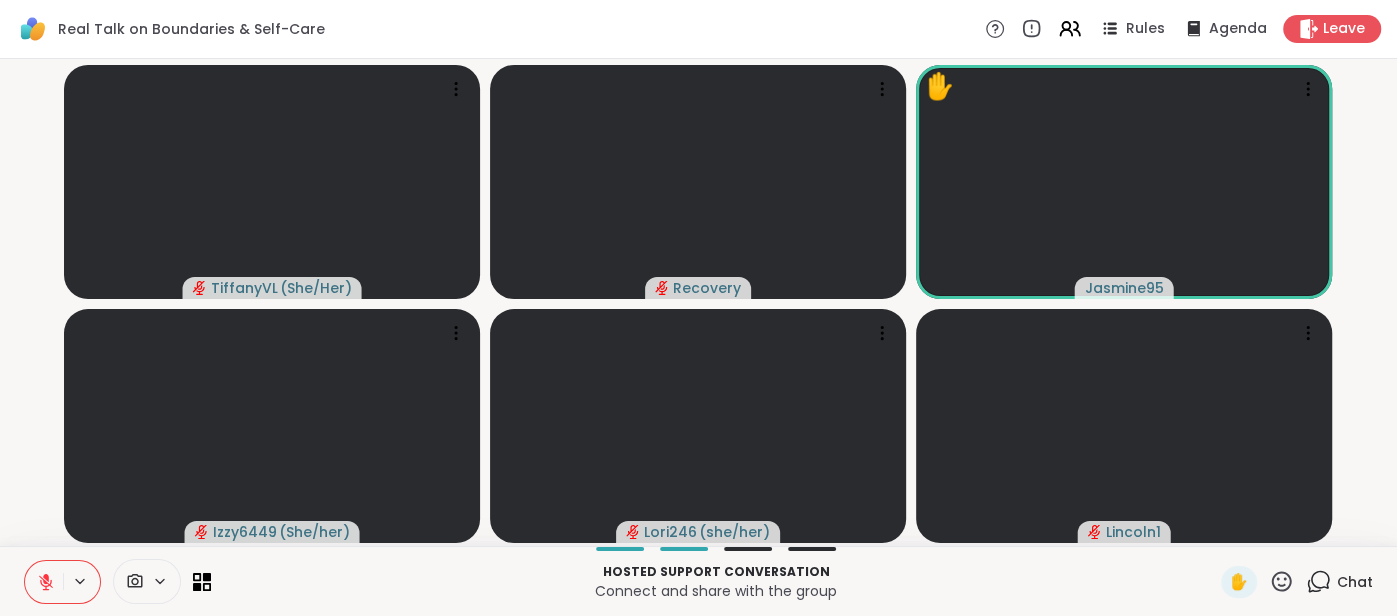click on "Chat" at bounding box center [1355, 582] 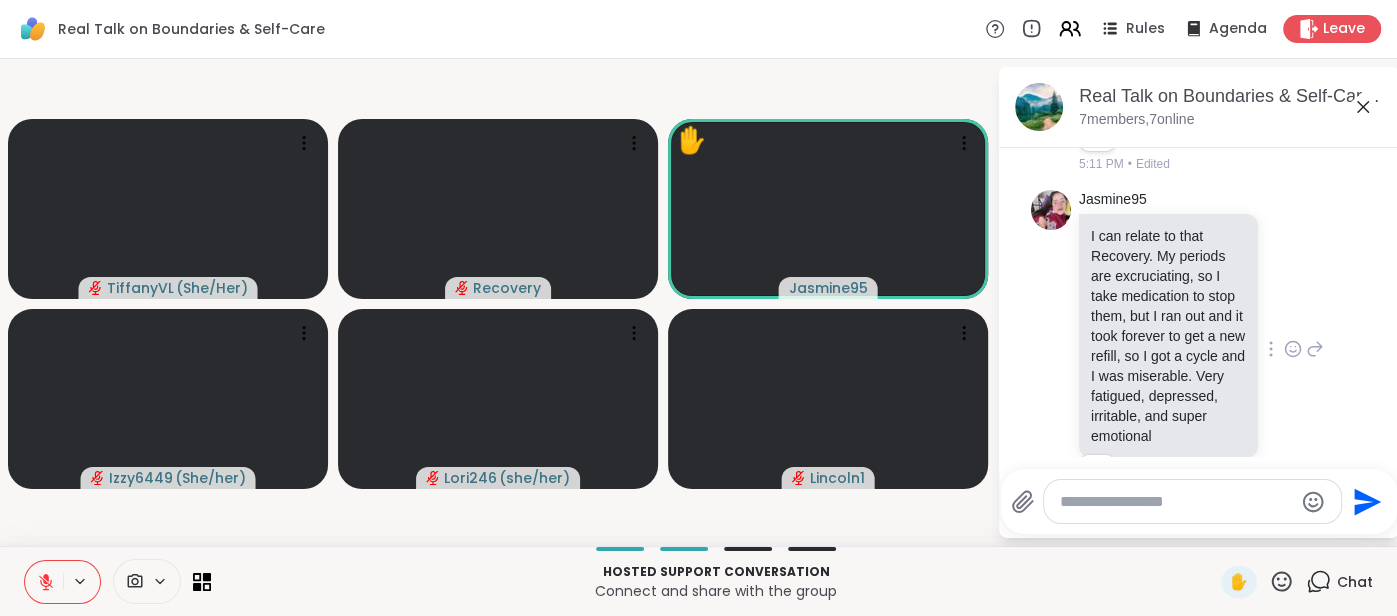 scroll, scrollTop: 908, scrollLeft: 0, axis: vertical 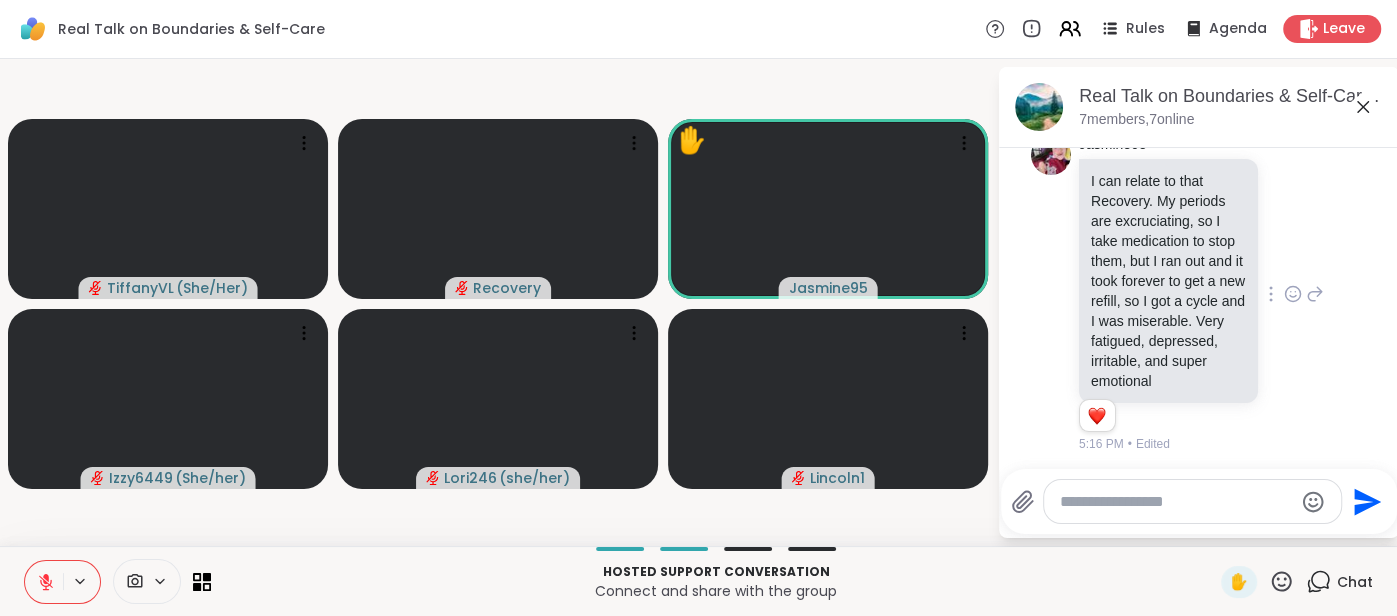 click 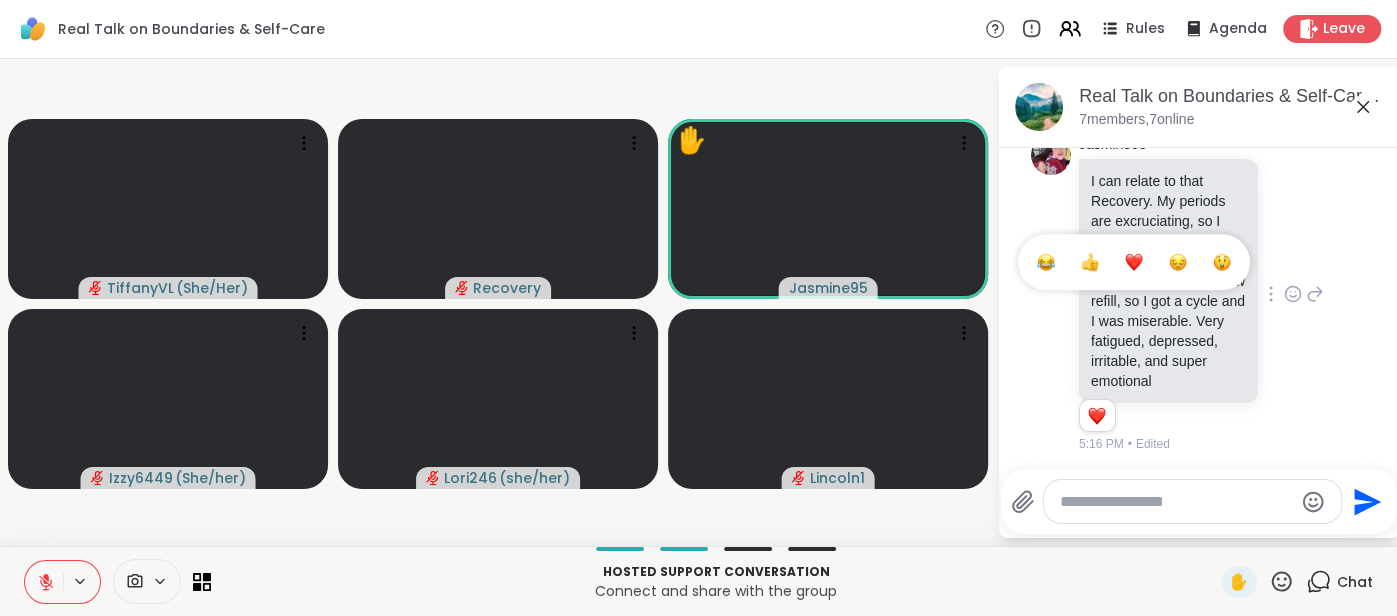 click at bounding box center (1134, 262) 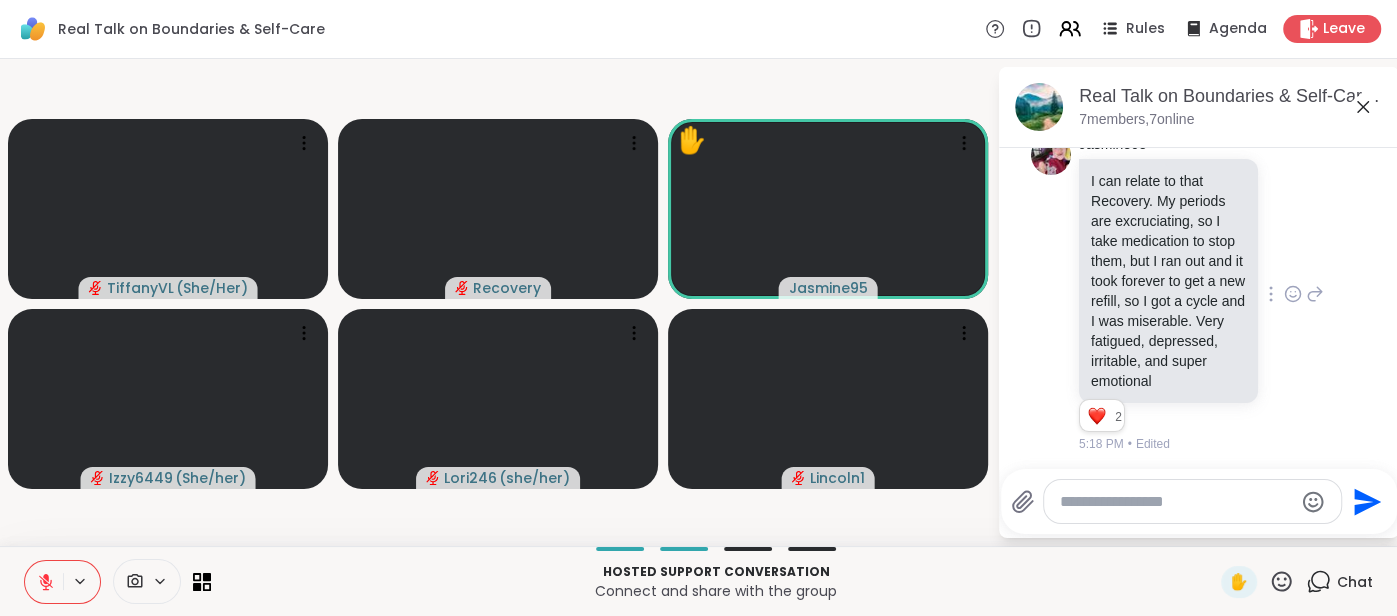 click 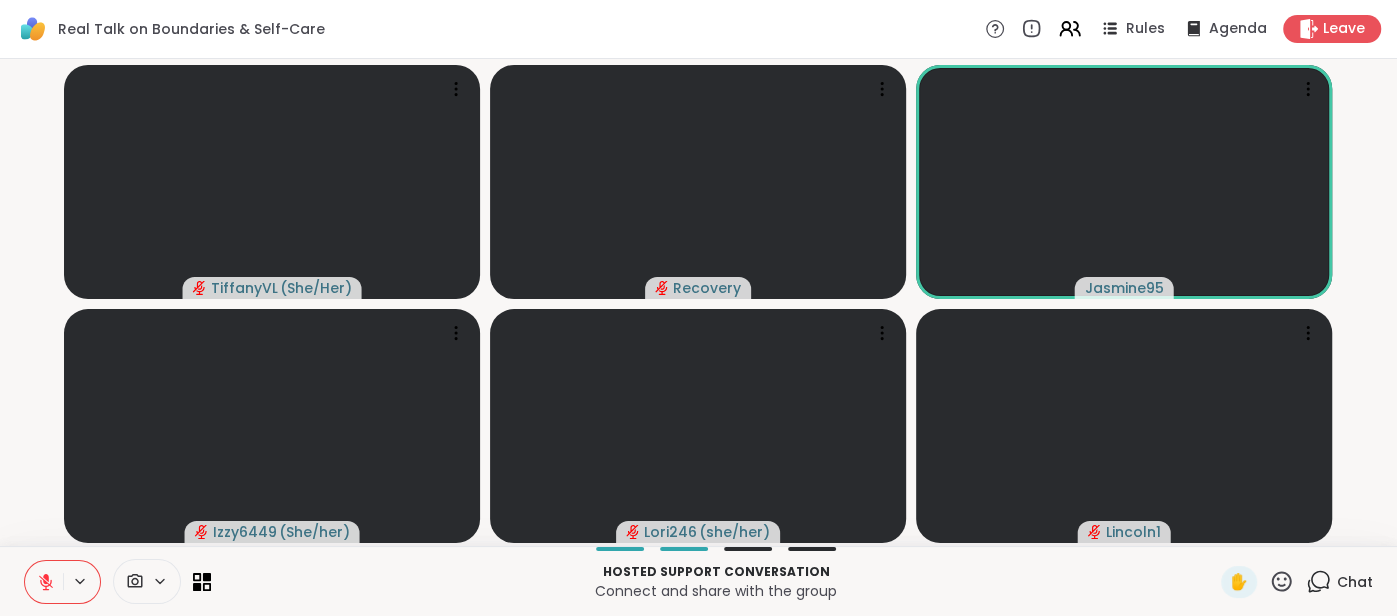 click 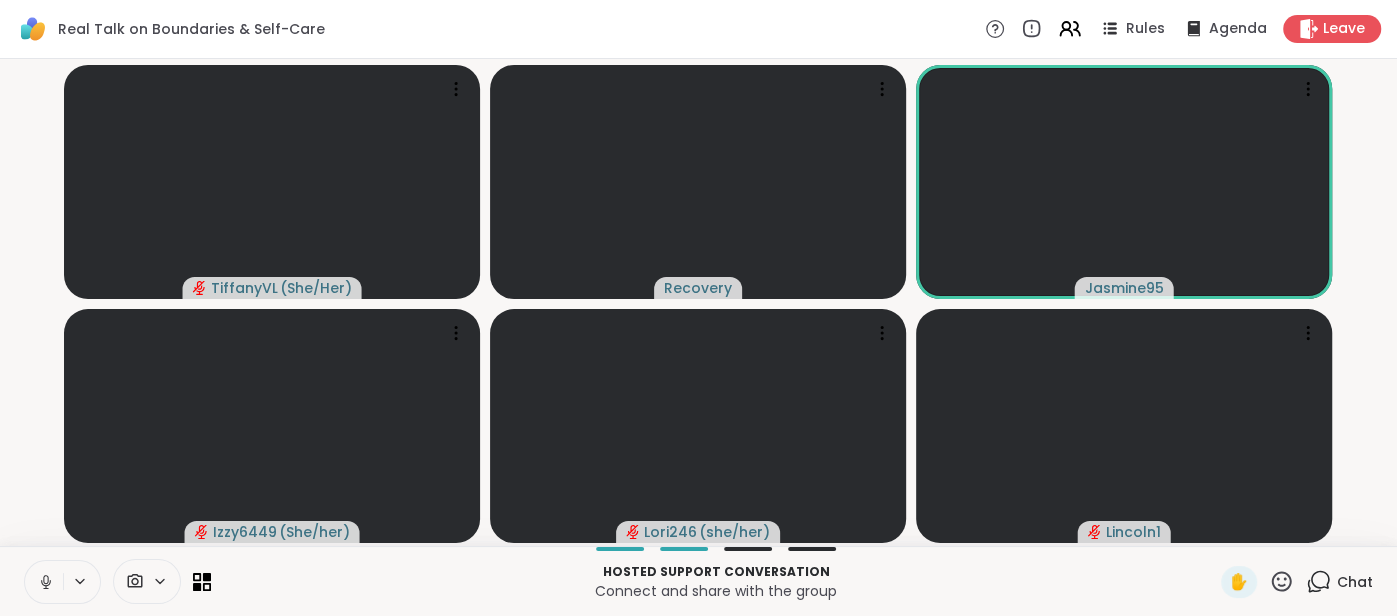 click 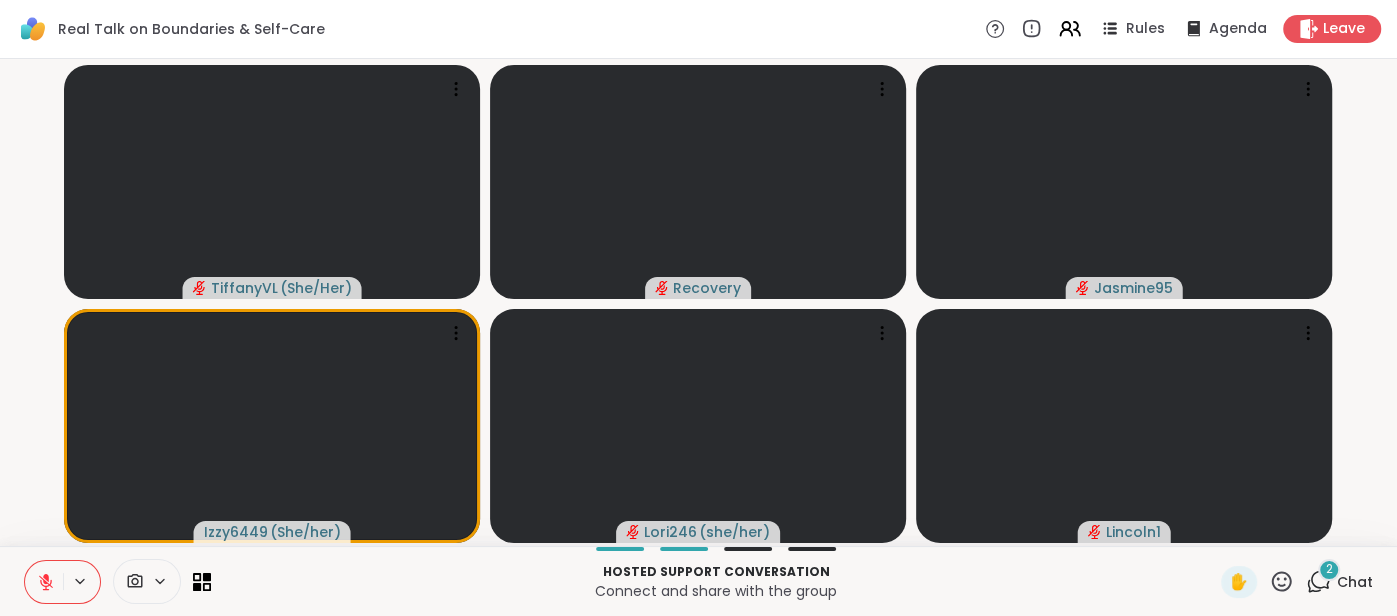 click 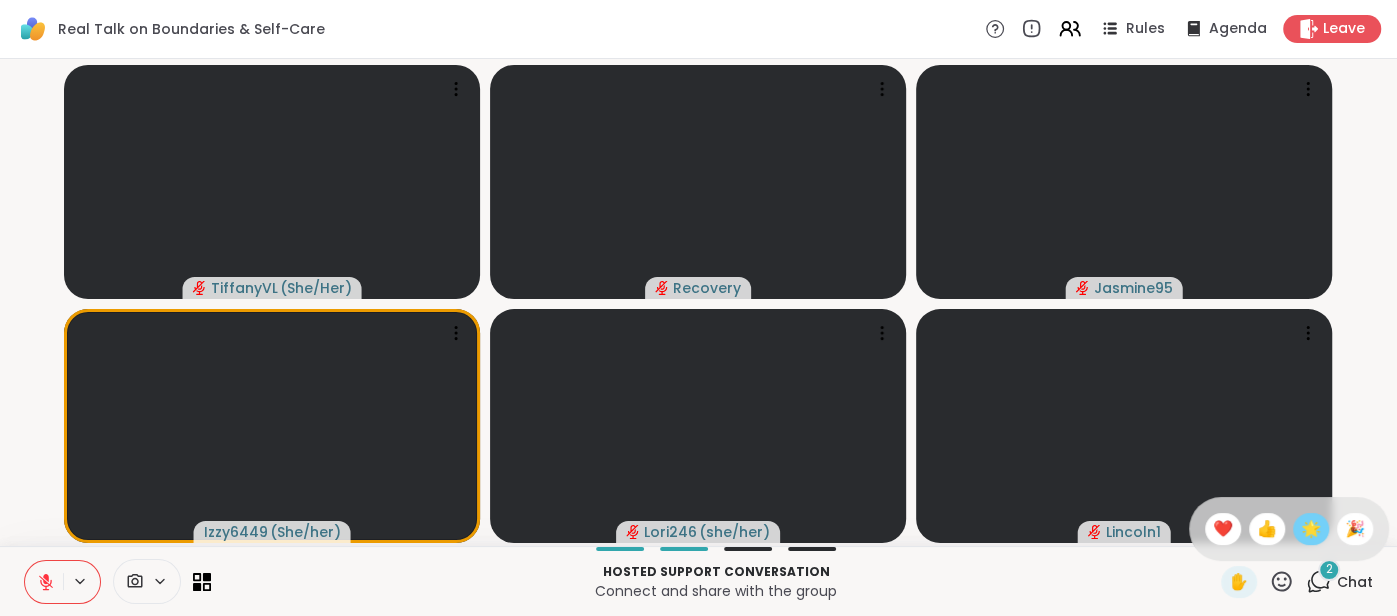 click on "🌟" at bounding box center [1311, 529] 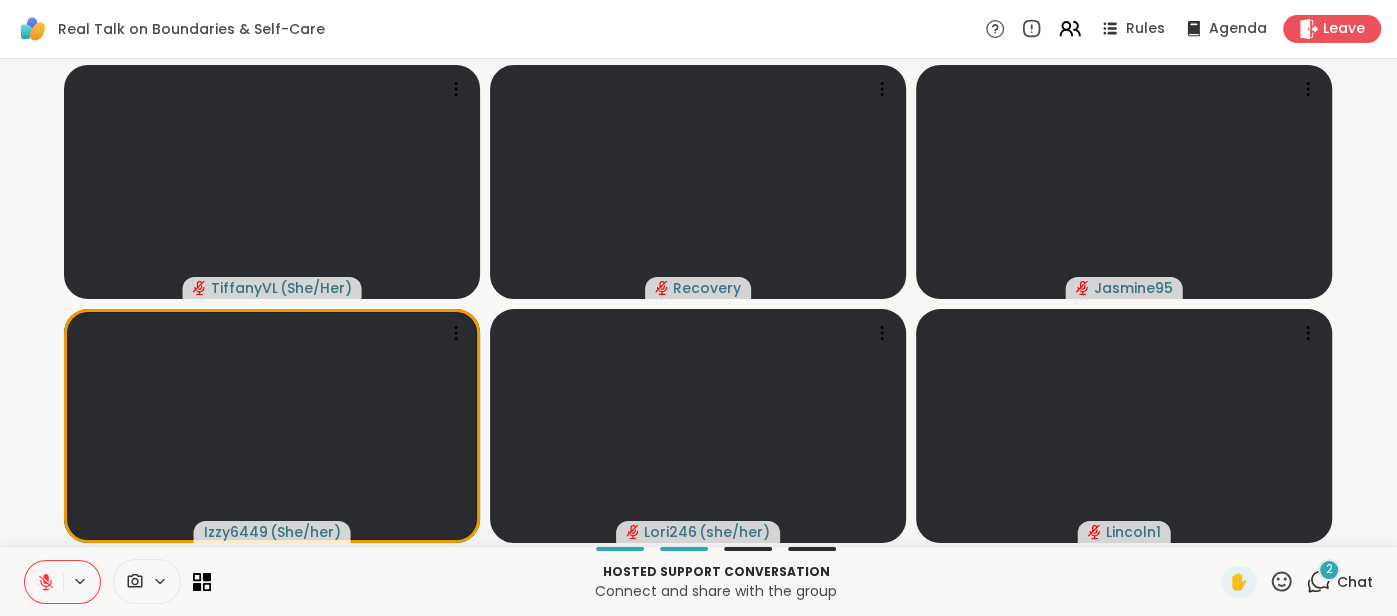 click 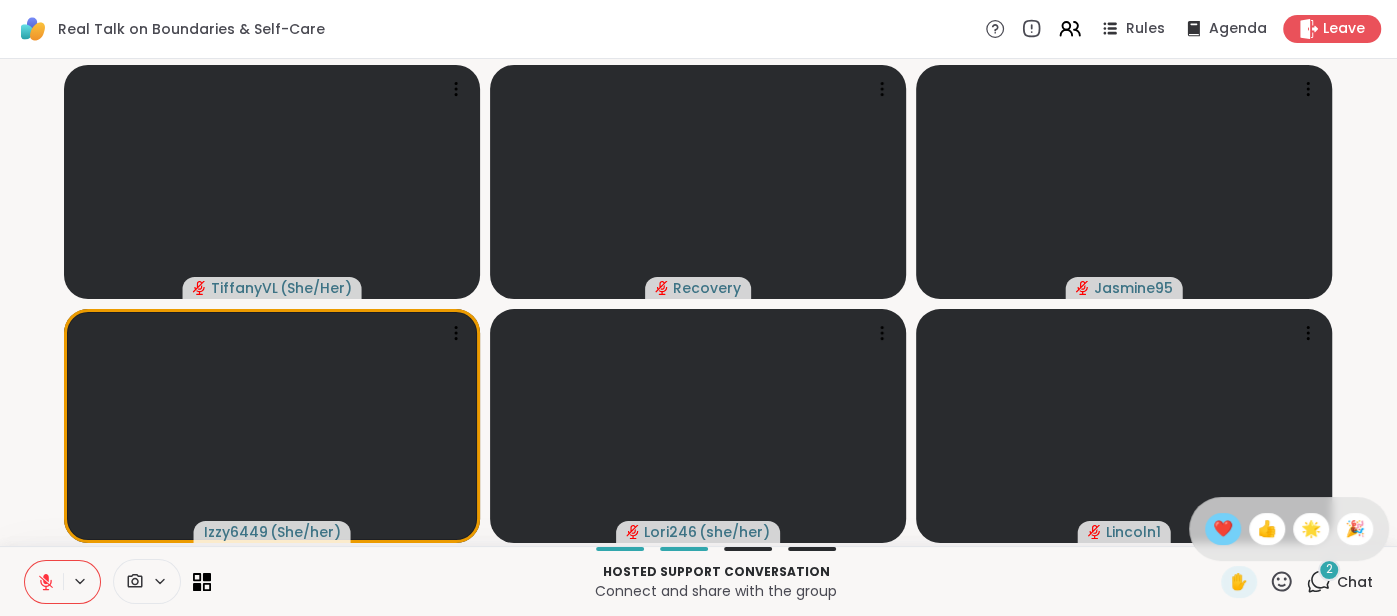 click on "❤️" at bounding box center (1223, 529) 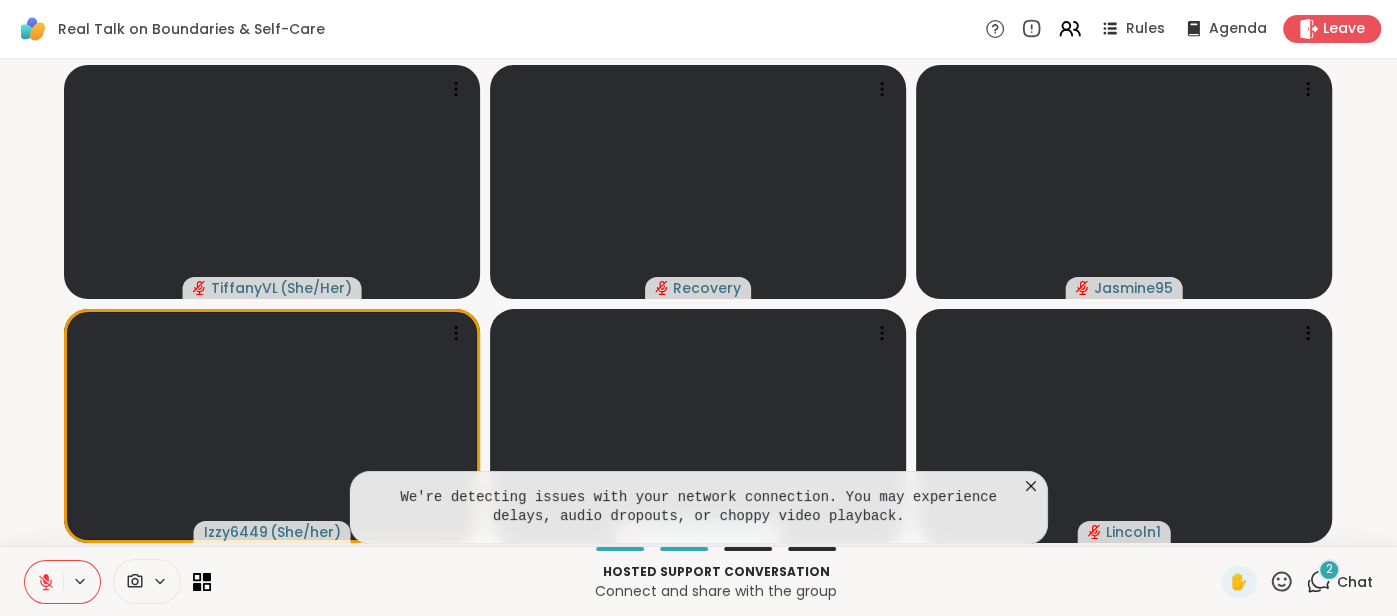 click 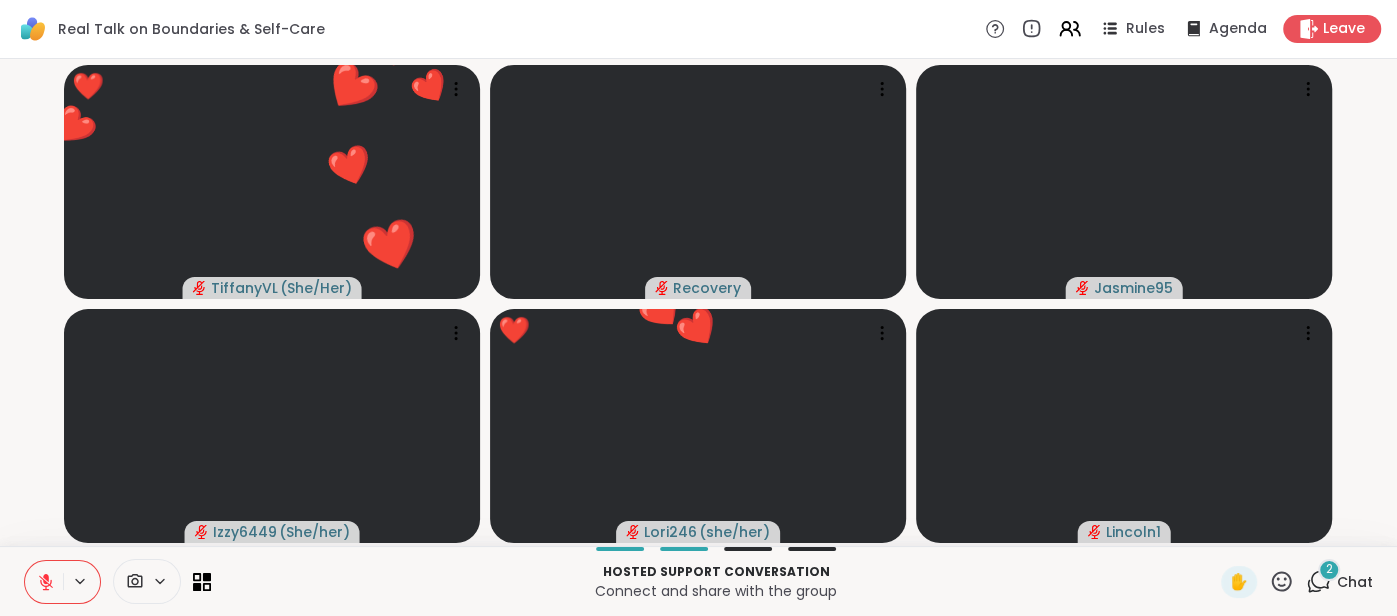 click 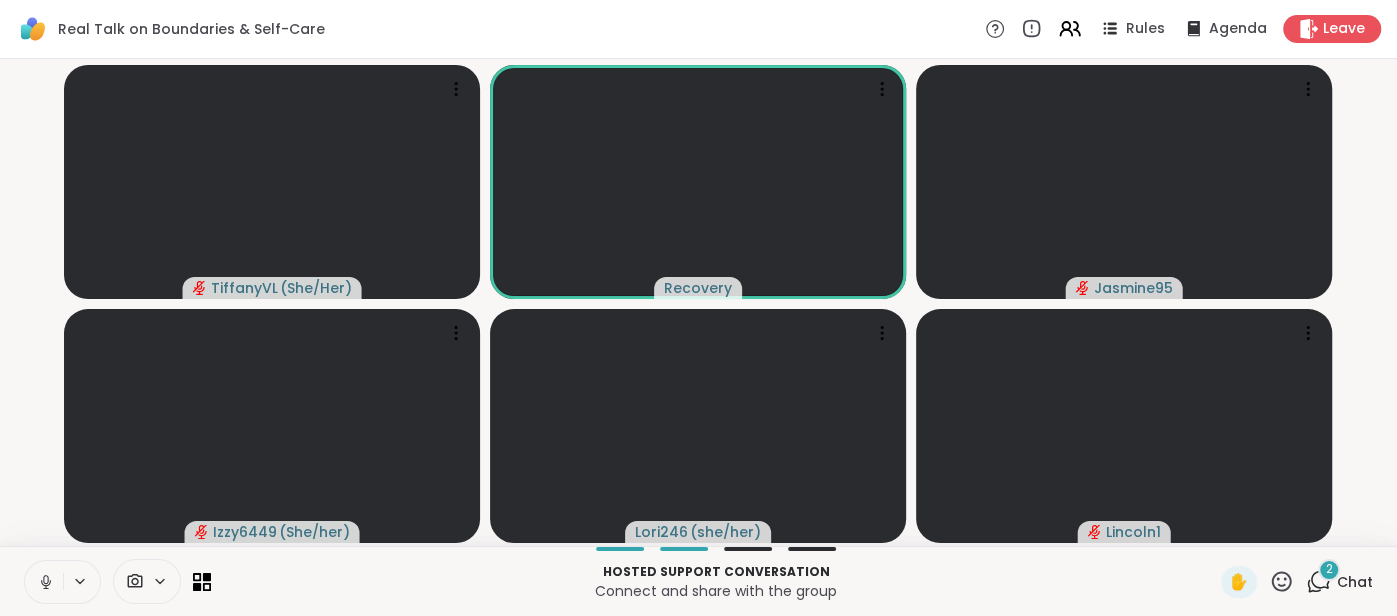 click 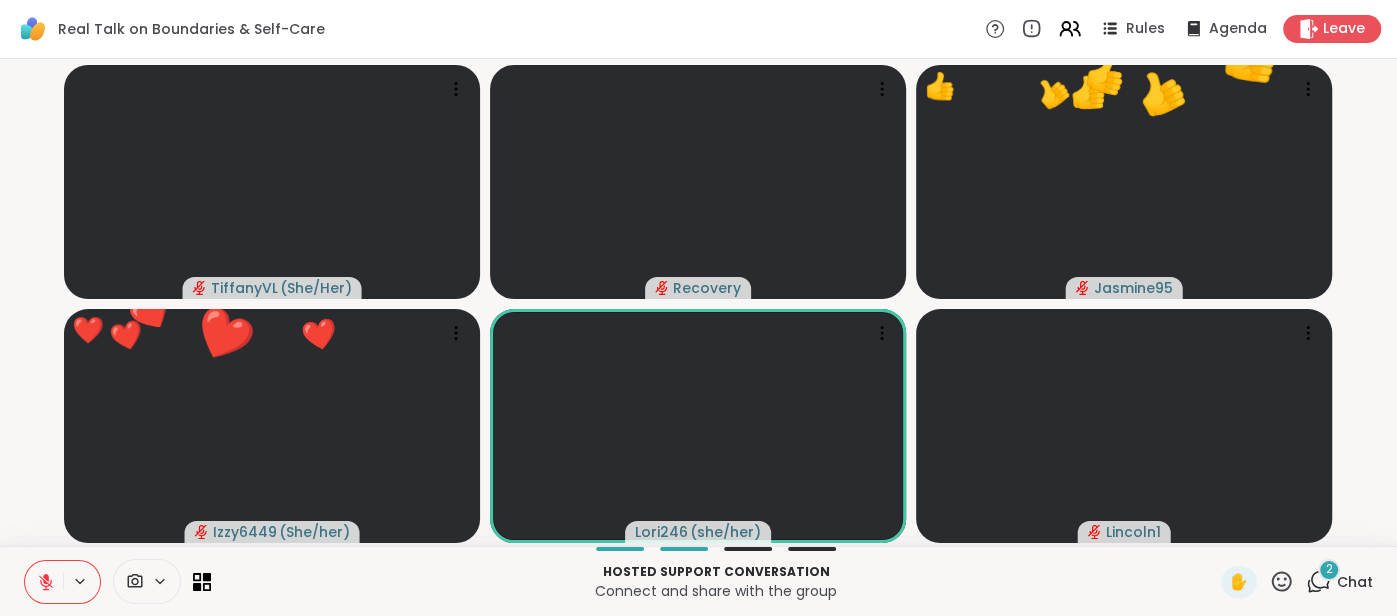 click 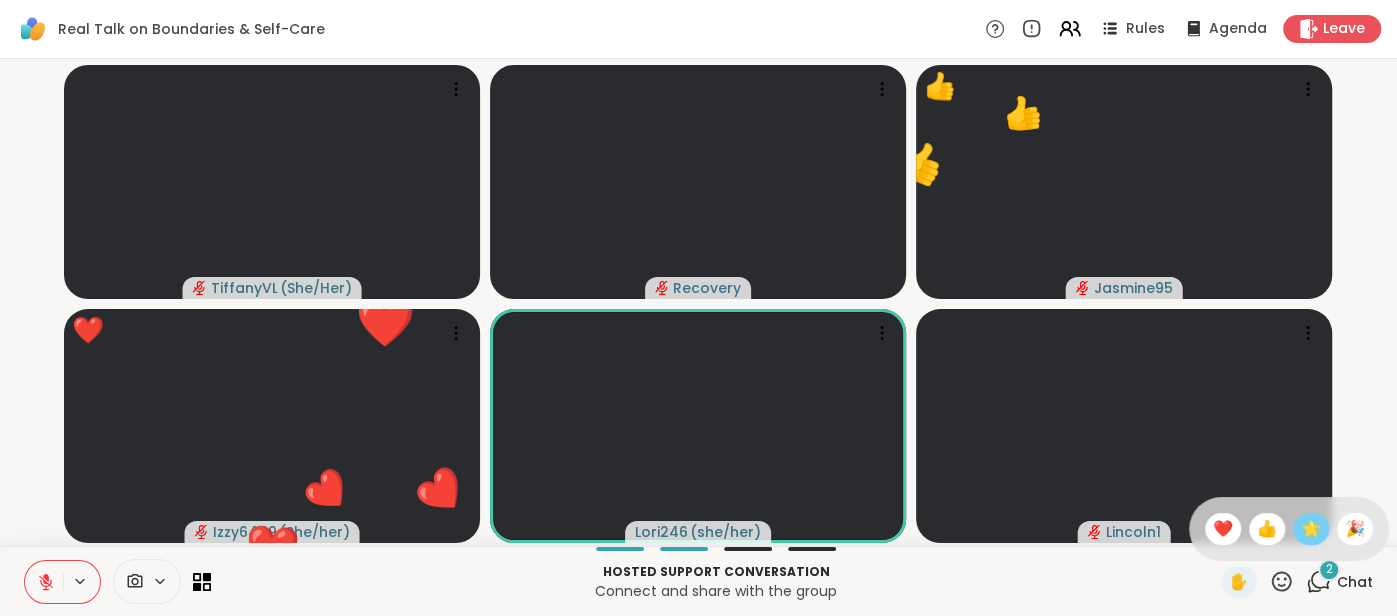 click on "🌟" at bounding box center [1311, 529] 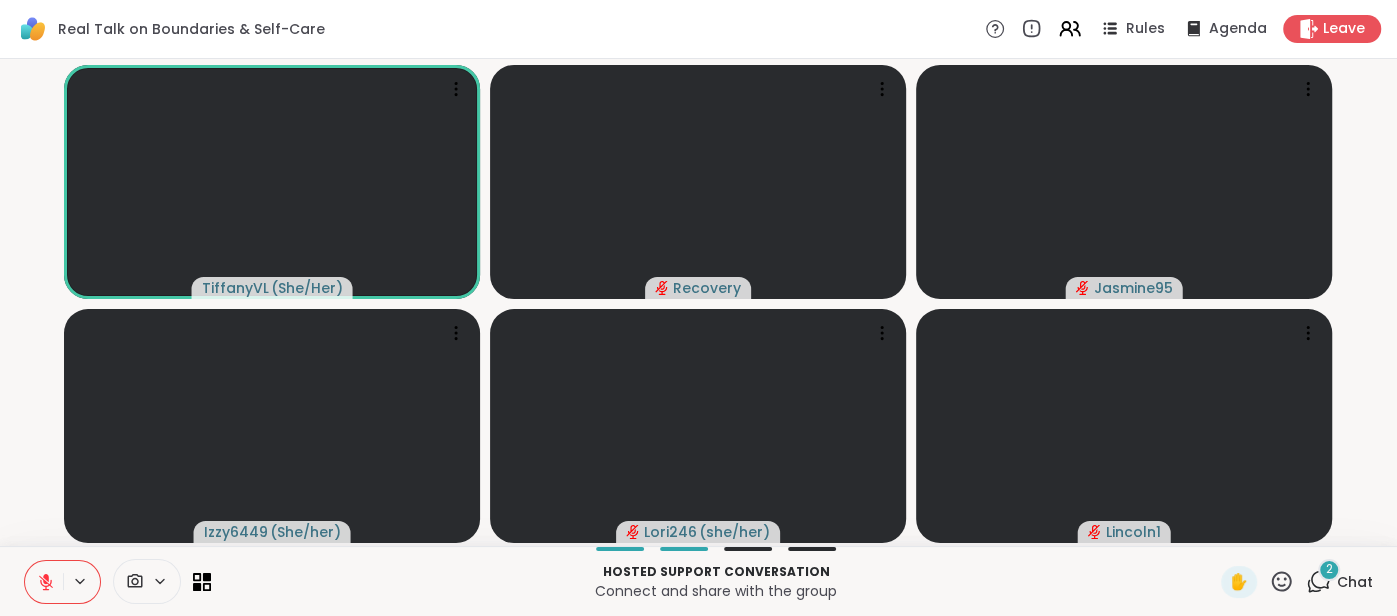 click 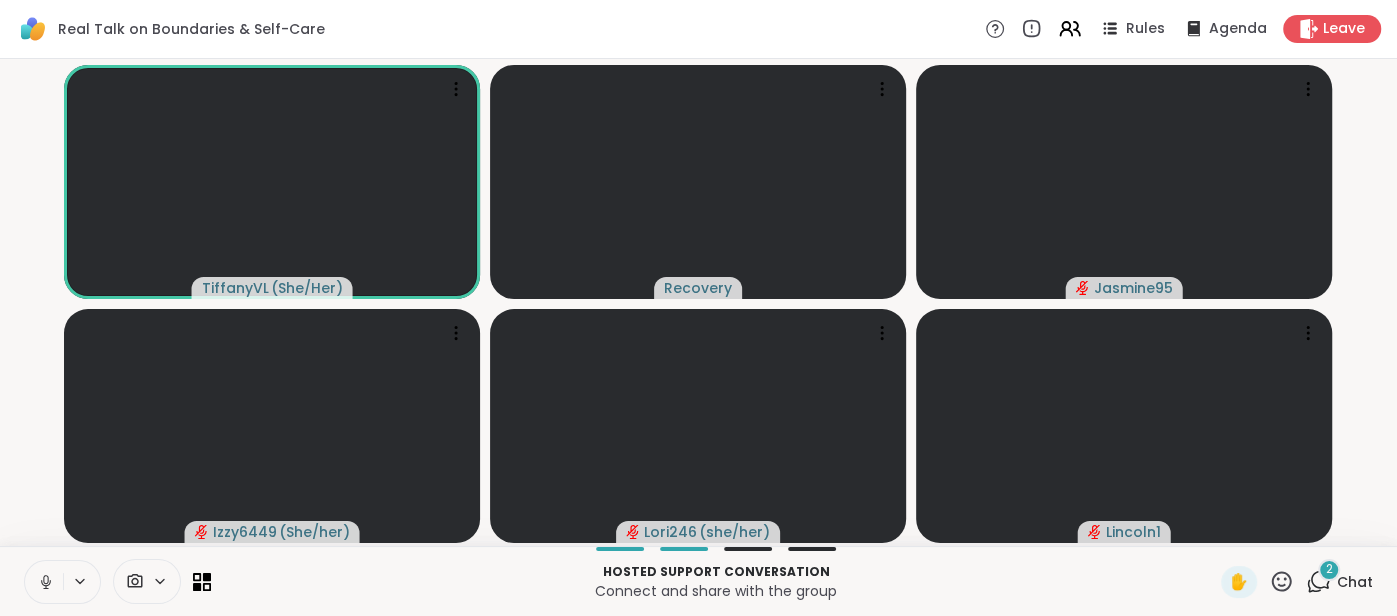 click 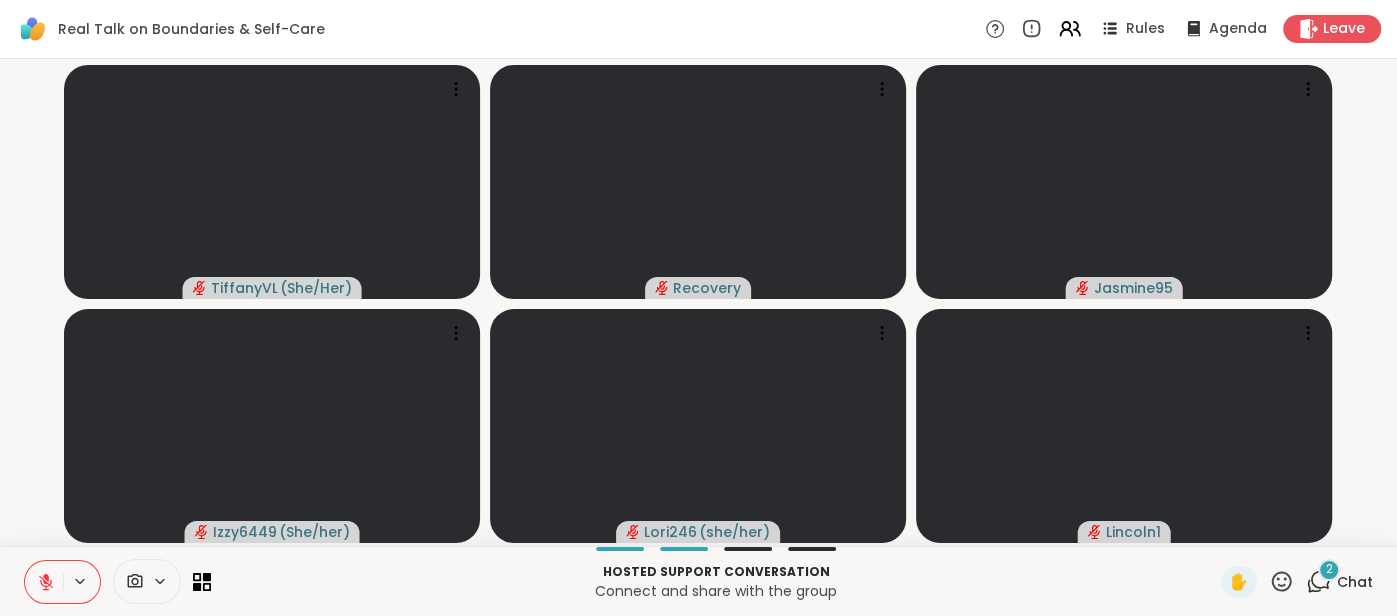 click on "Chat" at bounding box center [1355, 582] 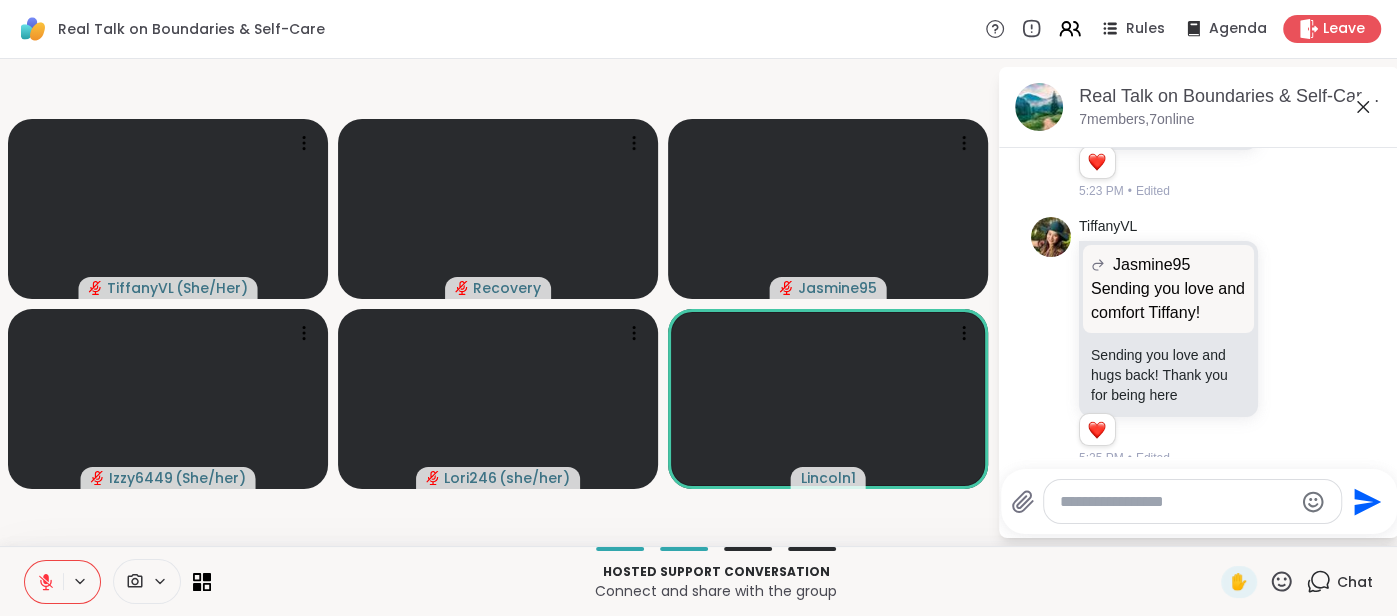 scroll, scrollTop: 1396, scrollLeft: 0, axis: vertical 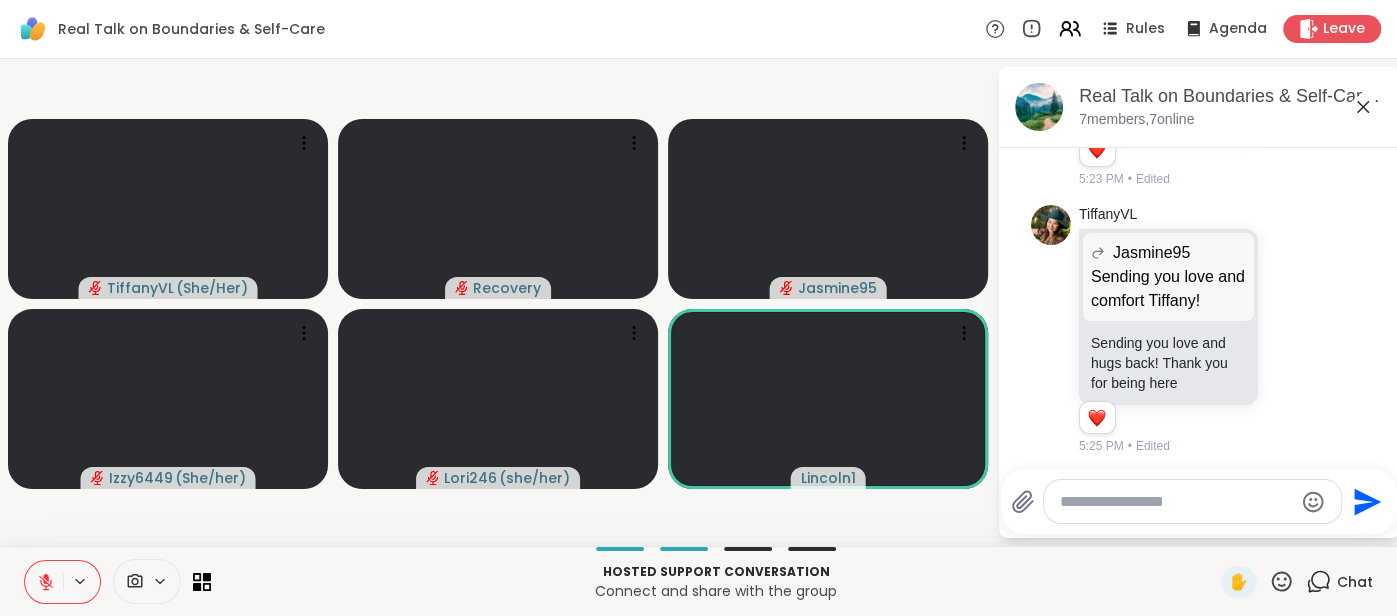 click 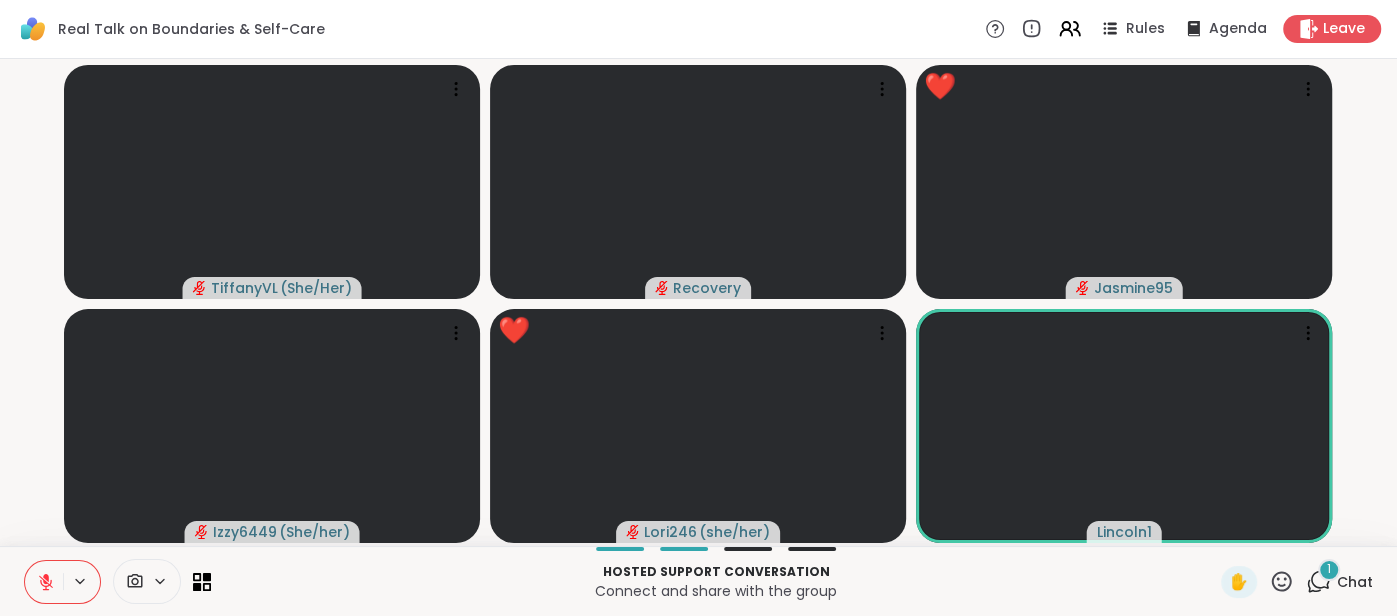 click on "Chat" at bounding box center (1355, 582) 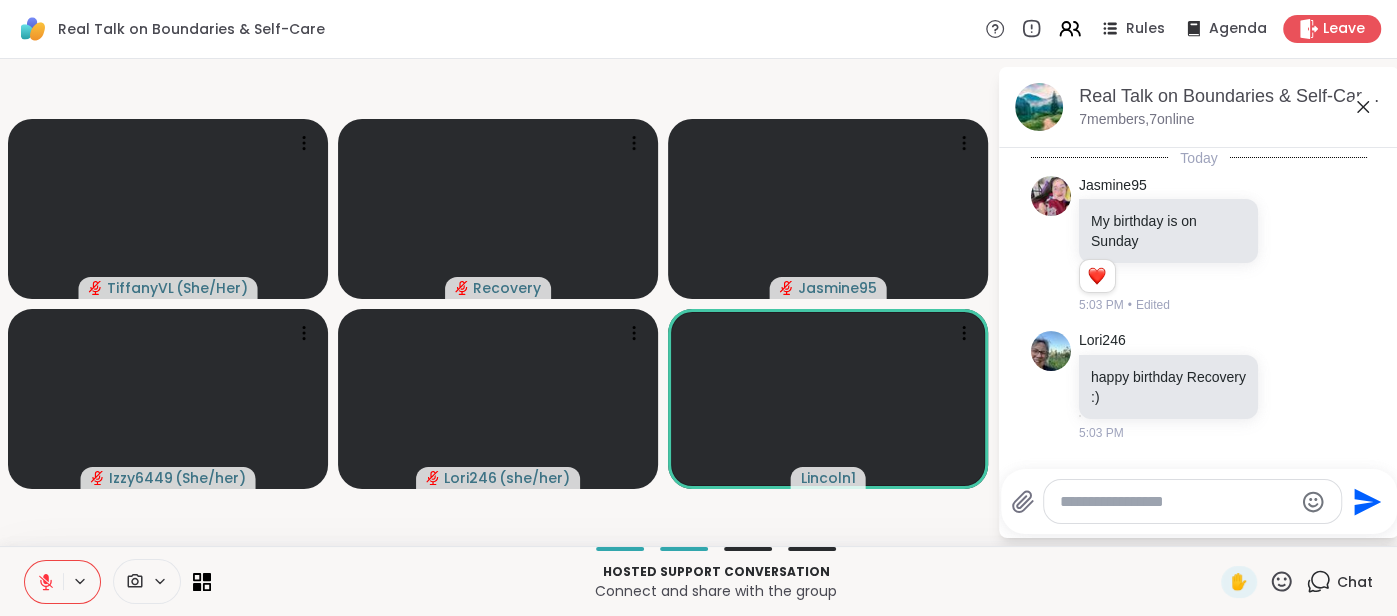 scroll, scrollTop: 1550, scrollLeft: 0, axis: vertical 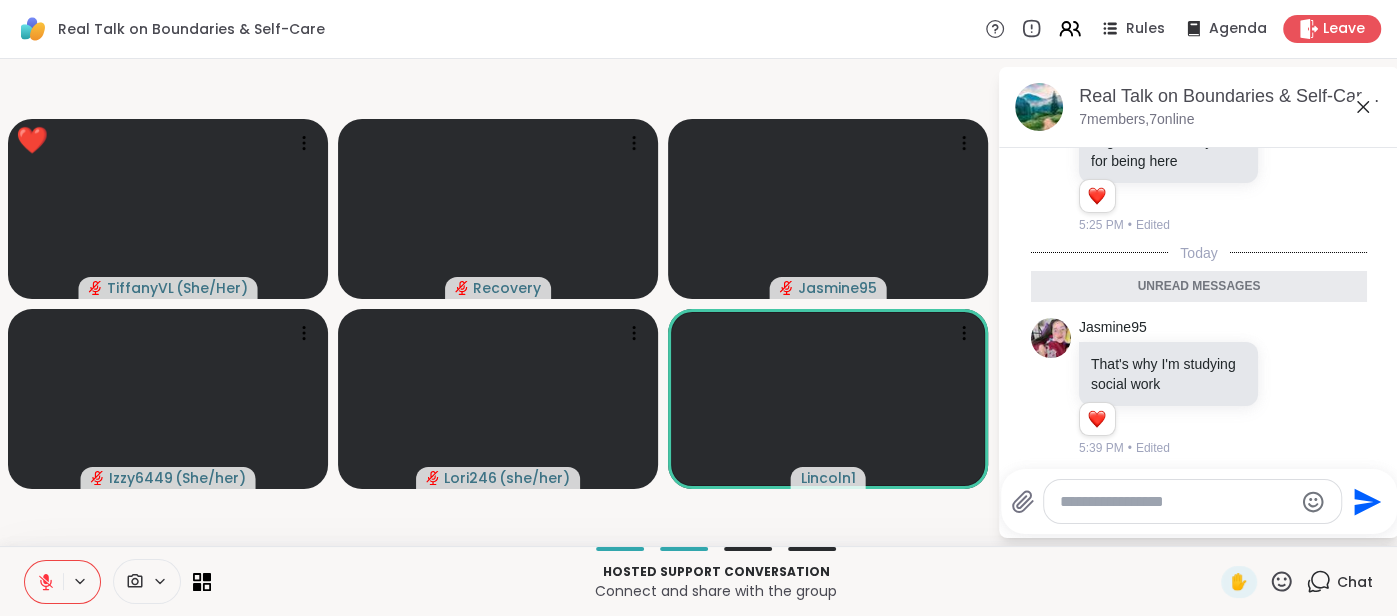 click 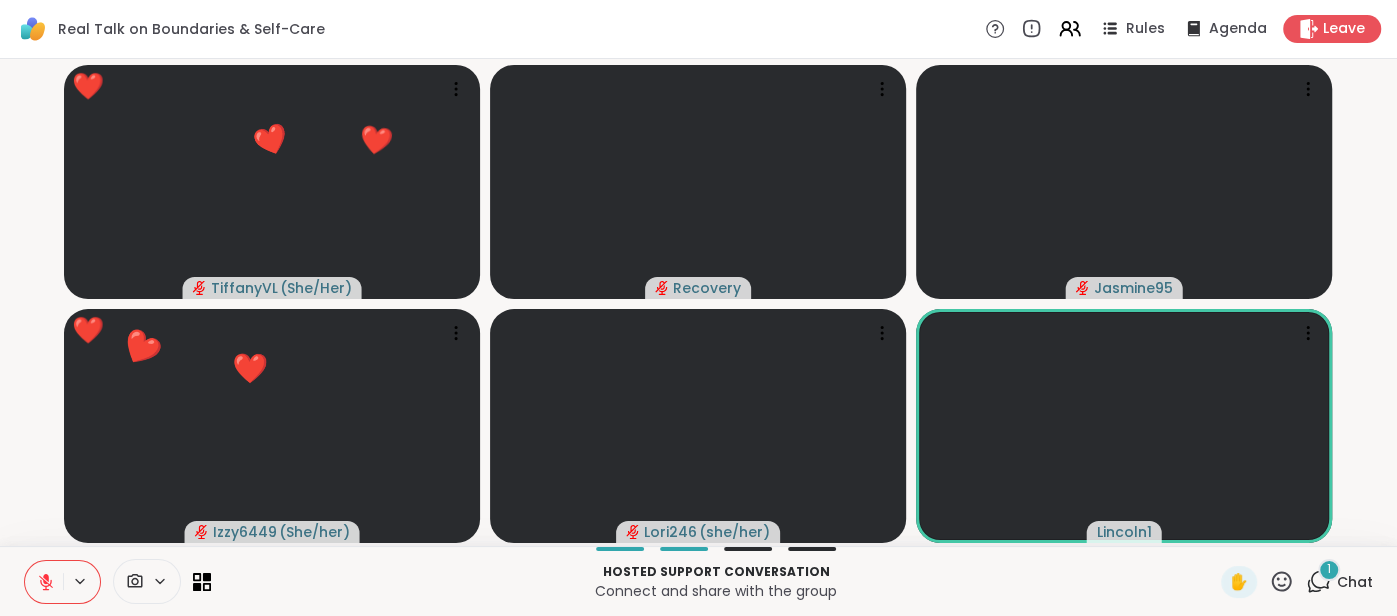click 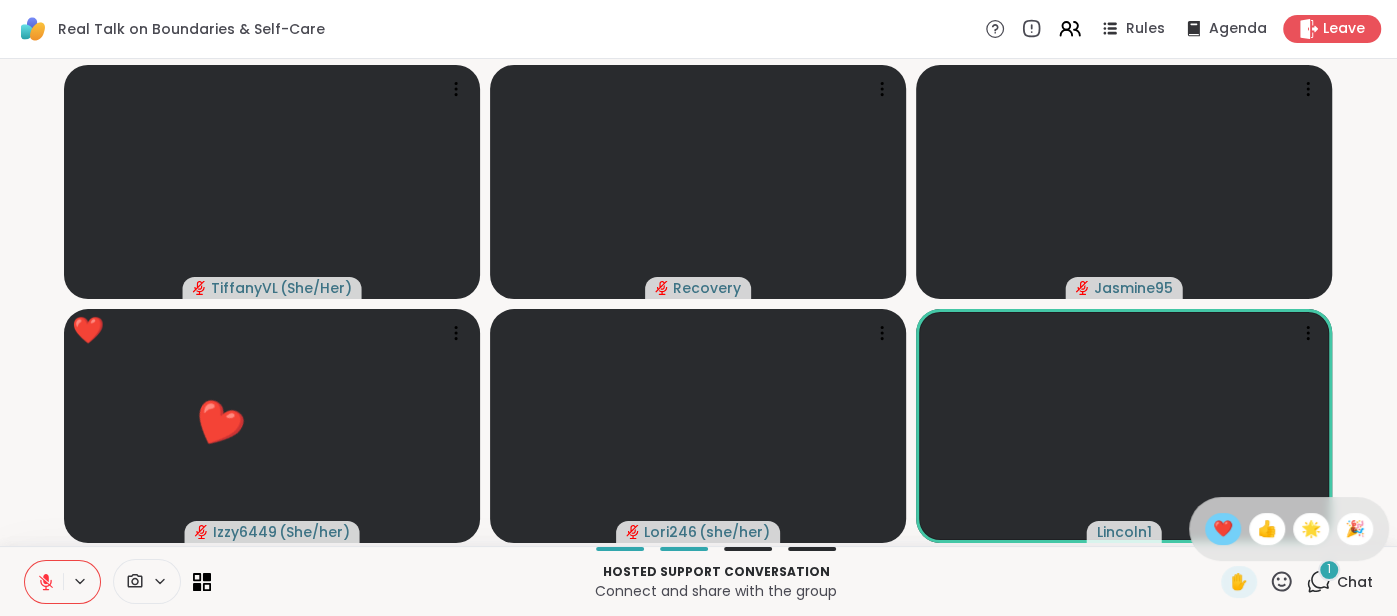 click on "❤️" at bounding box center [1223, 529] 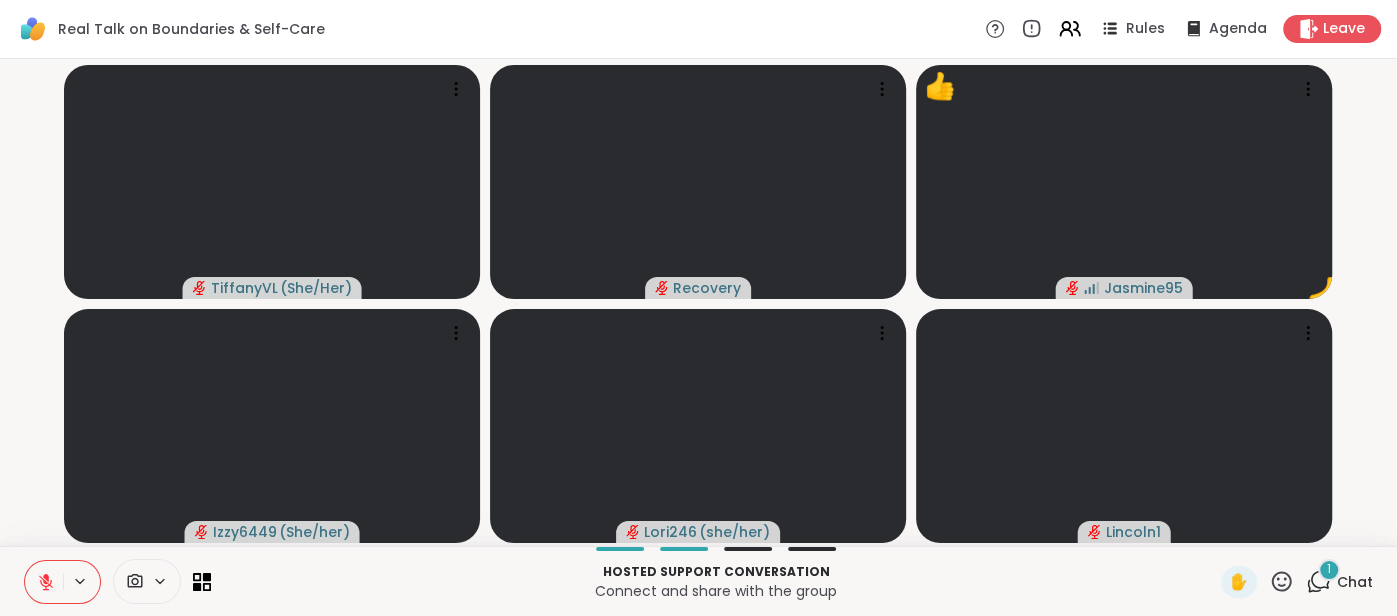 click on "Chat" at bounding box center (1355, 582) 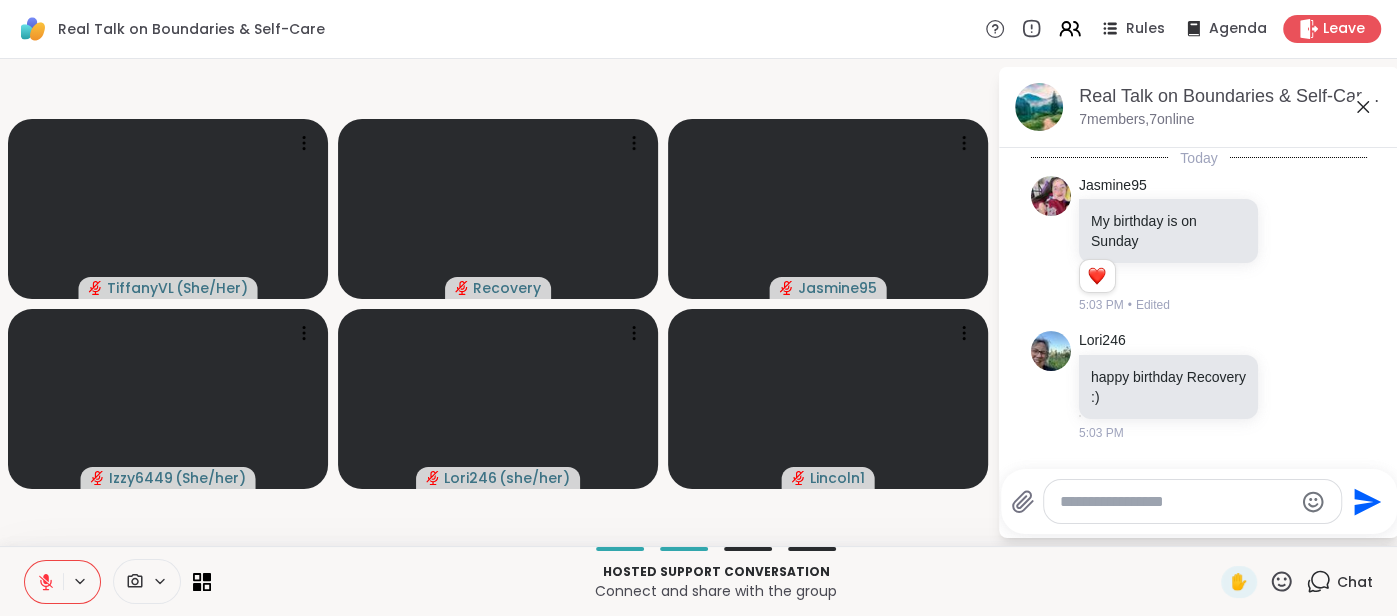 scroll, scrollTop: 1677, scrollLeft: 0, axis: vertical 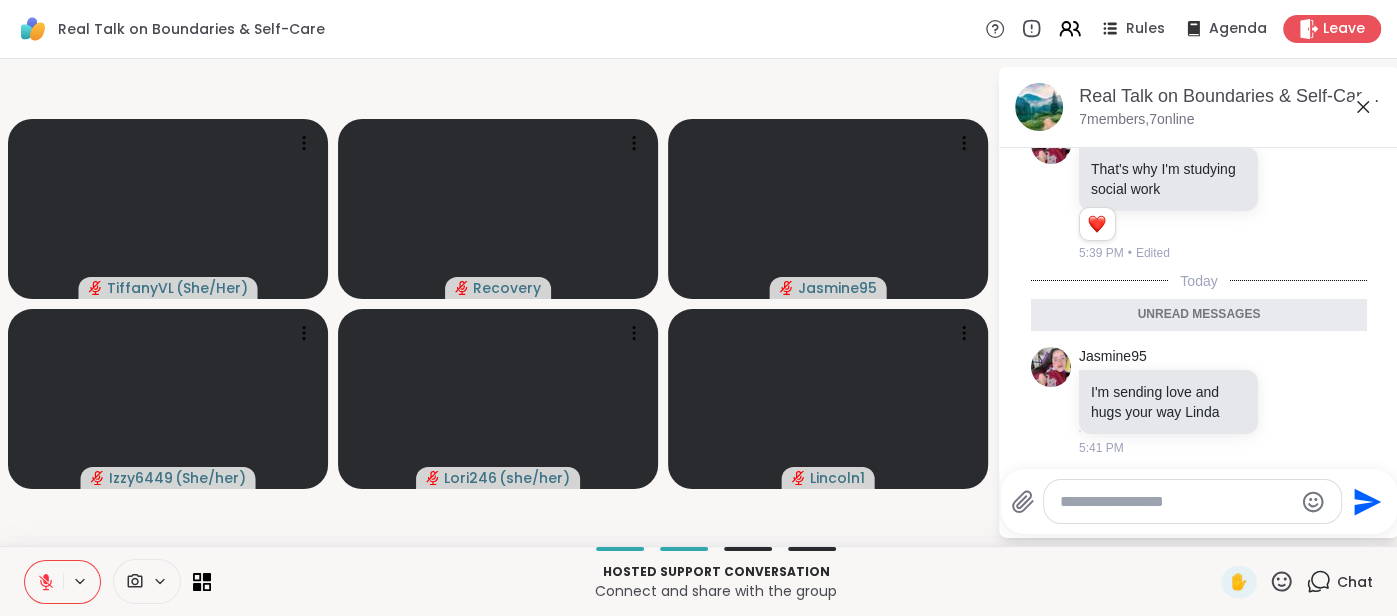 click on "Real Talk on Boundaries & Self-Care, Aug 07 7  members,  7  online" at bounding box center [1231, 106] 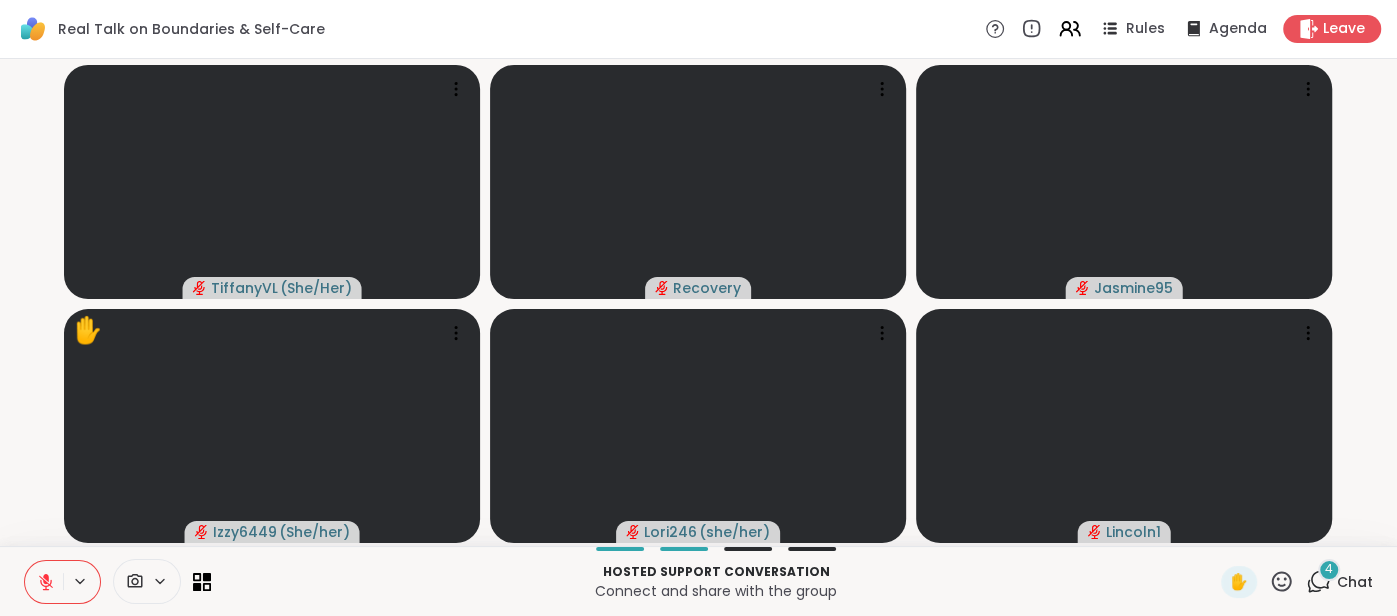click 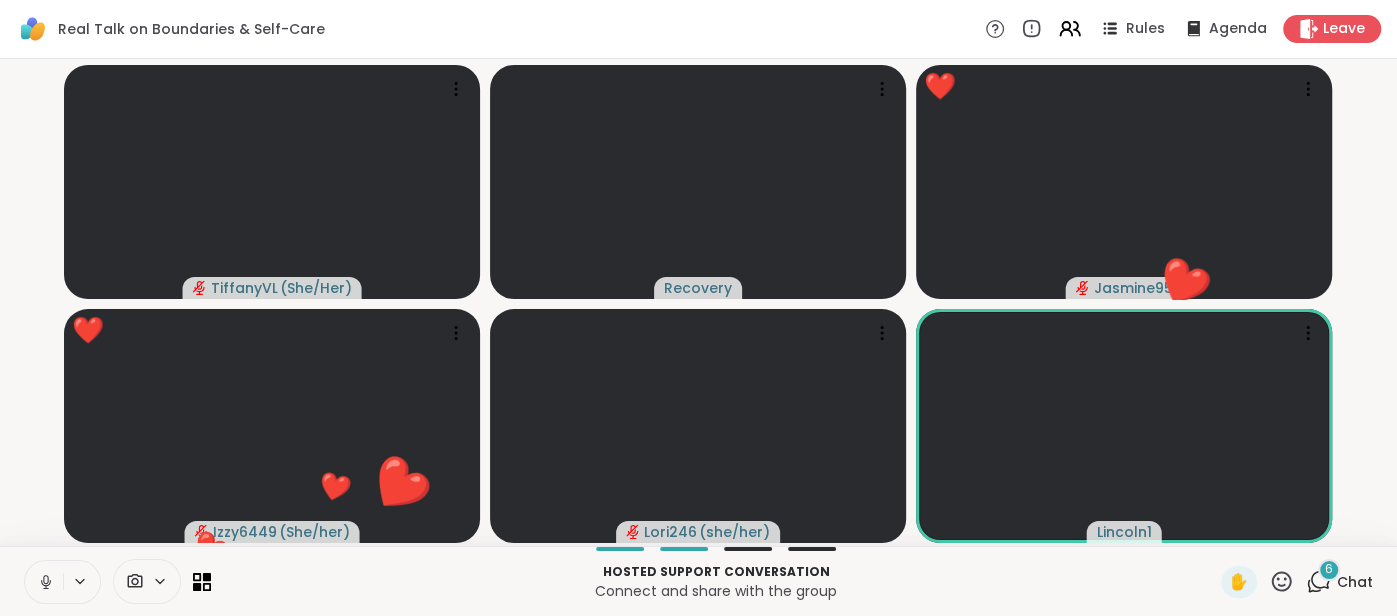 click 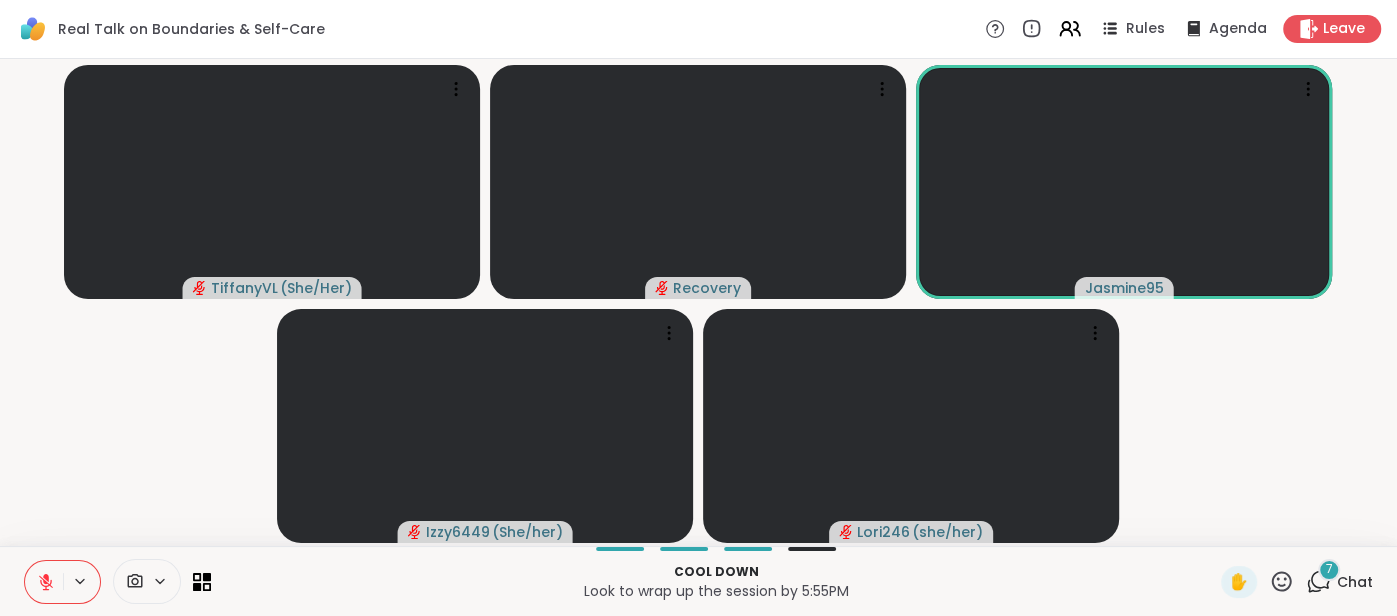 click on "Chat" at bounding box center [1355, 582] 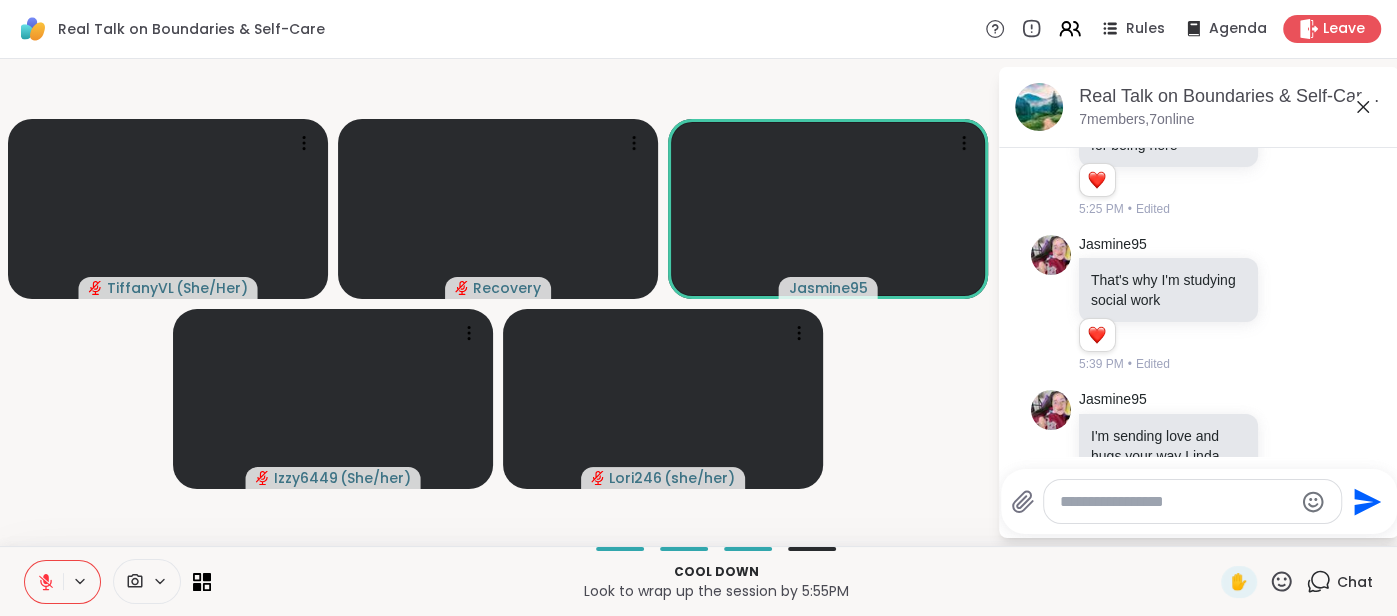 scroll, scrollTop: 1557, scrollLeft: 0, axis: vertical 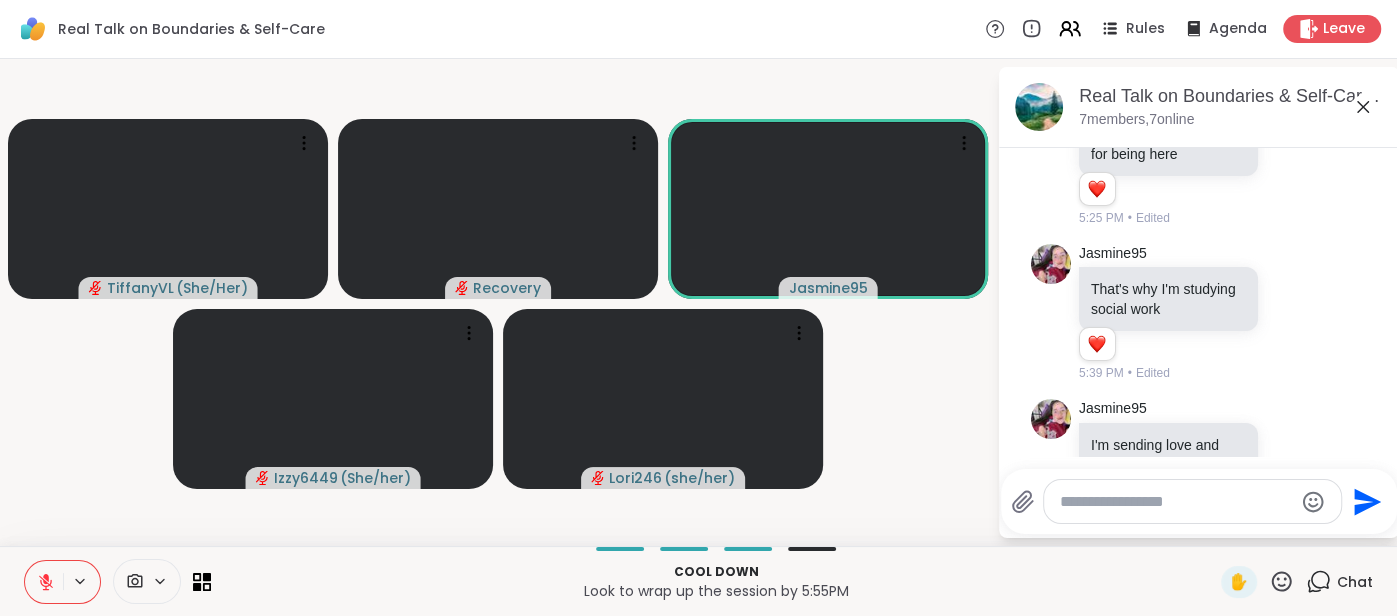 click 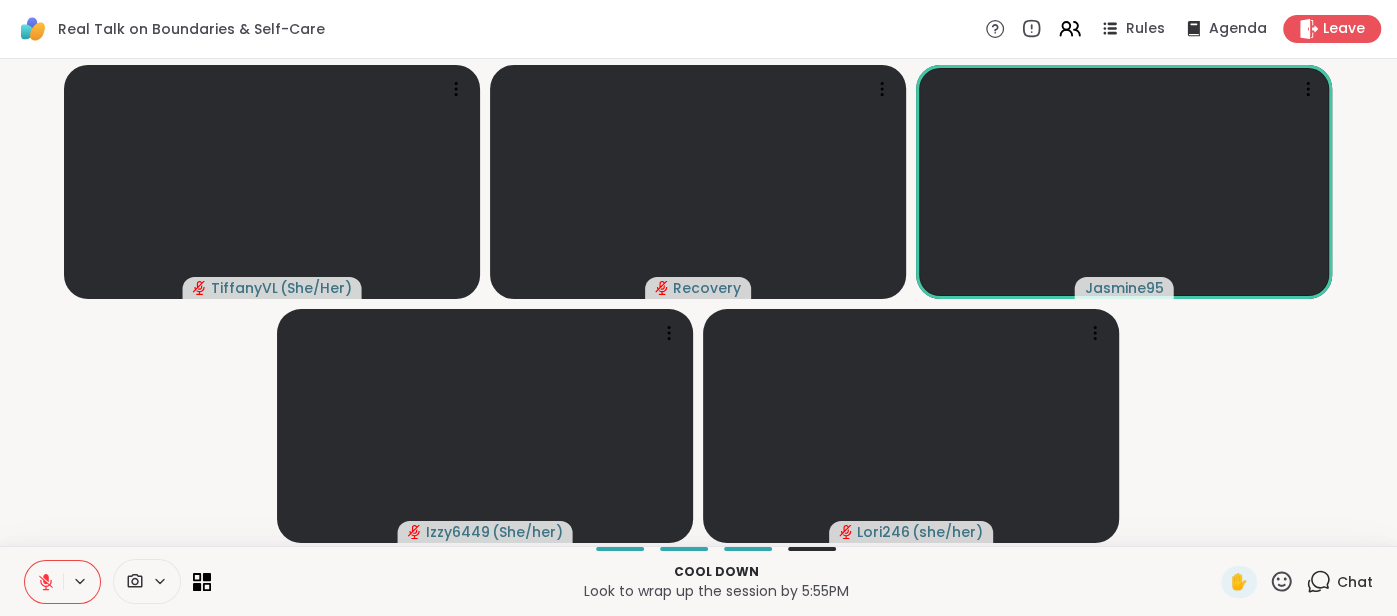 click at bounding box center [44, 582] 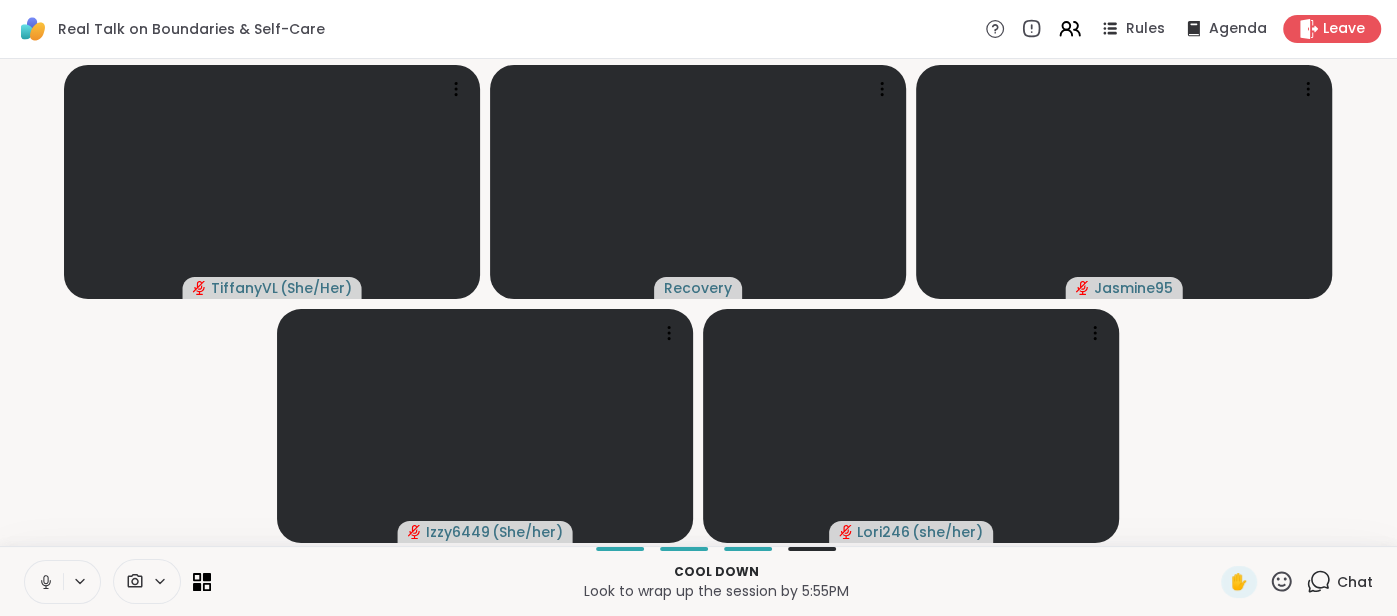 click 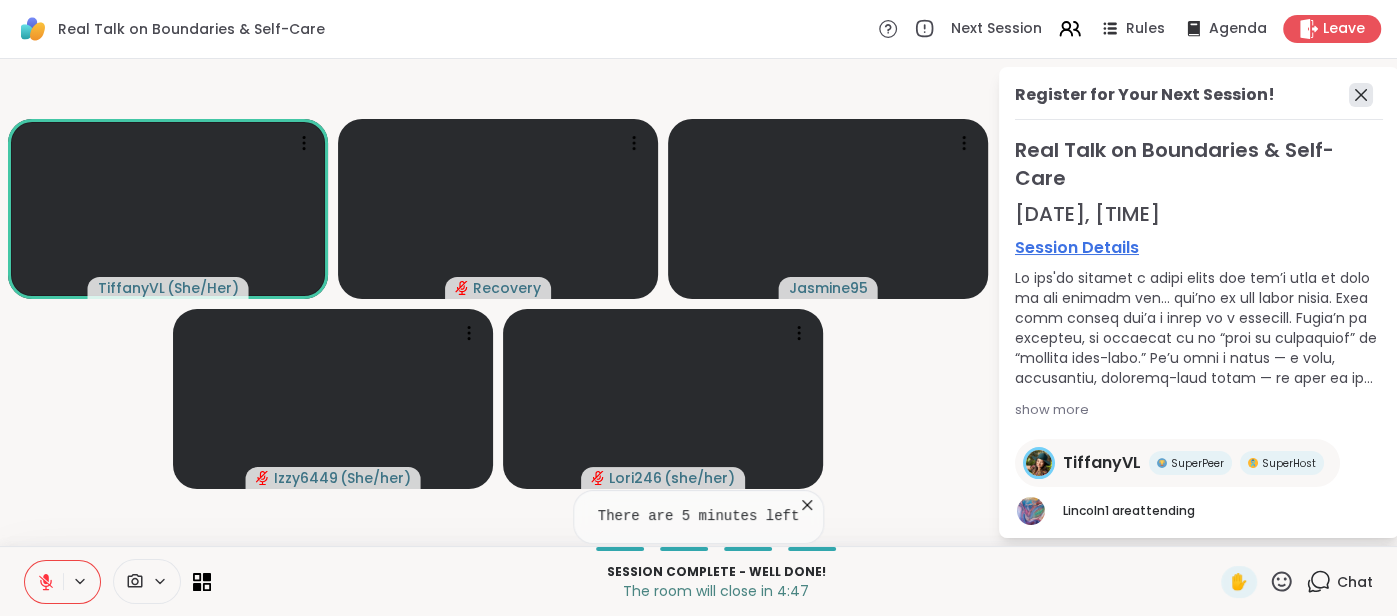 click 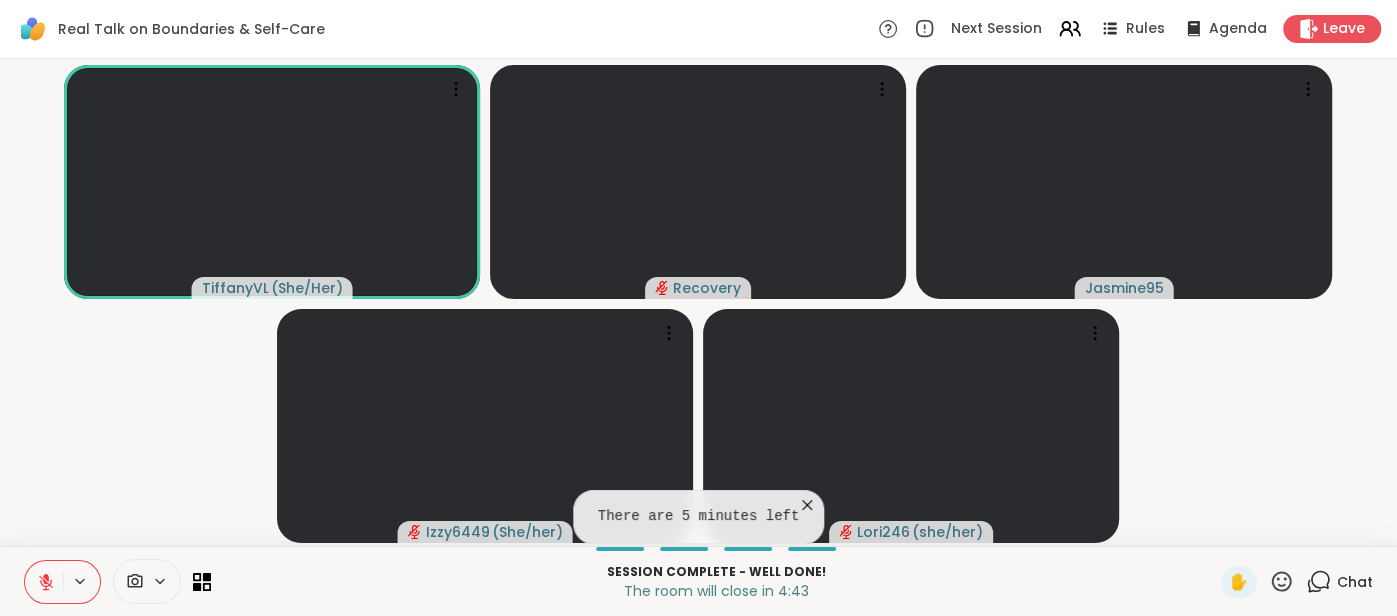 click 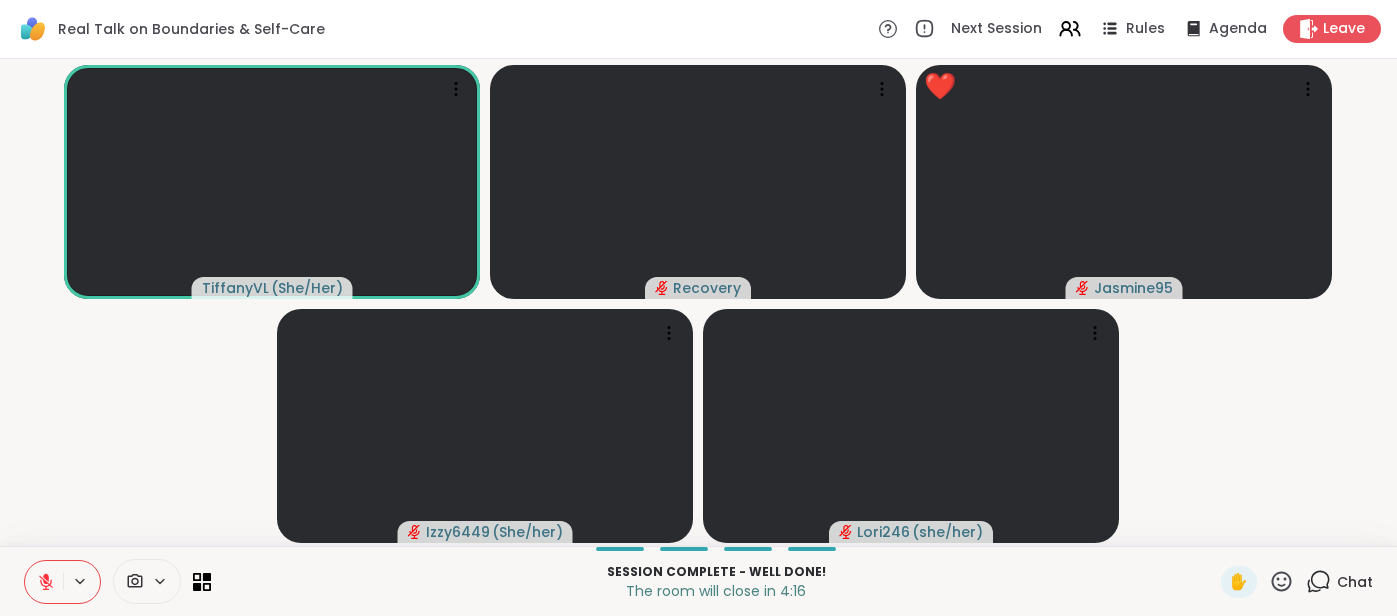 scroll, scrollTop: 0, scrollLeft: 0, axis: both 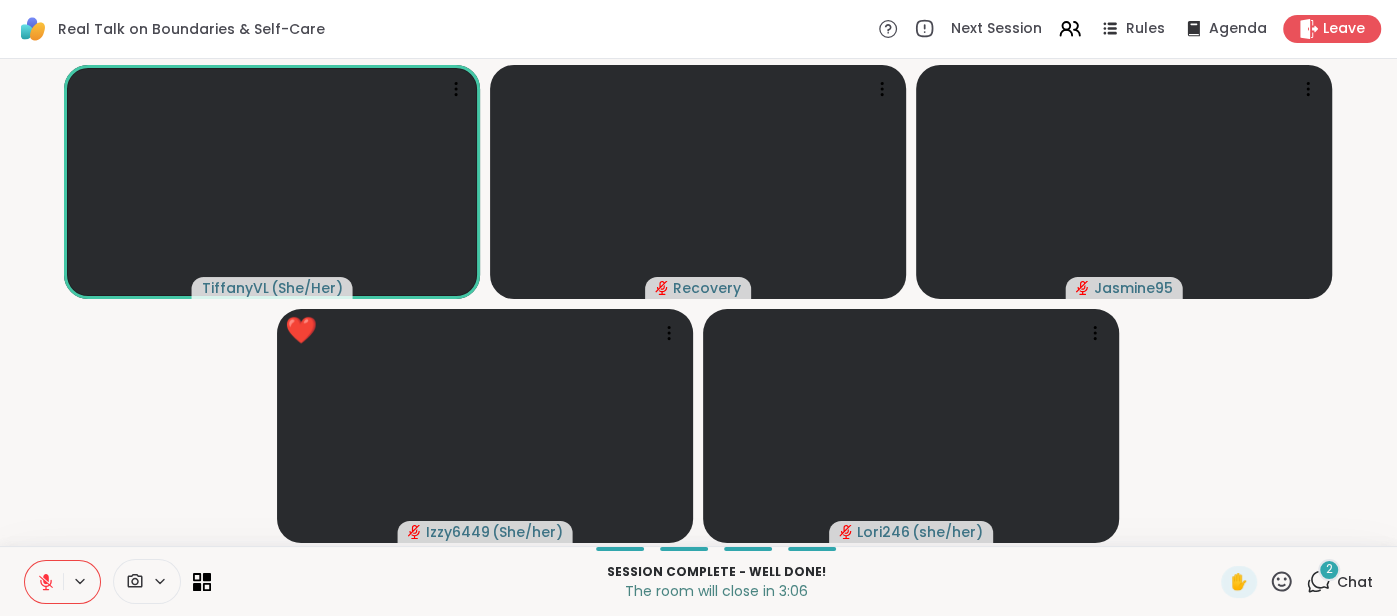 click 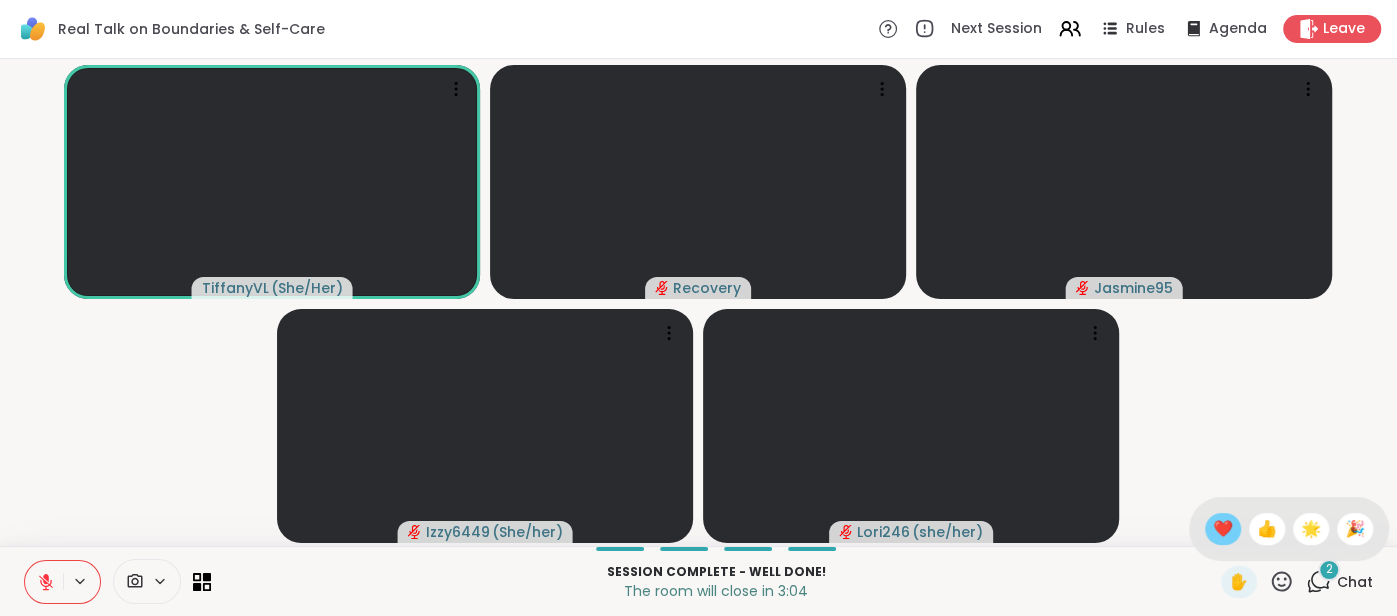 click on "❤️" at bounding box center [1223, 529] 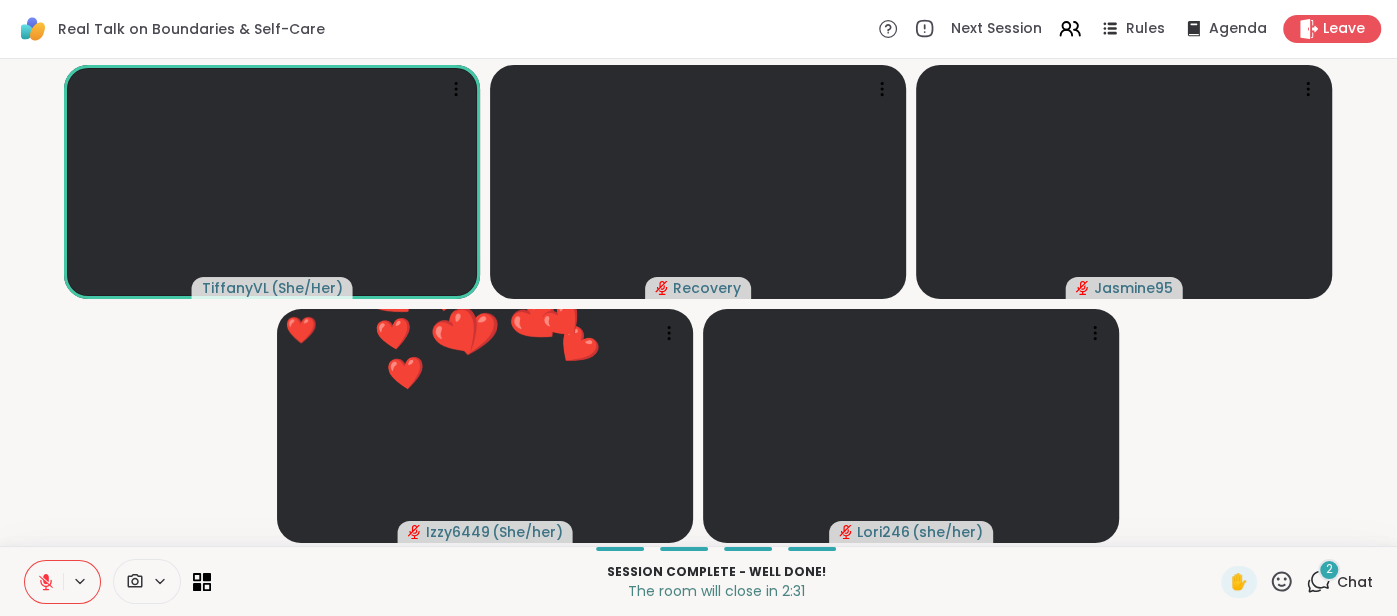 click on "[FIRST]VL ( She/Her ) Recovery [USERNAME] ( She/her ) ❤️ ❤️ ❤️ ❤️ ❤️ ❤️ ❤️ ❤️ ❤️ ❤️ ❤️ ❤️ ❤️ ❤️ ❤️ ❤️ ❤️ ❤️ ❤️ ❤️ ❤️ ❤️ ❤️ [USERNAME] ( she/her )" at bounding box center (698, 302) 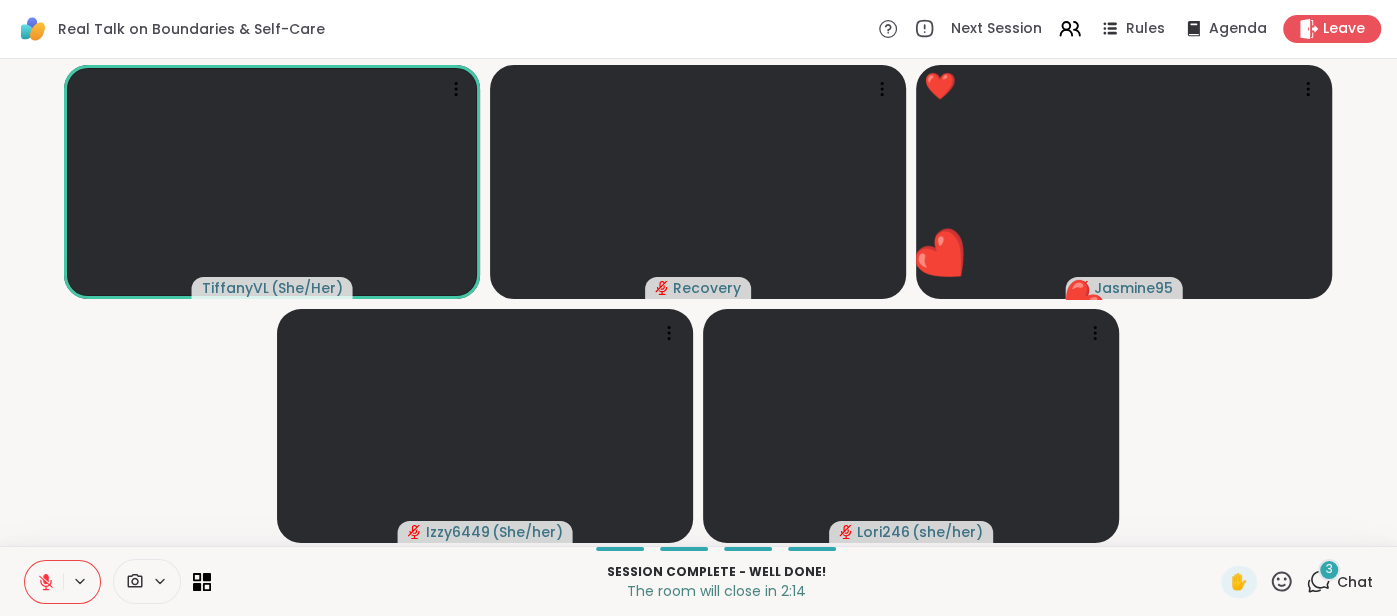 click 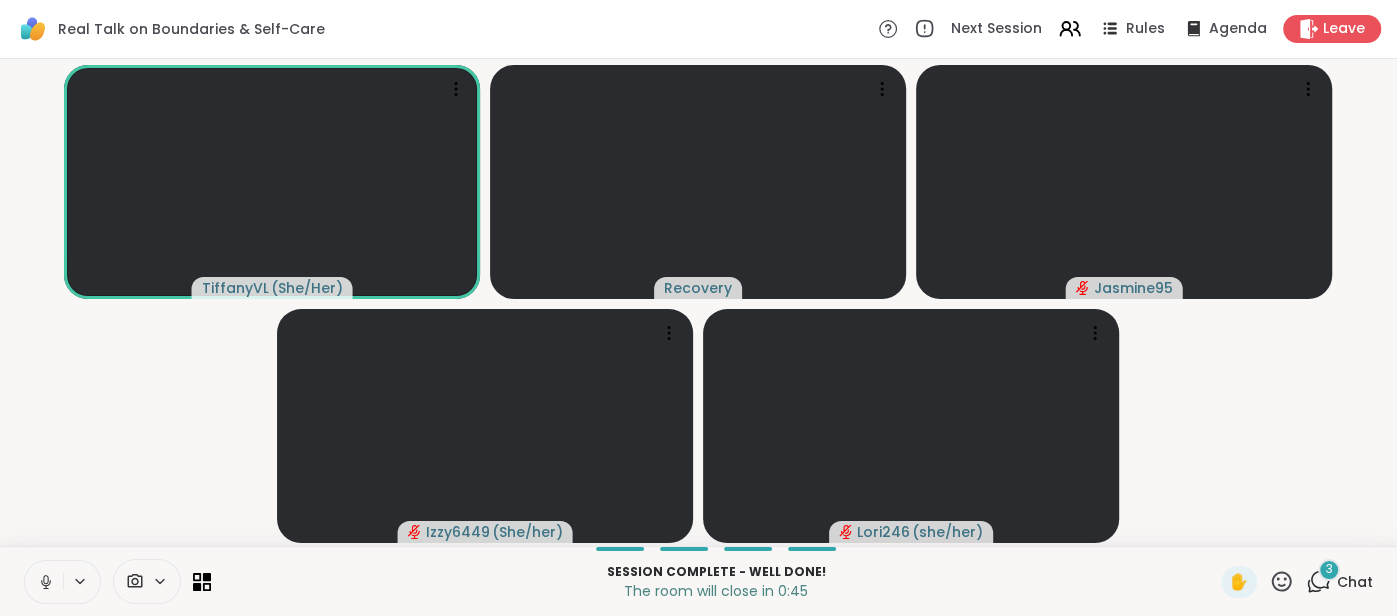 click at bounding box center (44, 582) 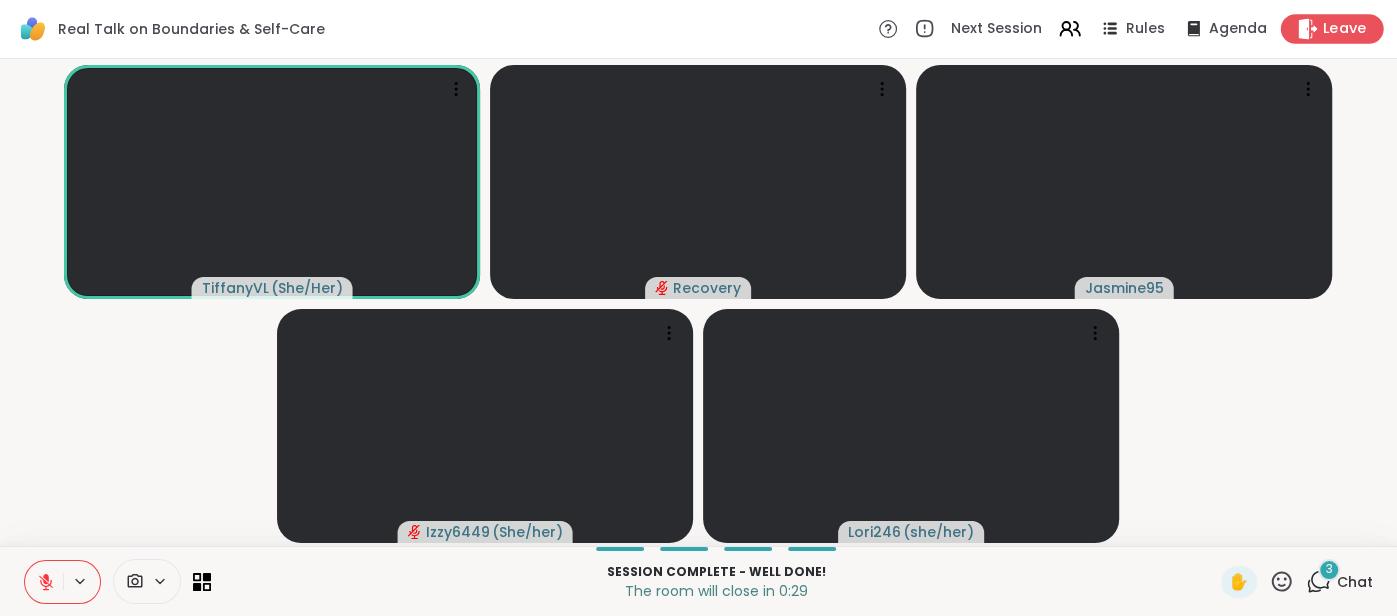 click on "Leave" at bounding box center [1345, 29] 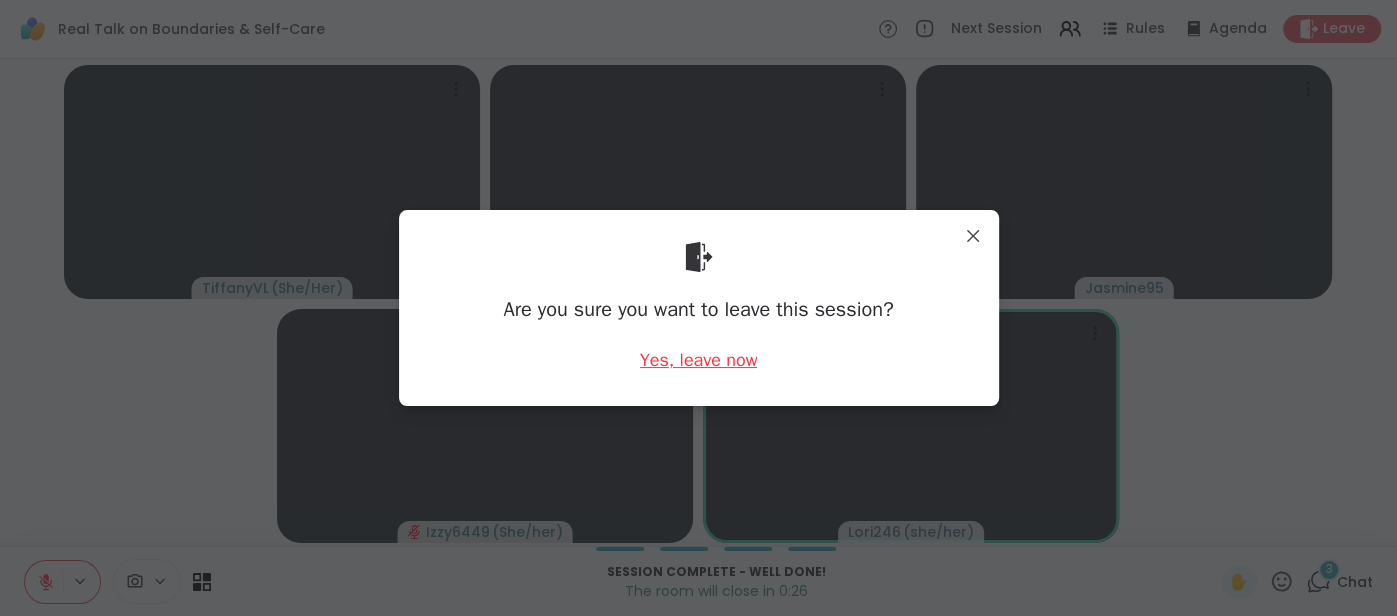 click on "Yes, leave now" at bounding box center [699, 360] 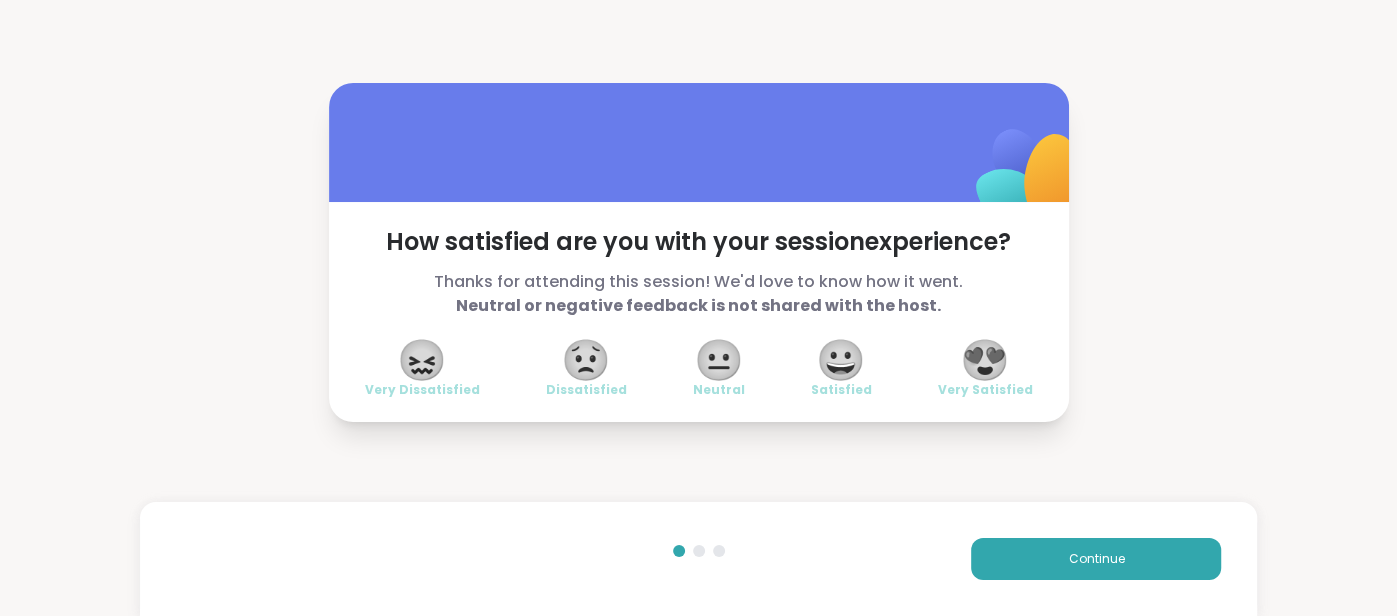 click on "😍" at bounding box center (985, 360) 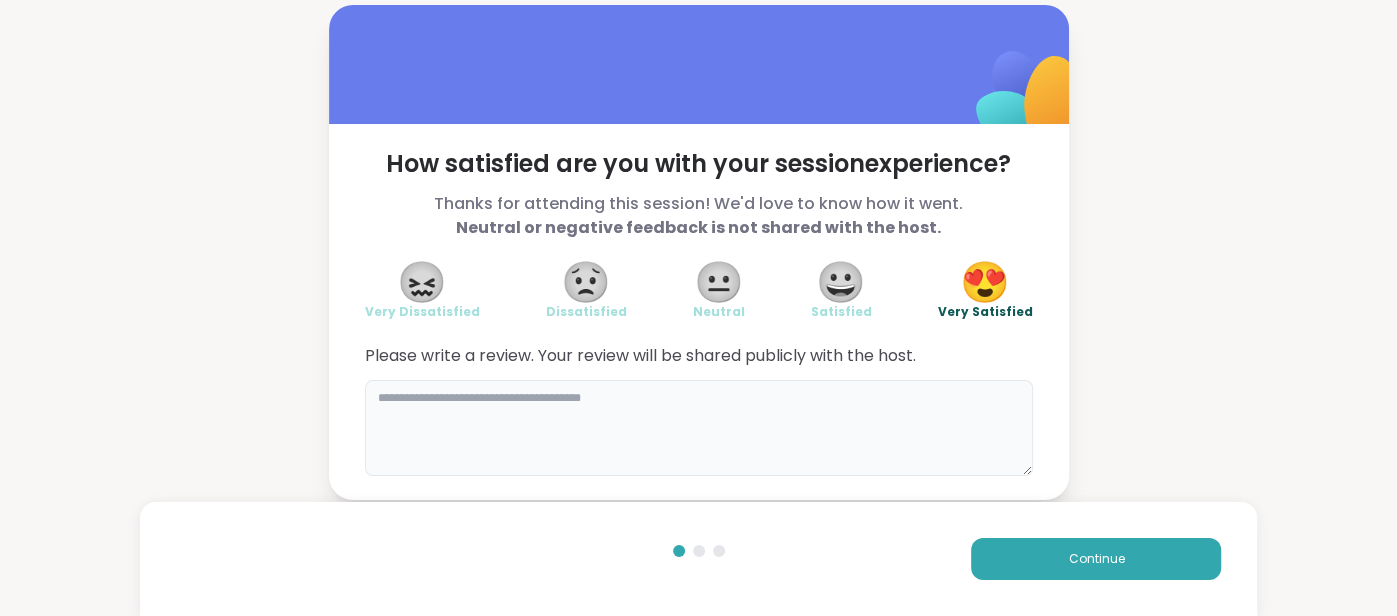 click at bounding box center (699, 428) 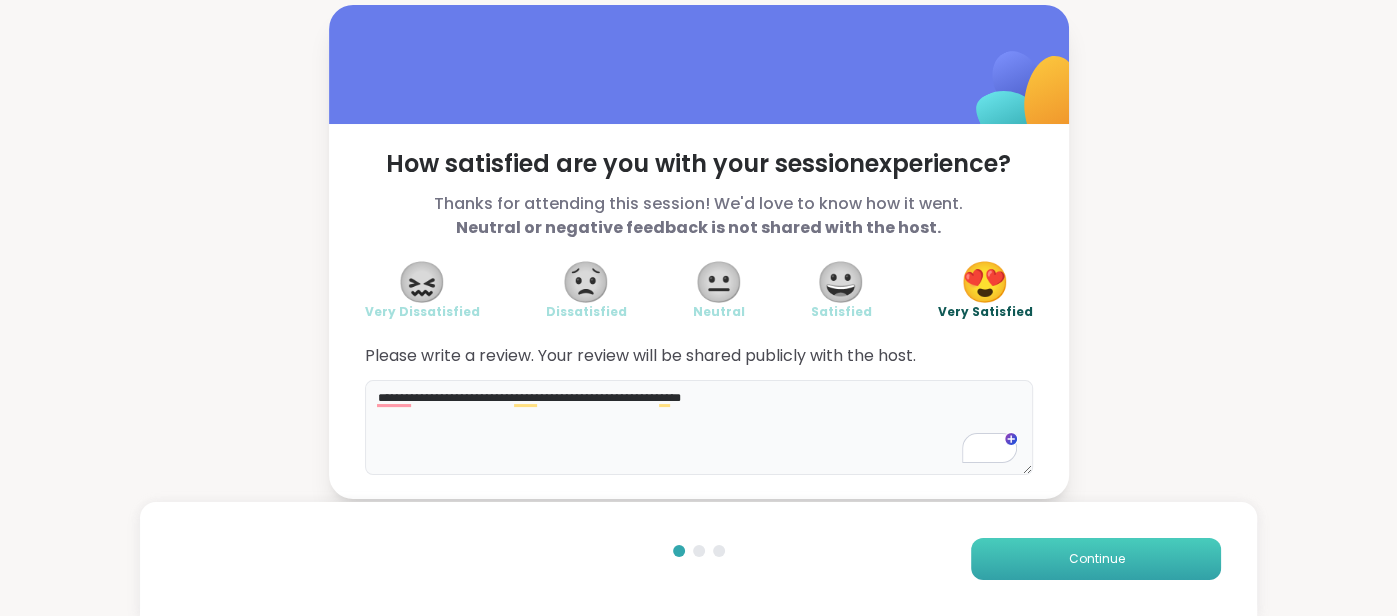 type on "**********" 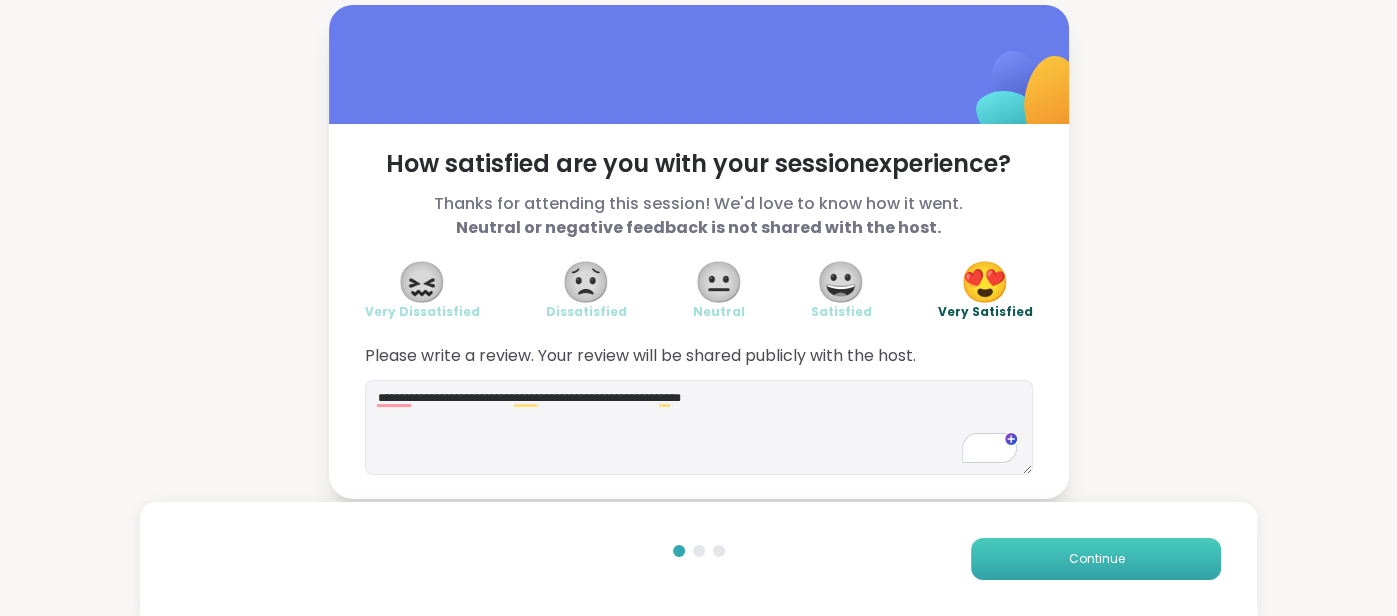 click on "Continue" at bounding box center (1096, 559) 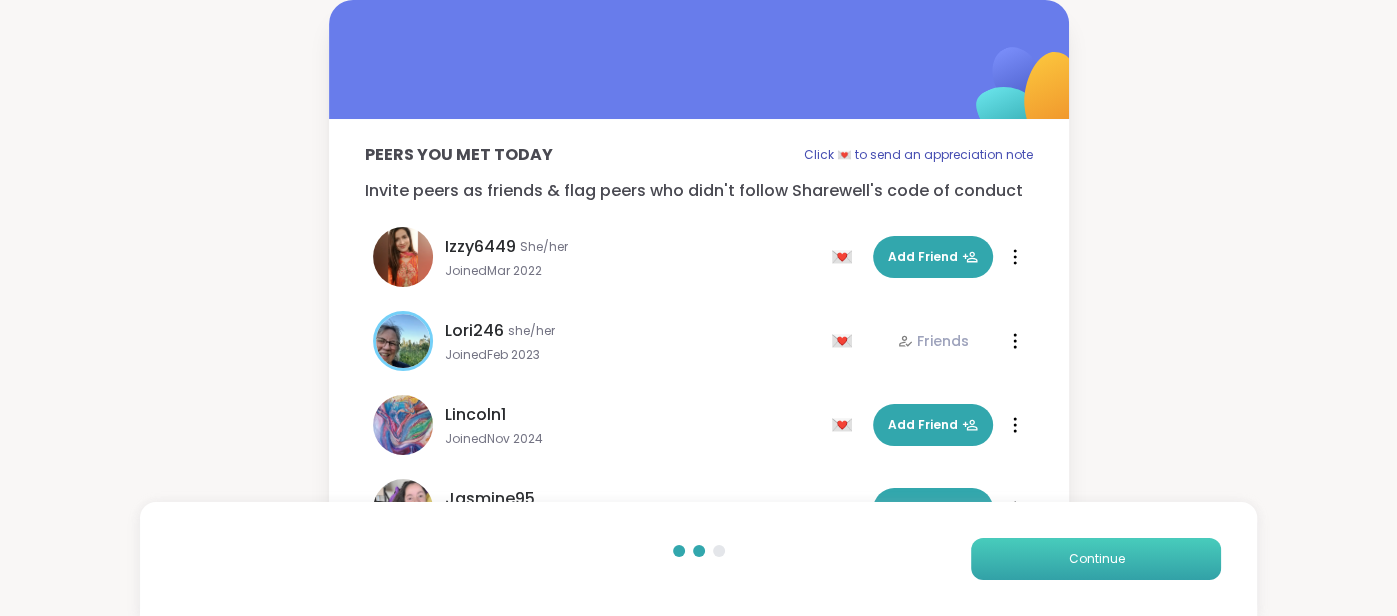 click on "Continue" at bounding box center [1096, 559] 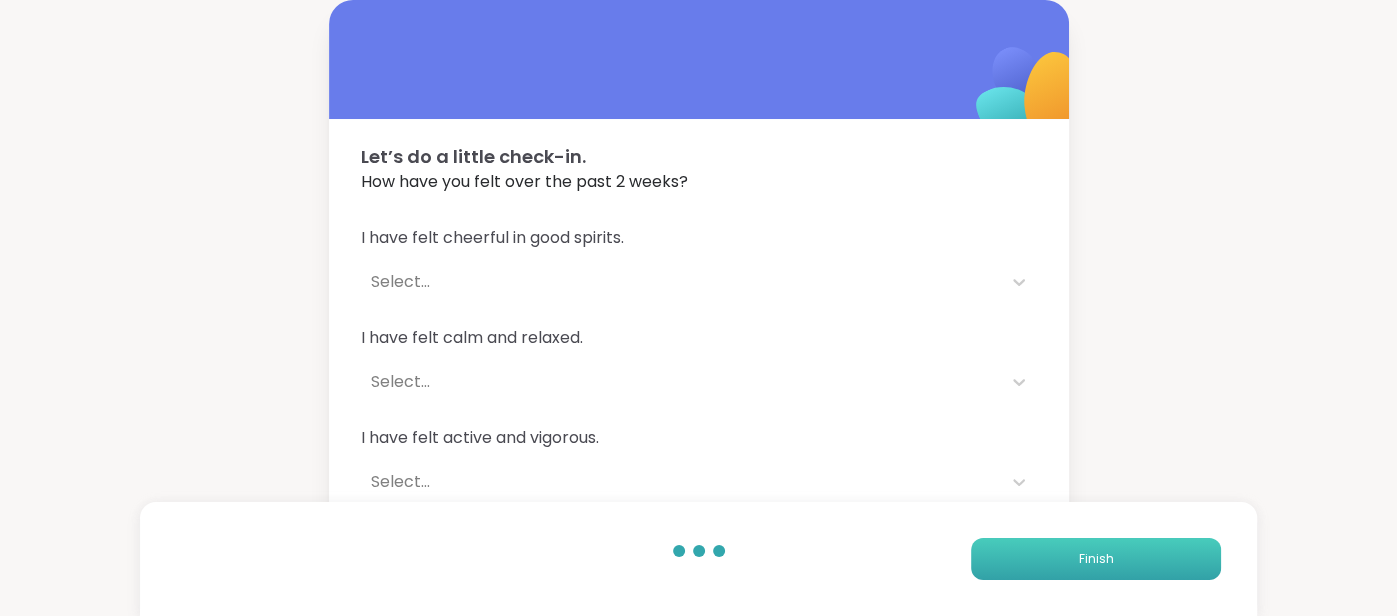 click on "Finish" at bounding box center [1096, 559] 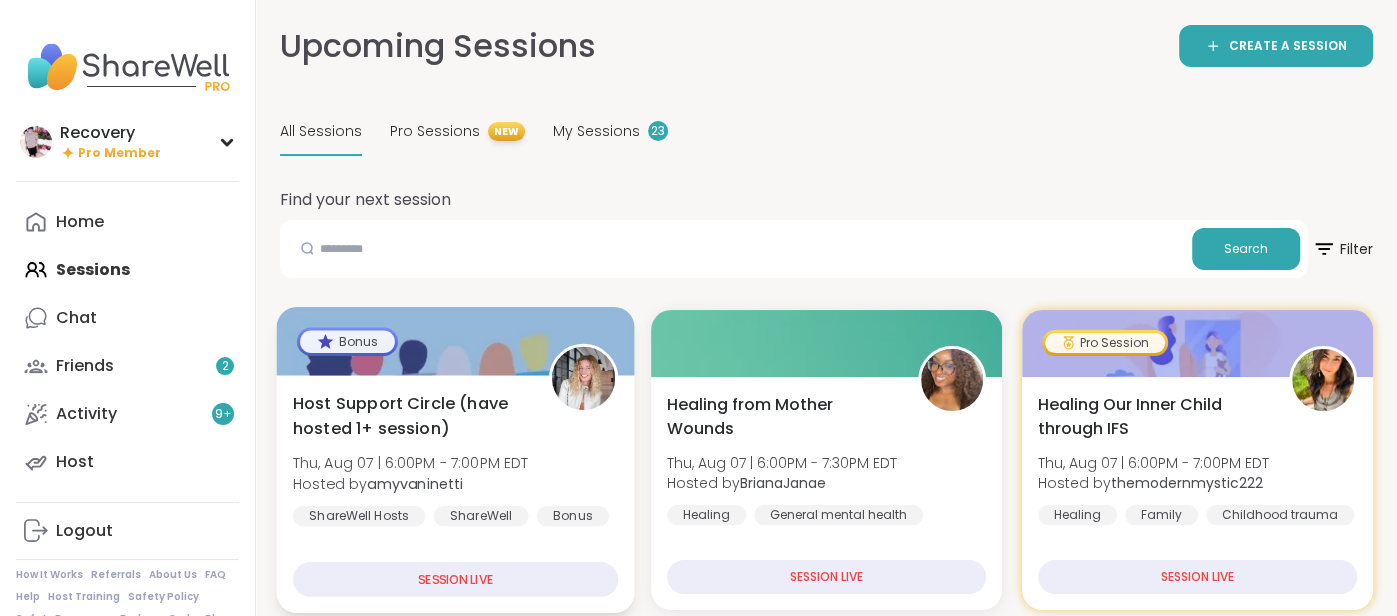click on "Host Support Circle (have hosted 1+ session)" at bounding box center [410, 415] 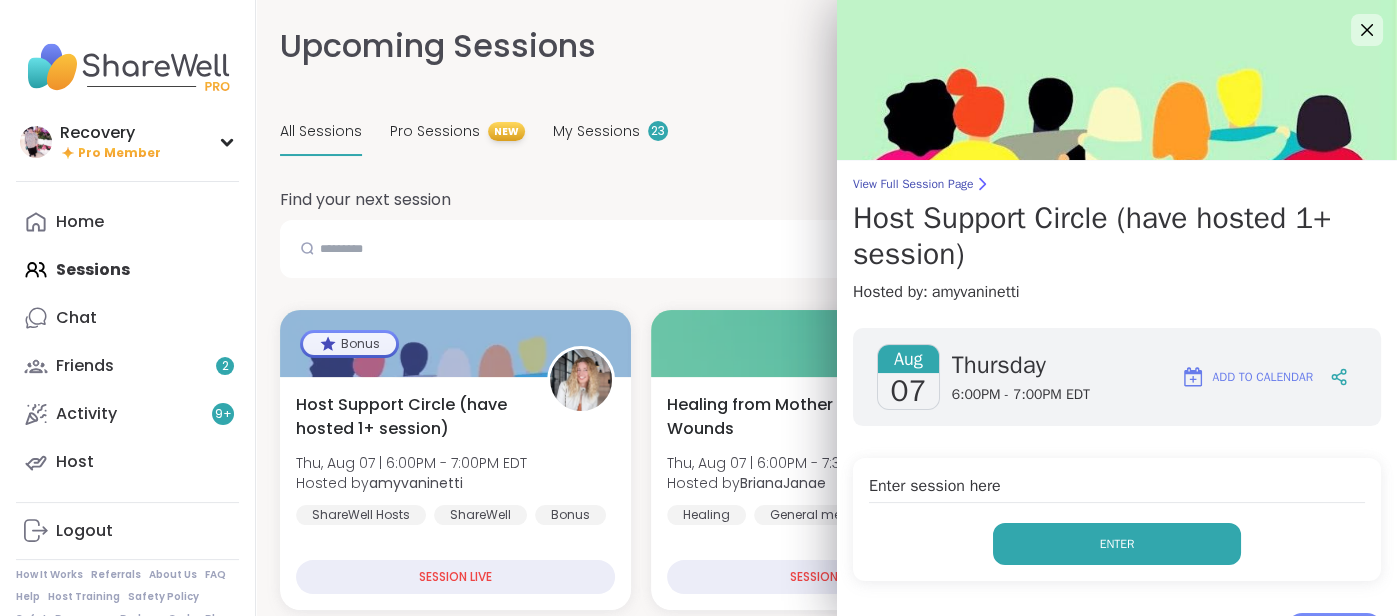 click on "Enter" at bounding box center [1117, 544] 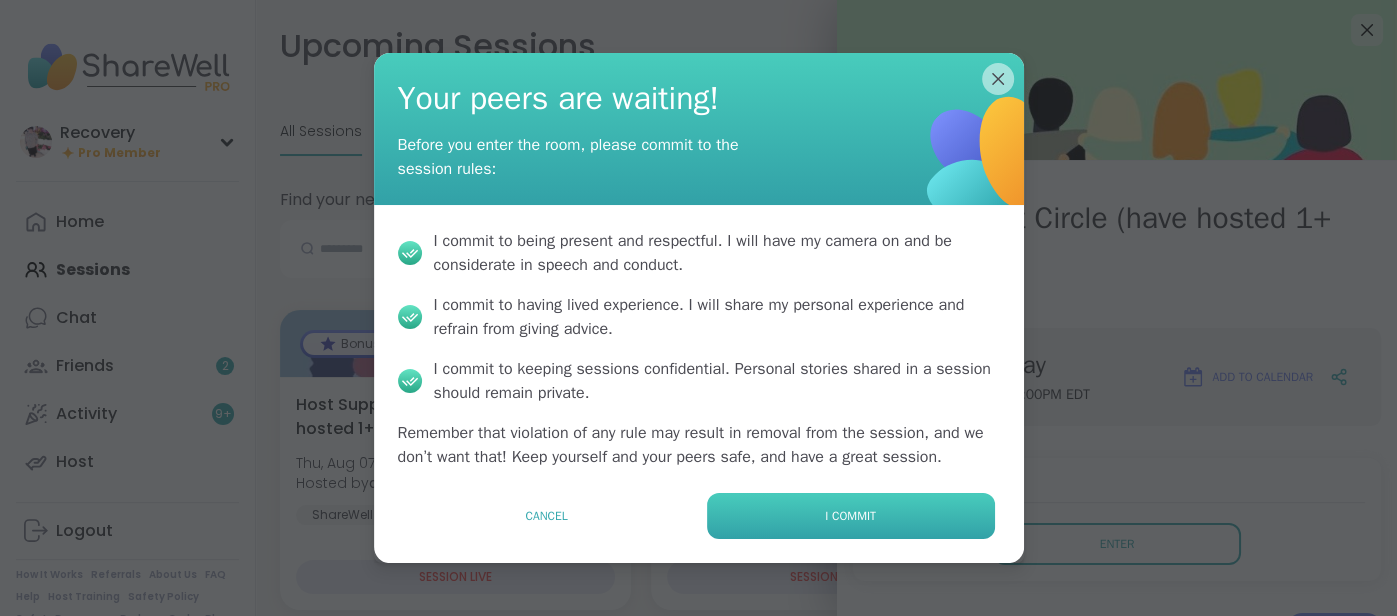 click on "I commit" at bounding box center (851, 516) 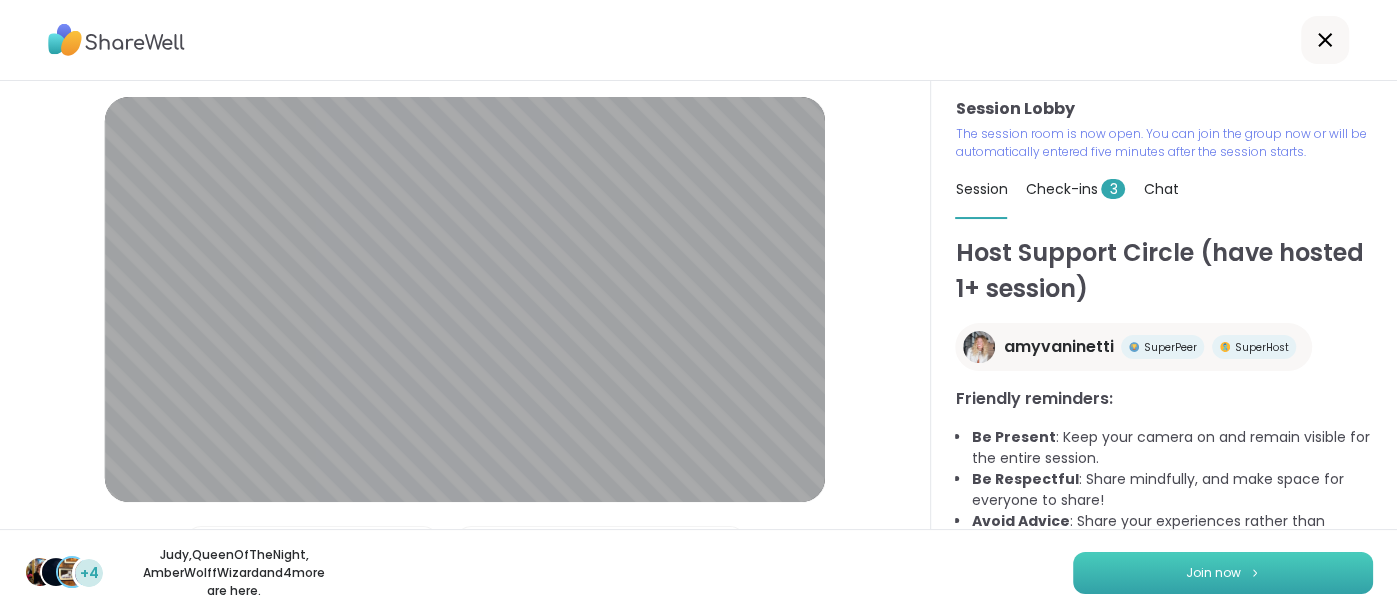 click on "Join now" at bounding box center [1223, 573] 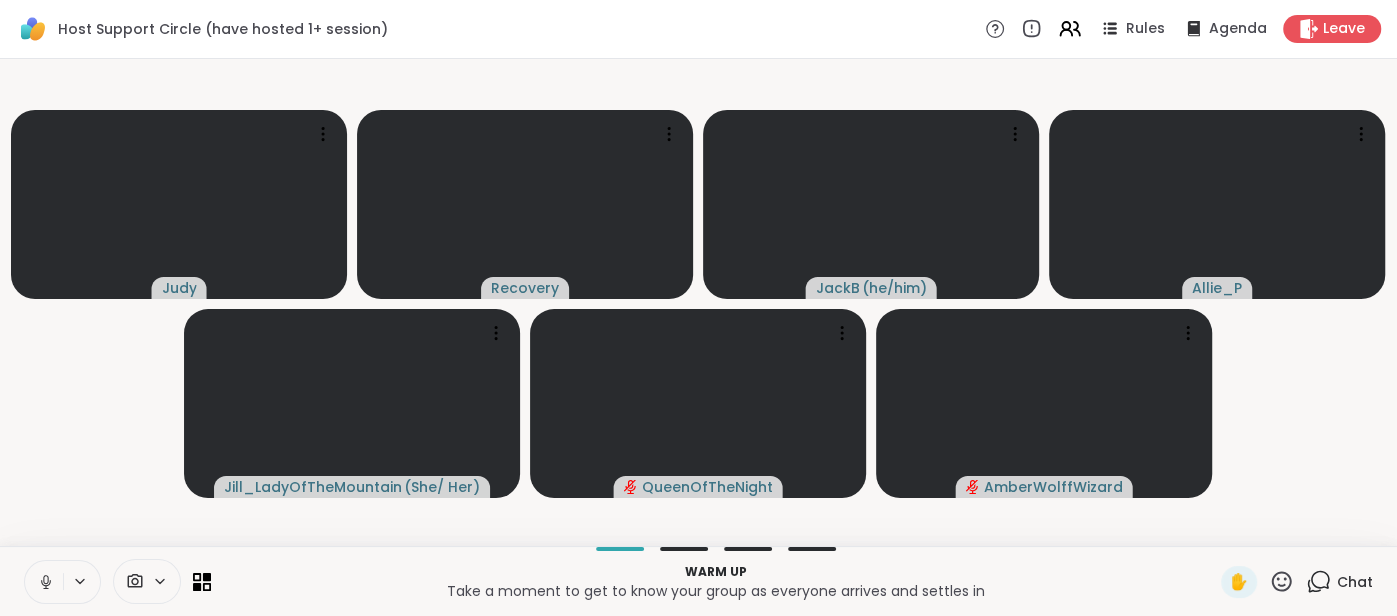 click 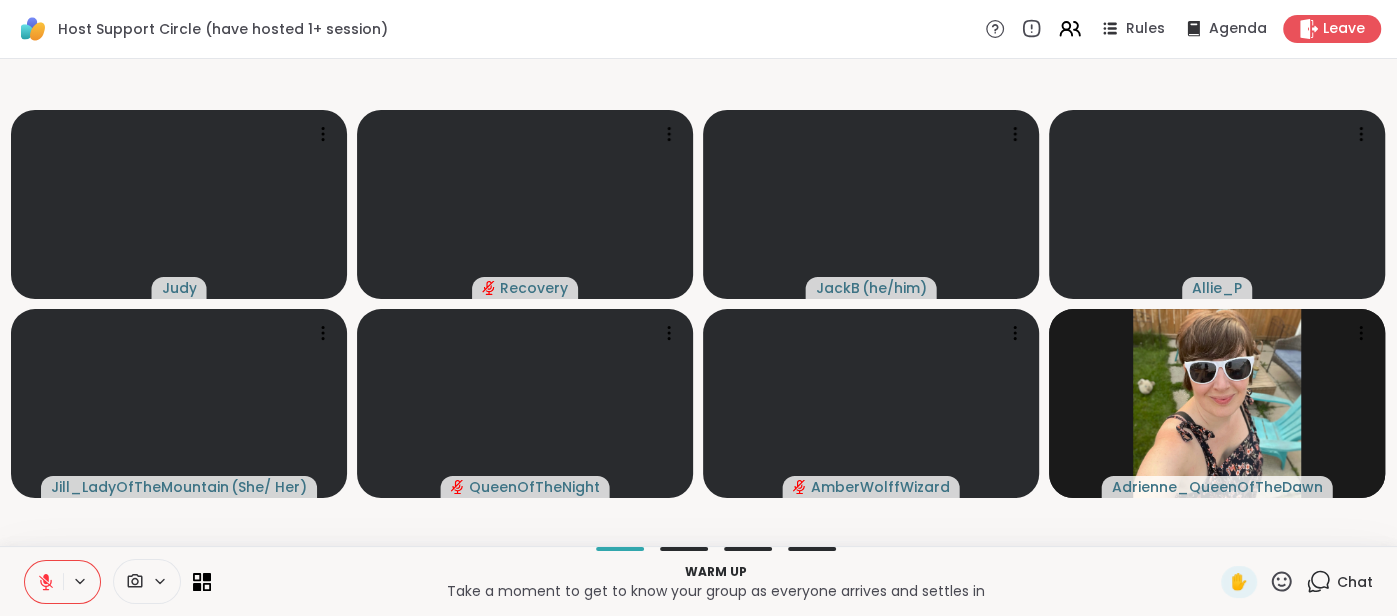 click on "Chat" at bounding box center [1355, 582] 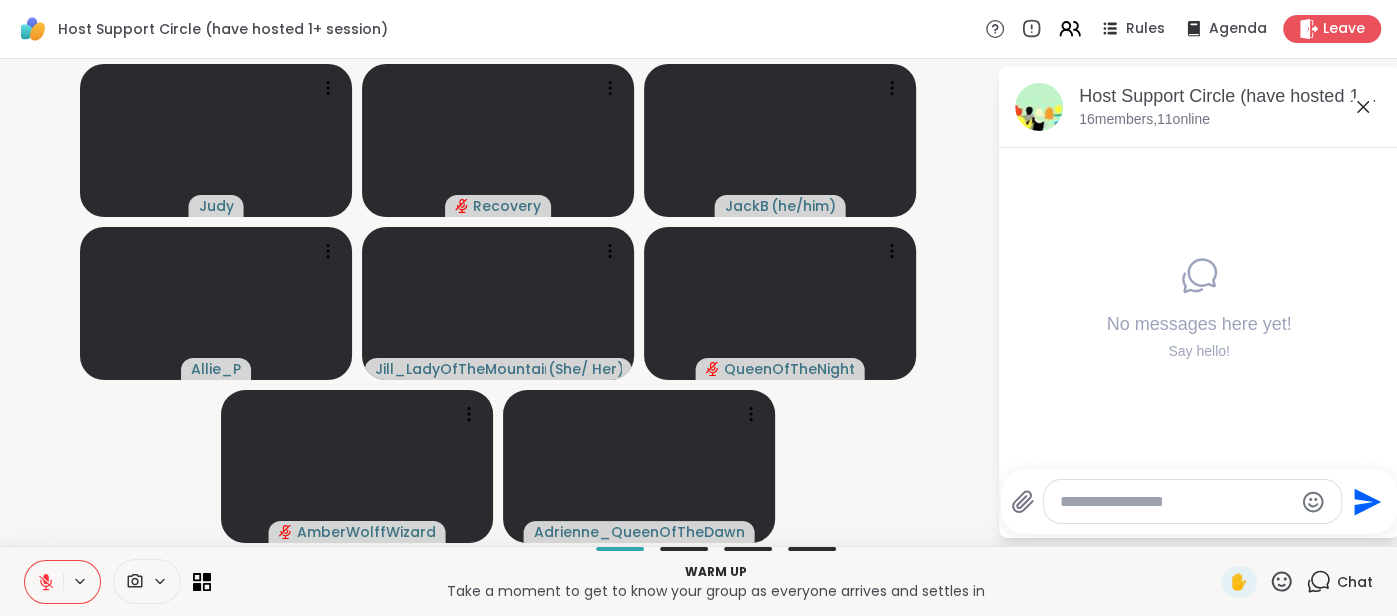 click at bounding box center (1176, 502) 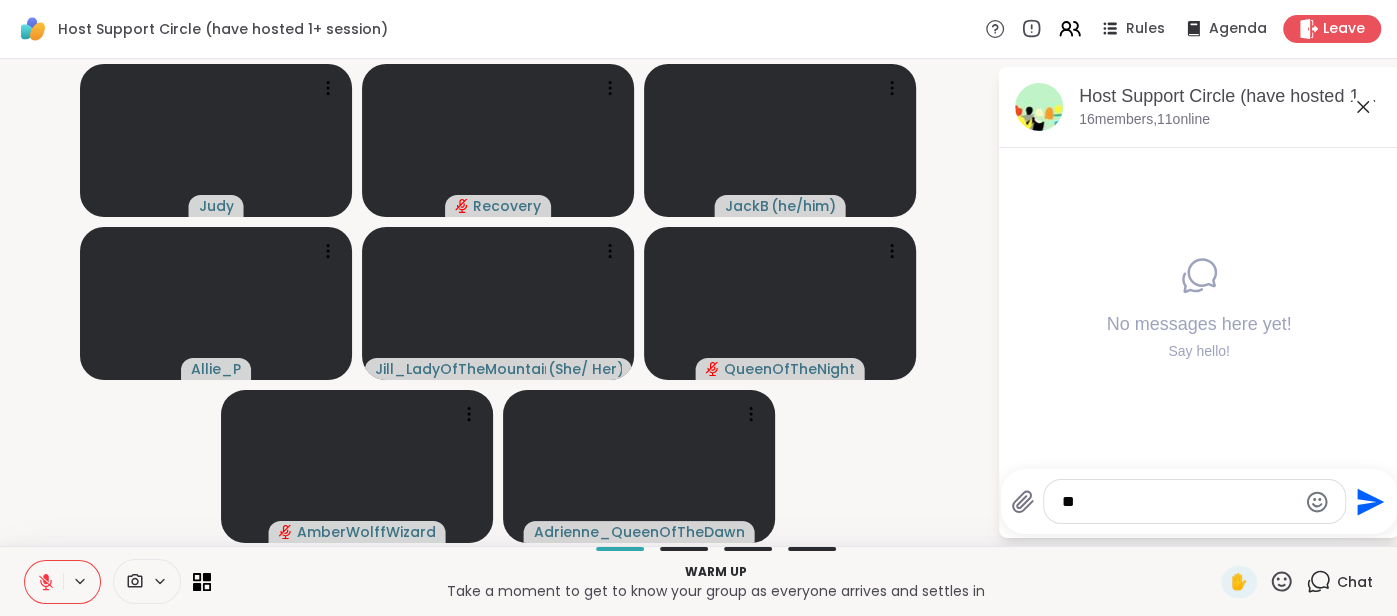 type on "***" 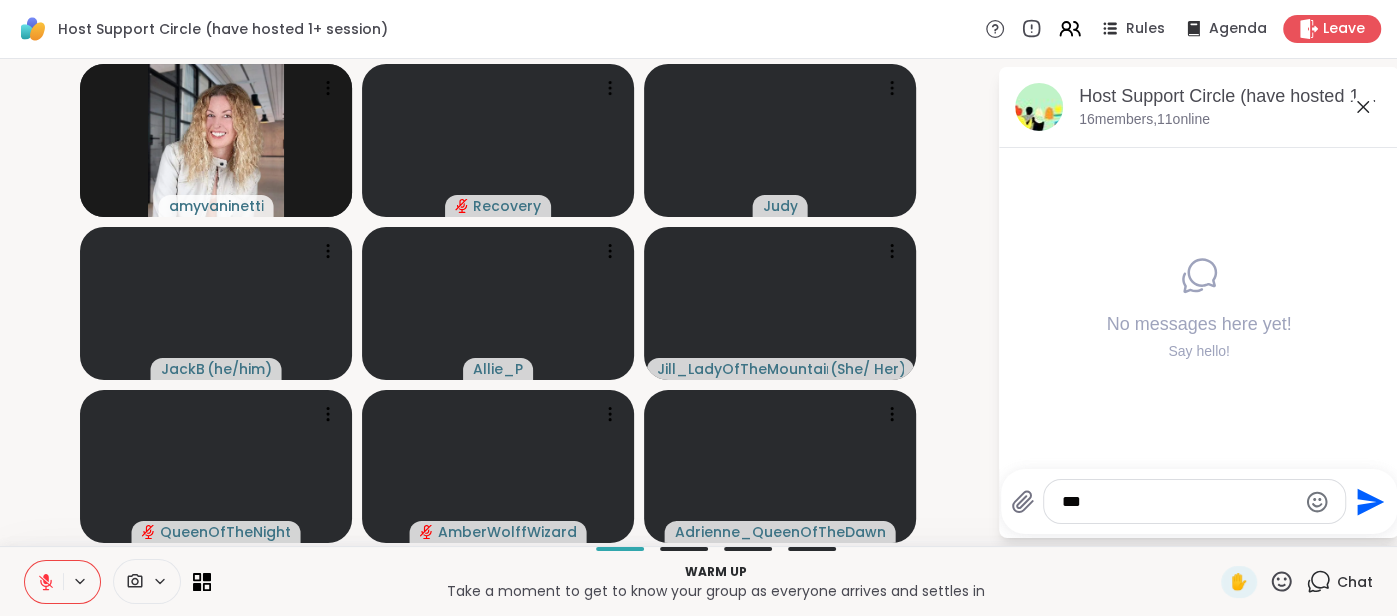type 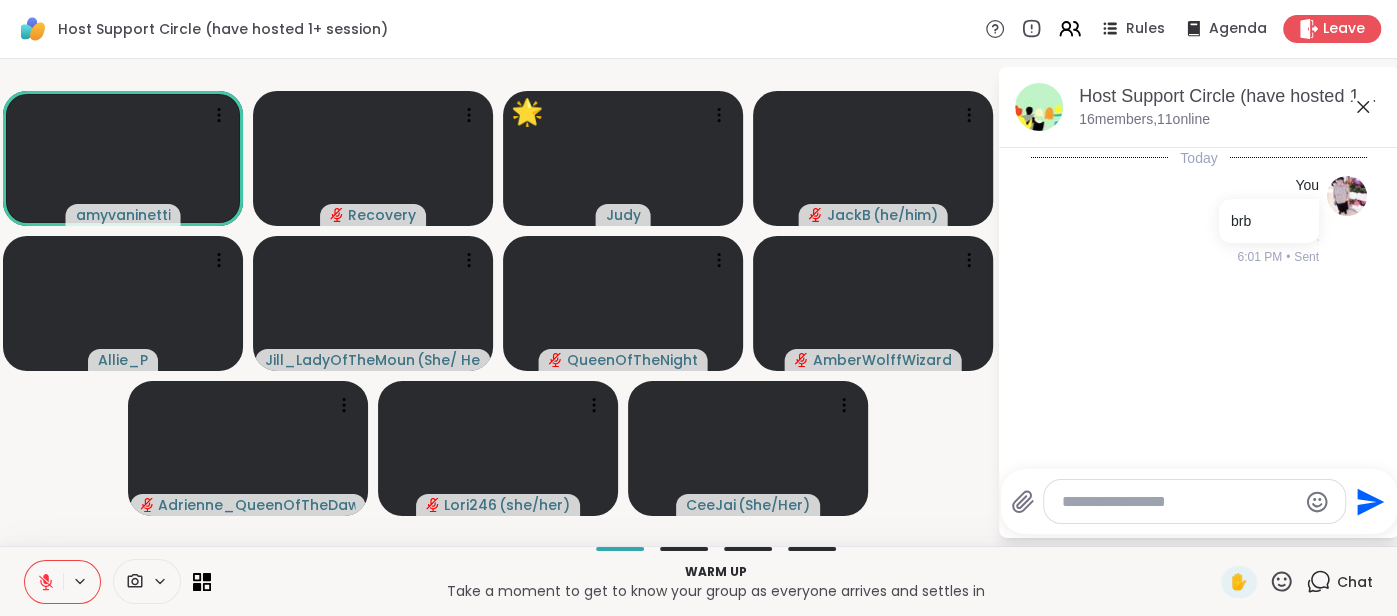 click 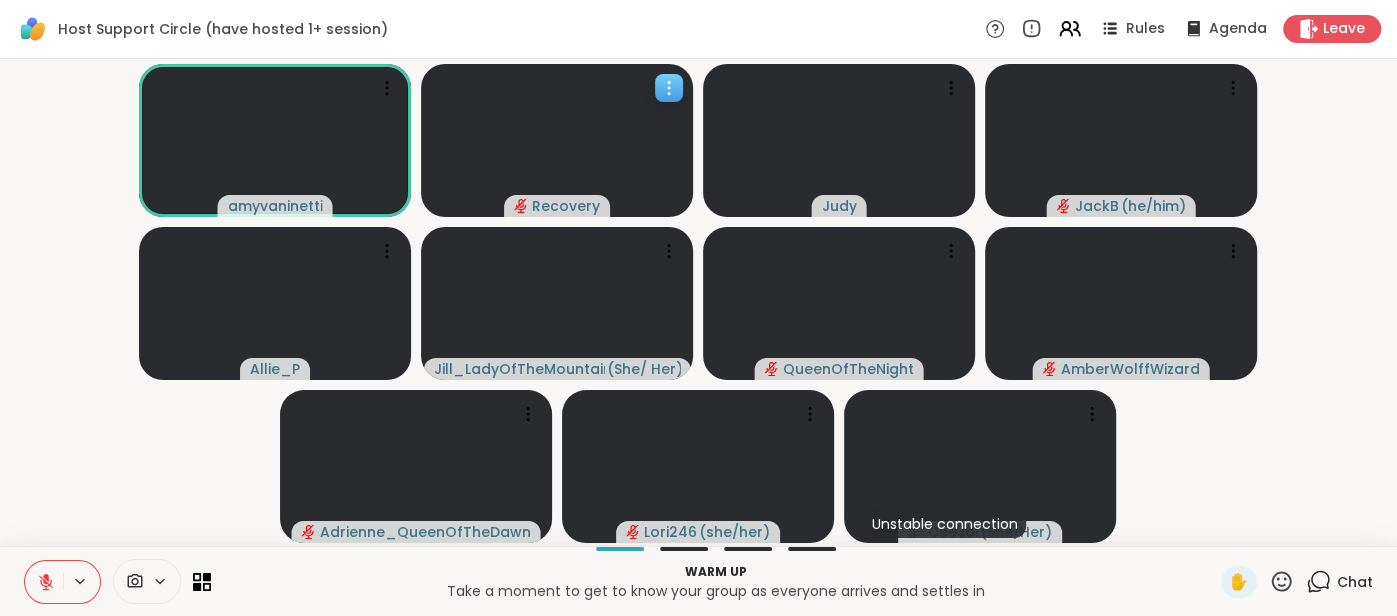 click at bounding box center [557, 140] 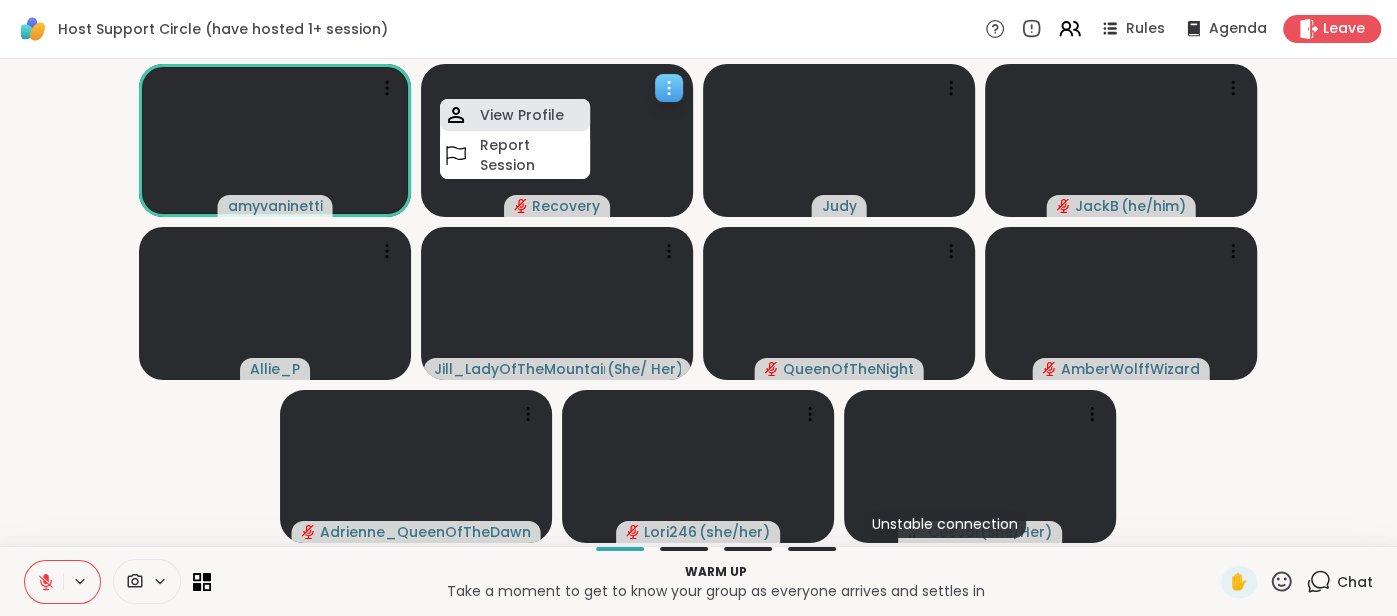 click on "View Profile" at bounding box center [515, 115] 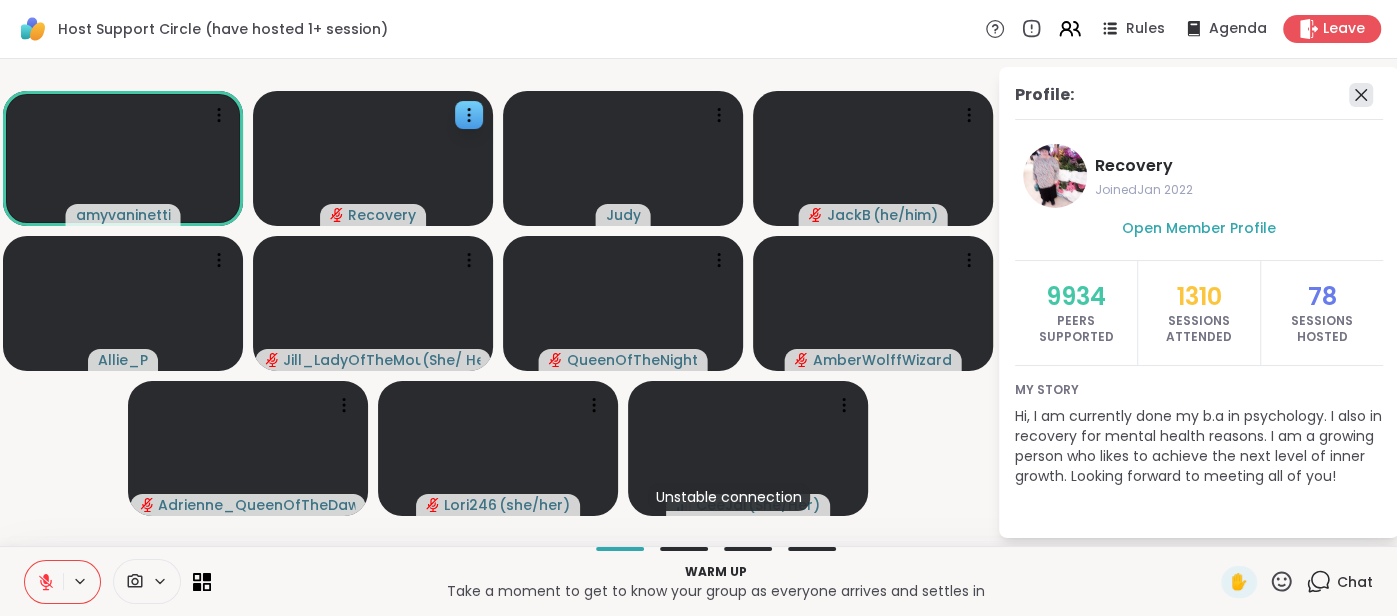 click 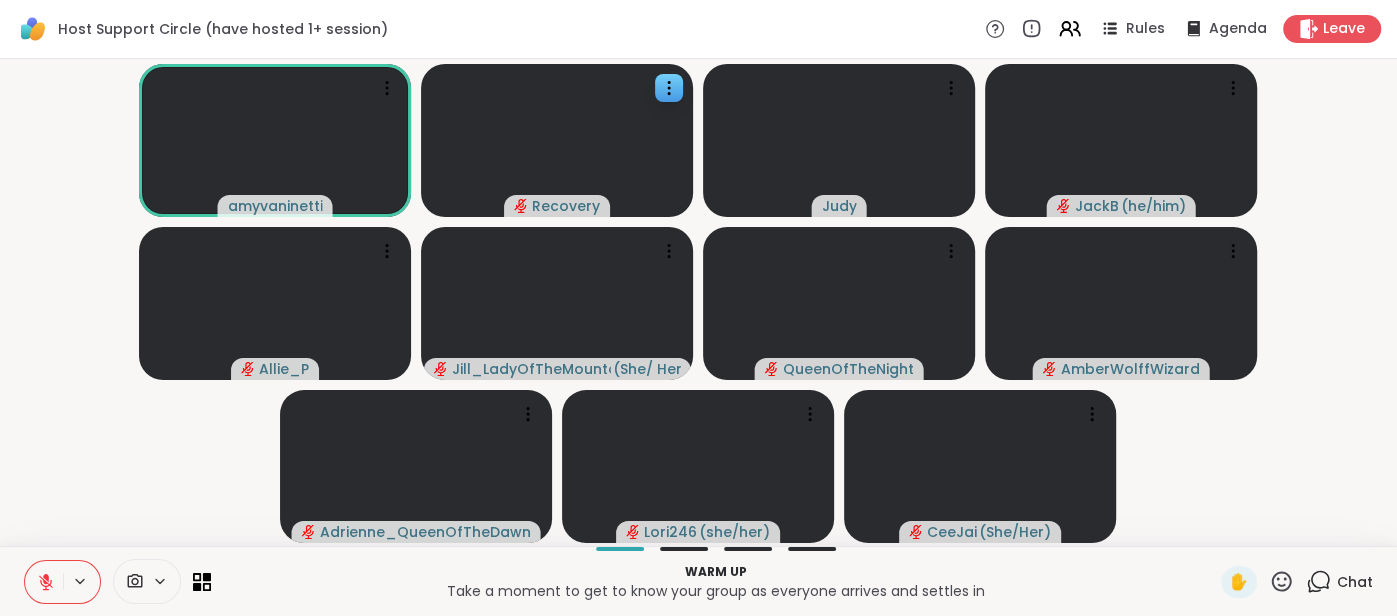 click at bounding box center [44, 582] 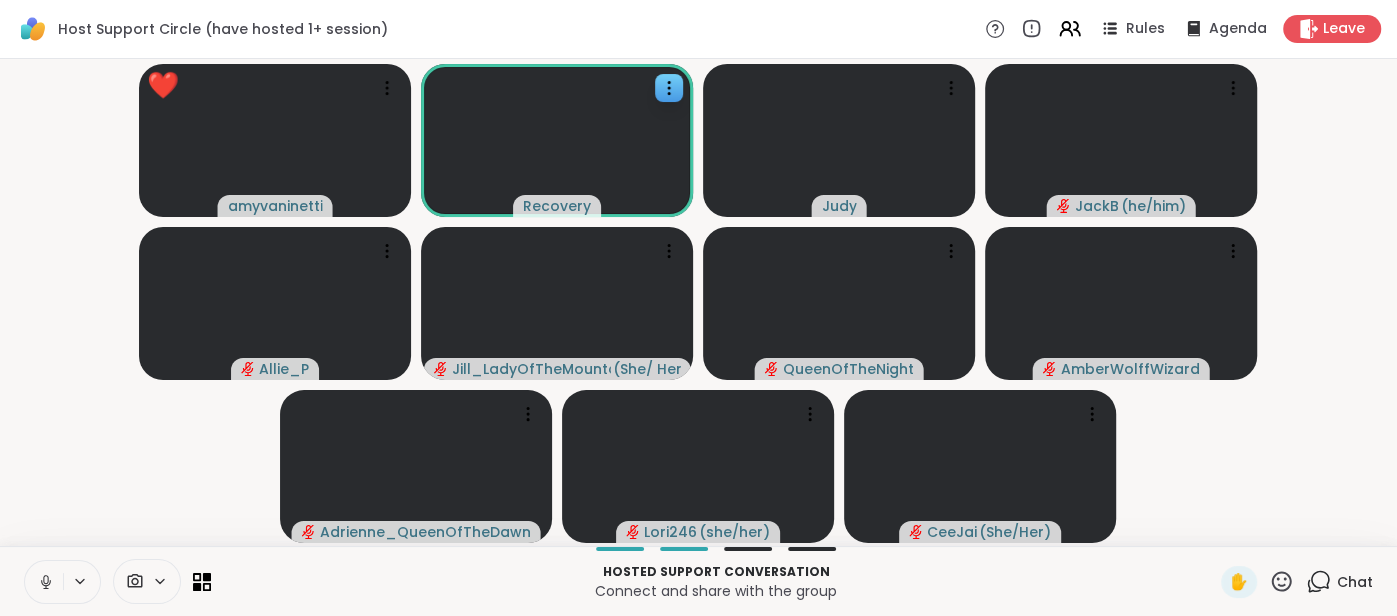 click at bounding box center [44, 582] 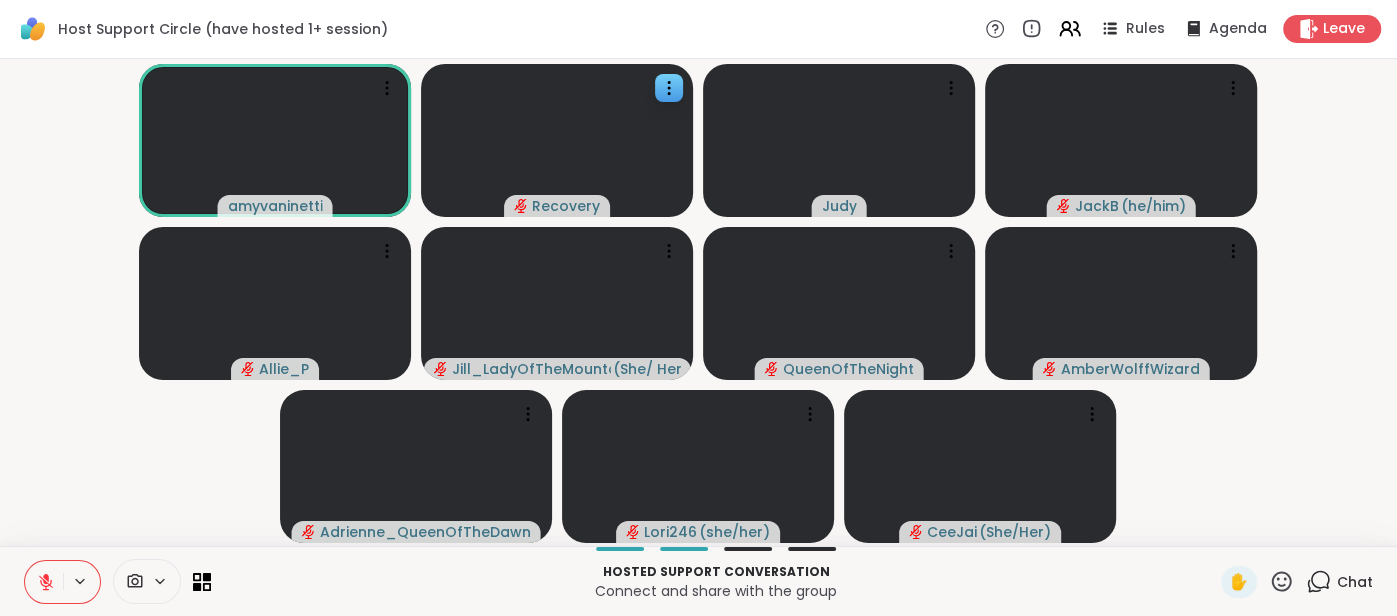 click 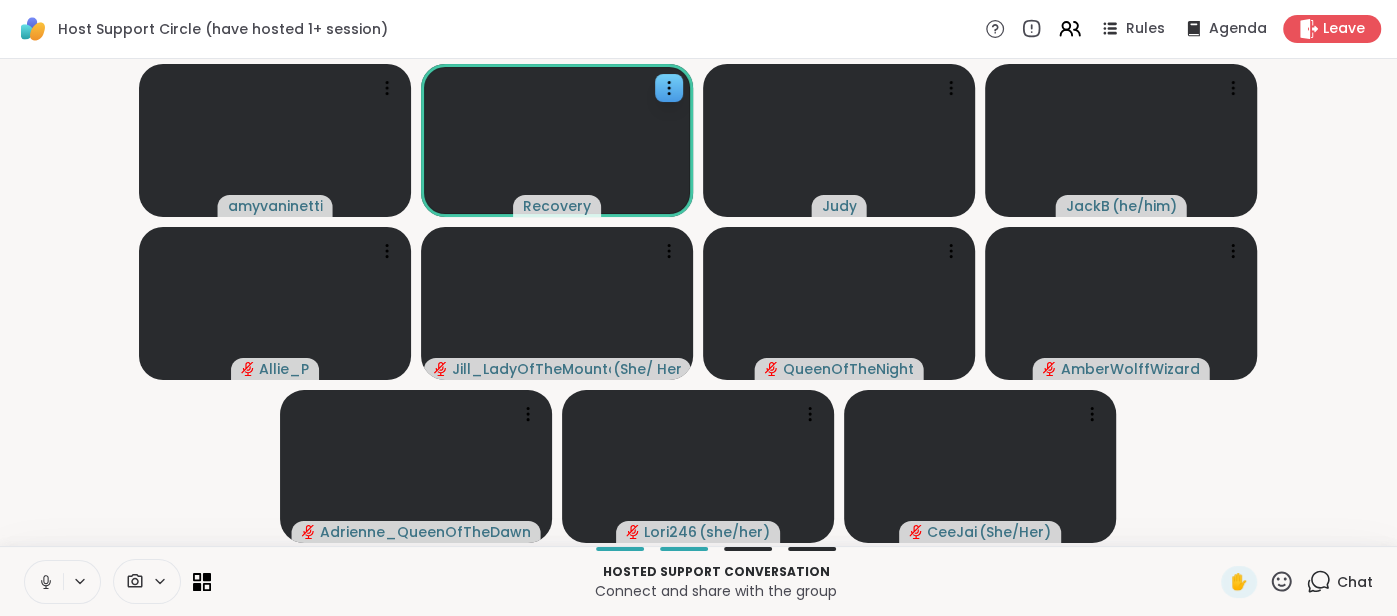 click 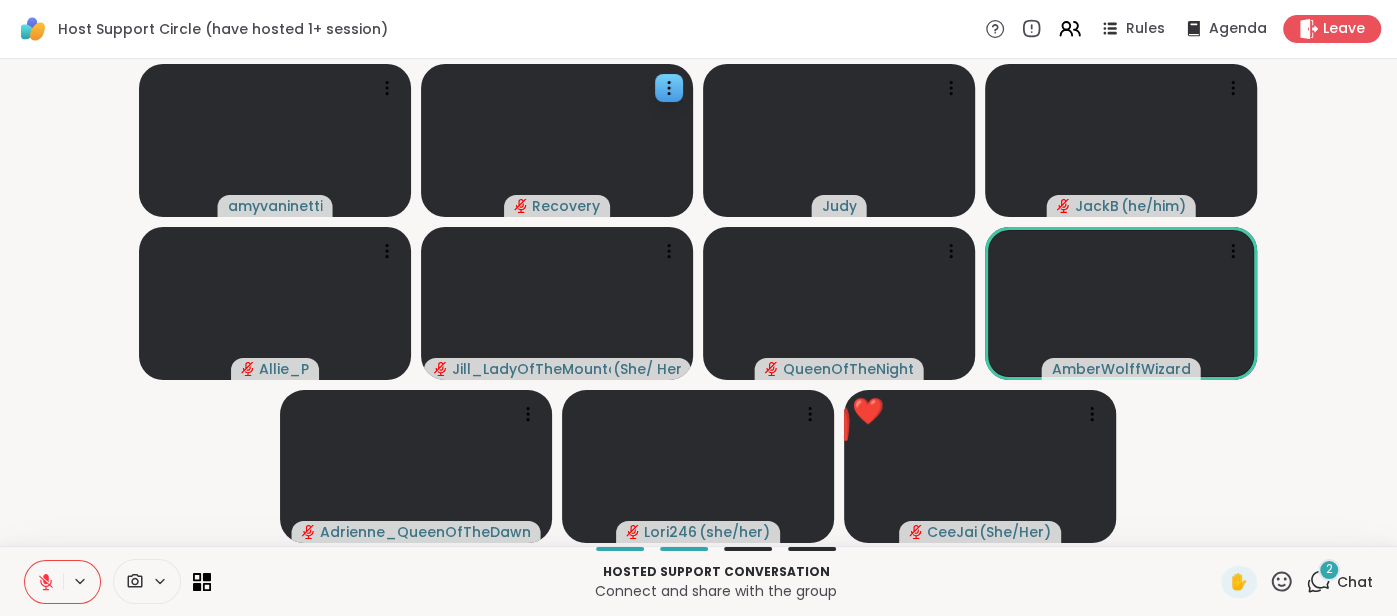 click 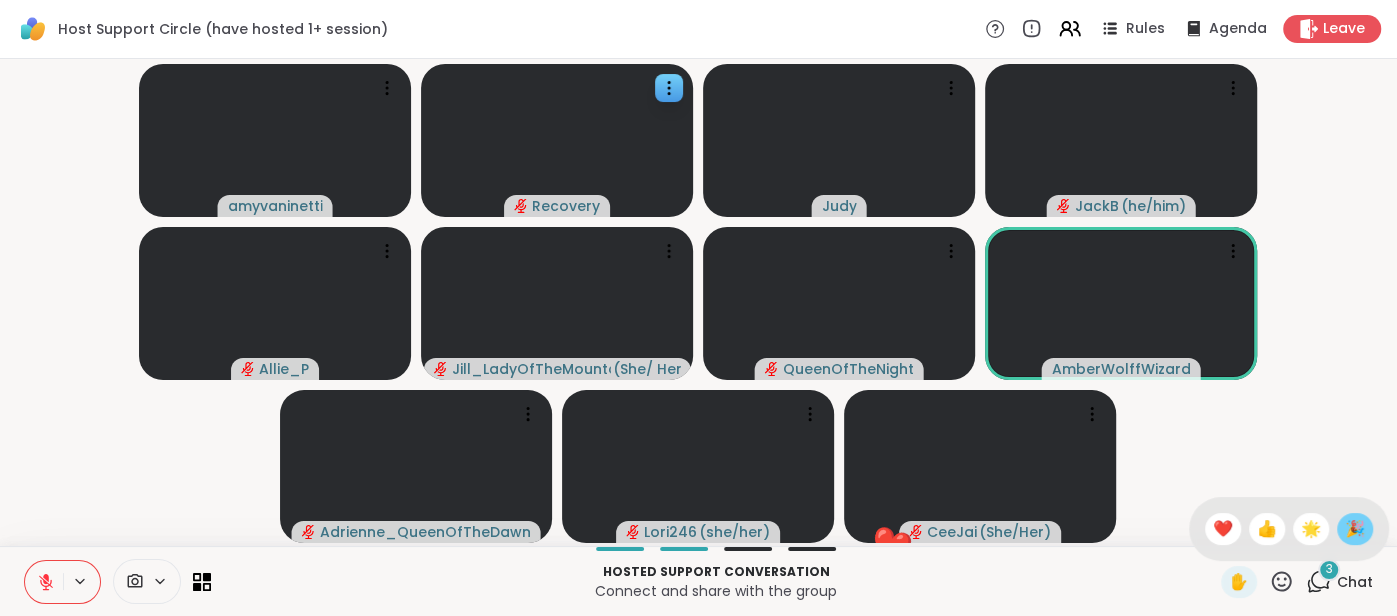 click on "🎉" at bounding box center [1355, 529] 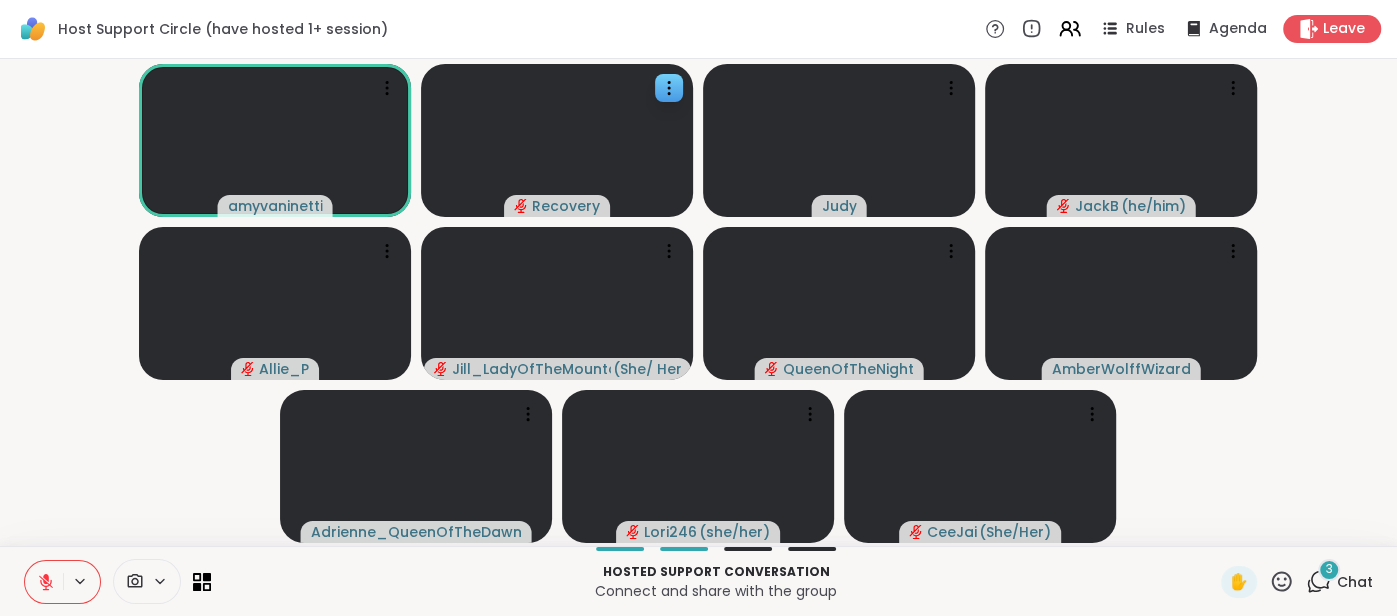 click 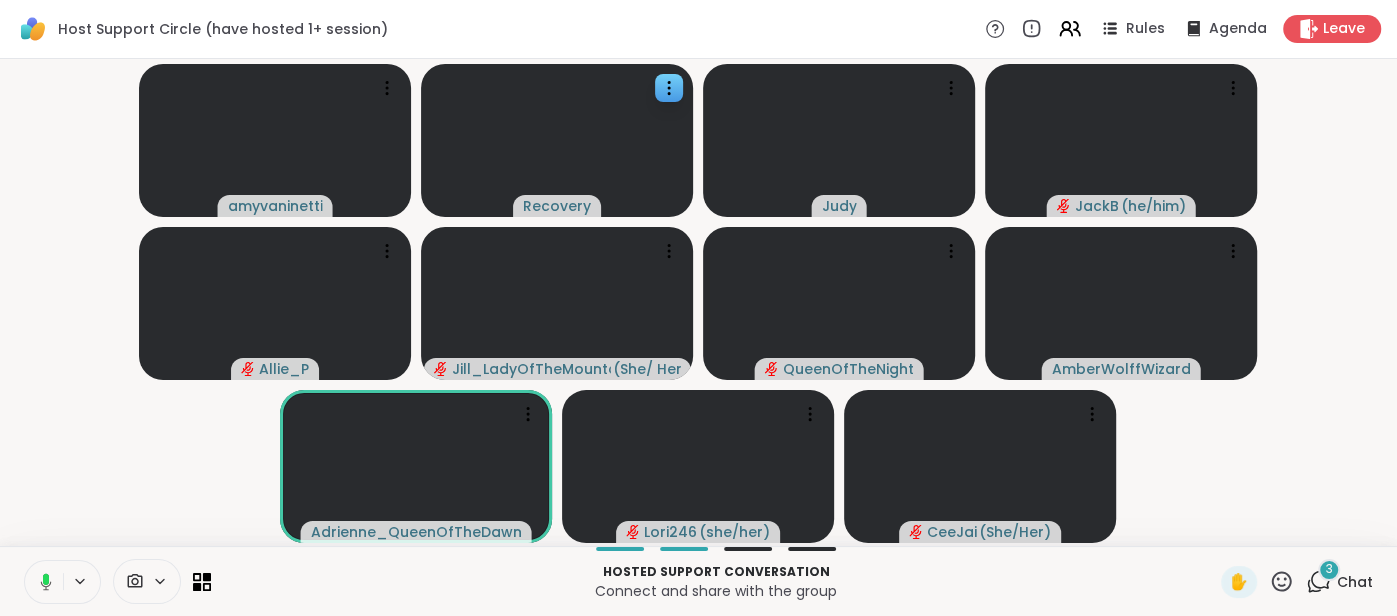 click at bounding box center (42, 582) 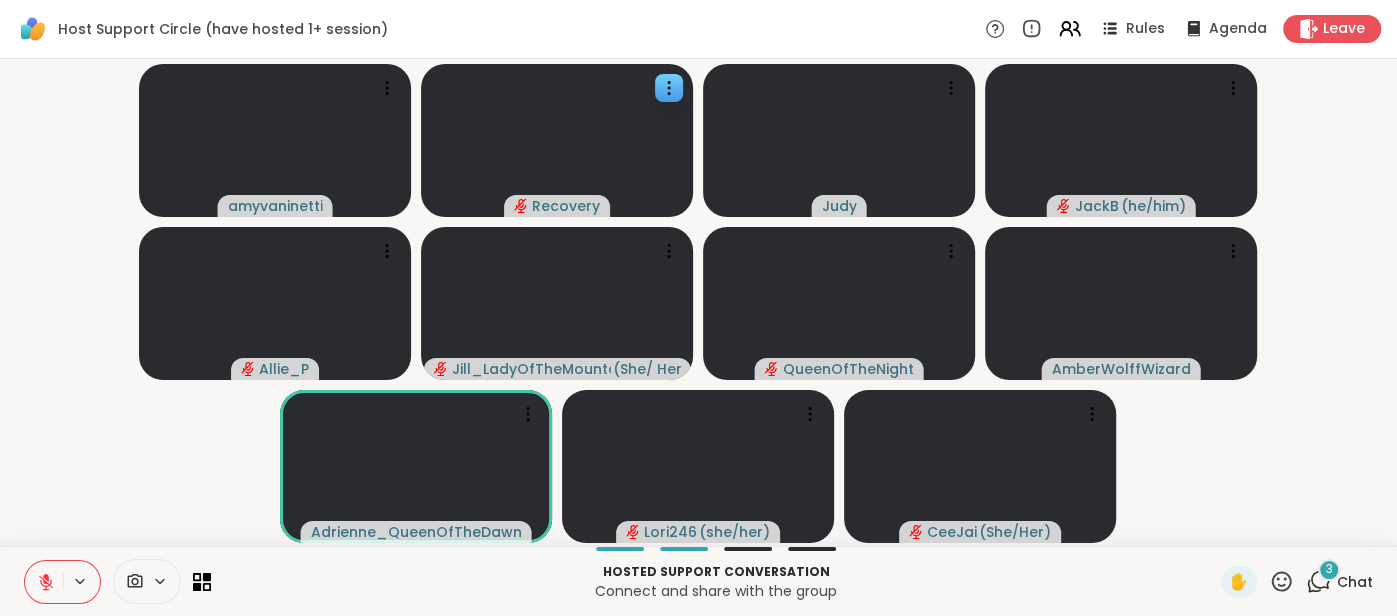 click on "Chat" at bounding box center (1355, 582) 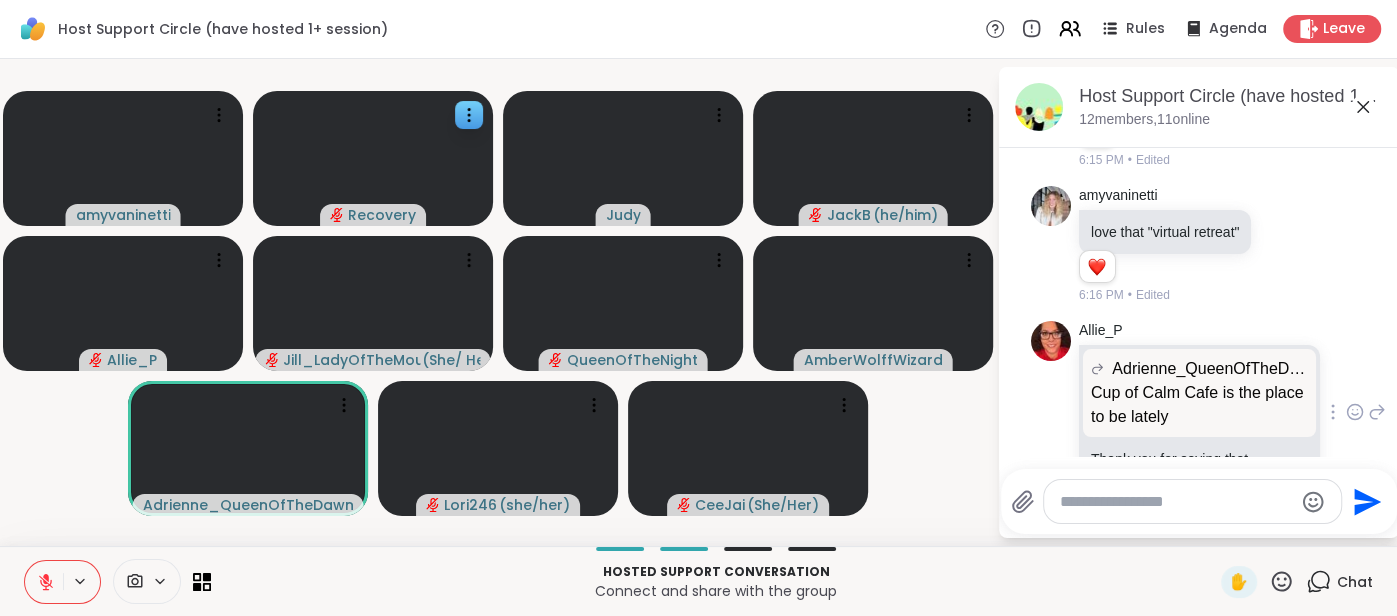 scroll, scrollTop: 369, scrollLeft: 0, axis: vertical 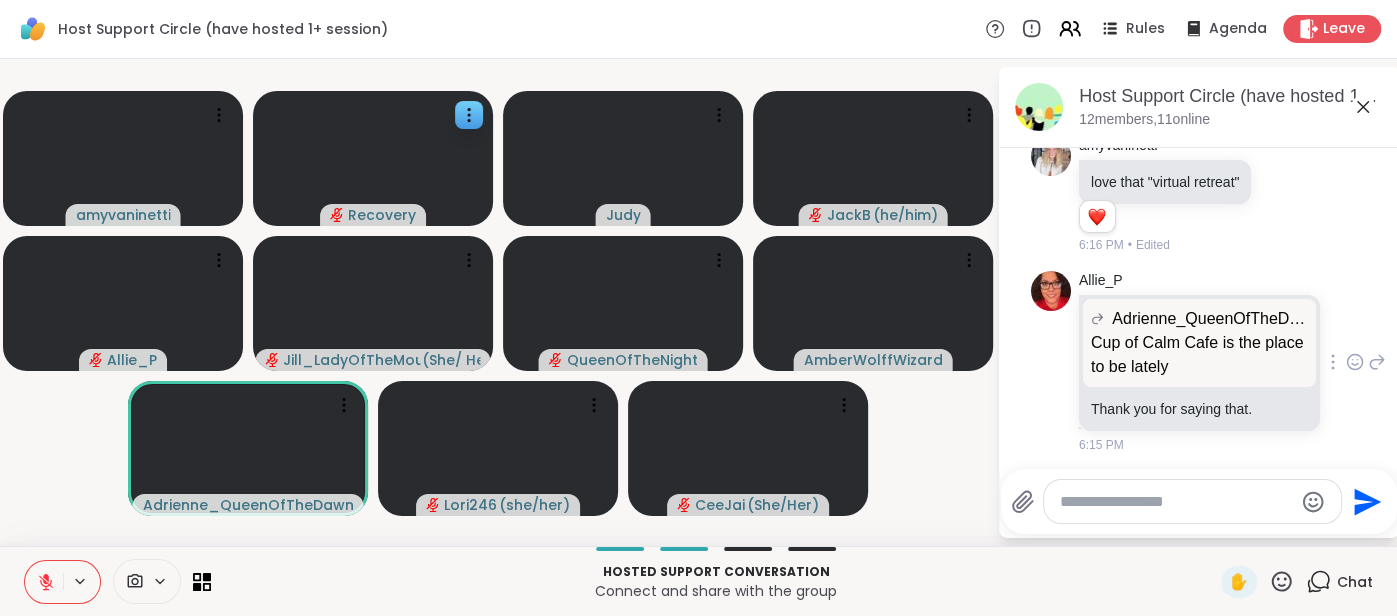 click 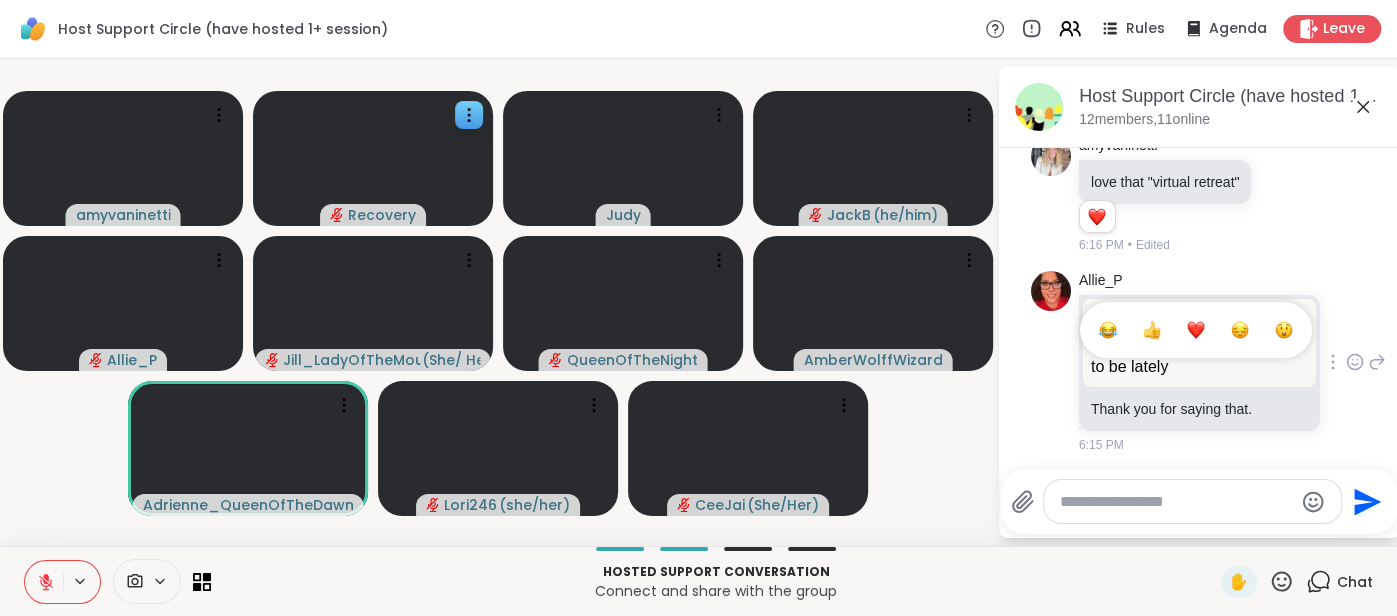 click at bounding box center [1152, 330] 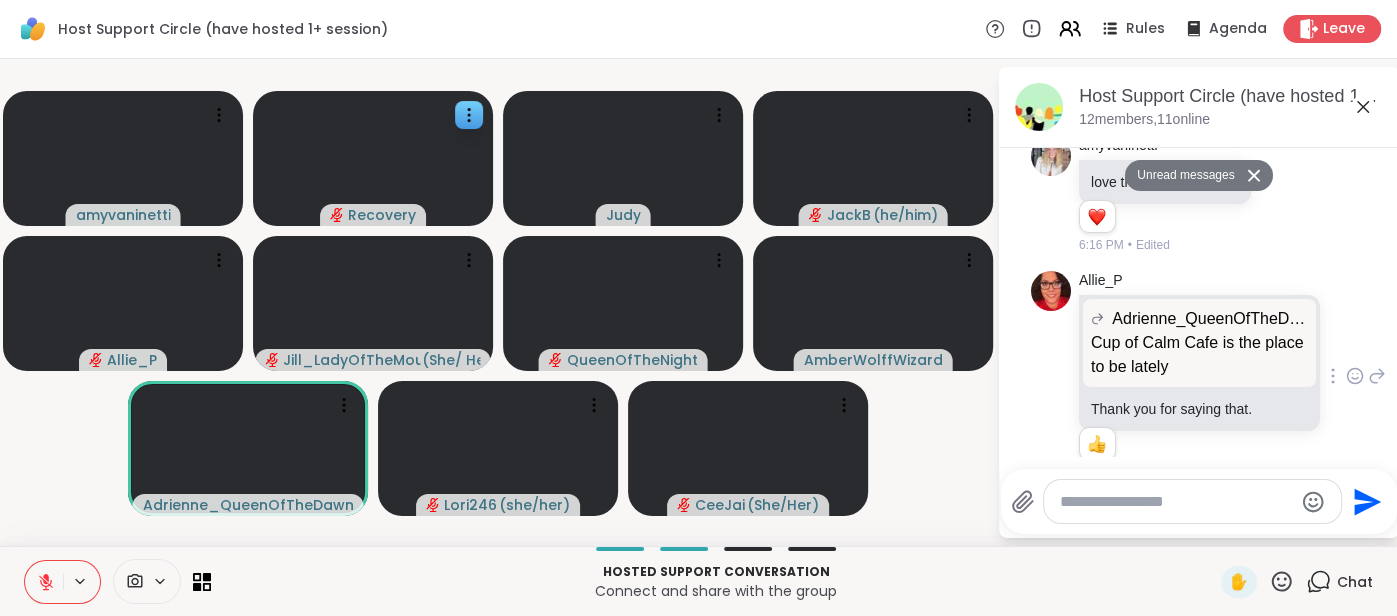 scroll, scrollTop: 398, scrollLeft: 0, axis: vertical 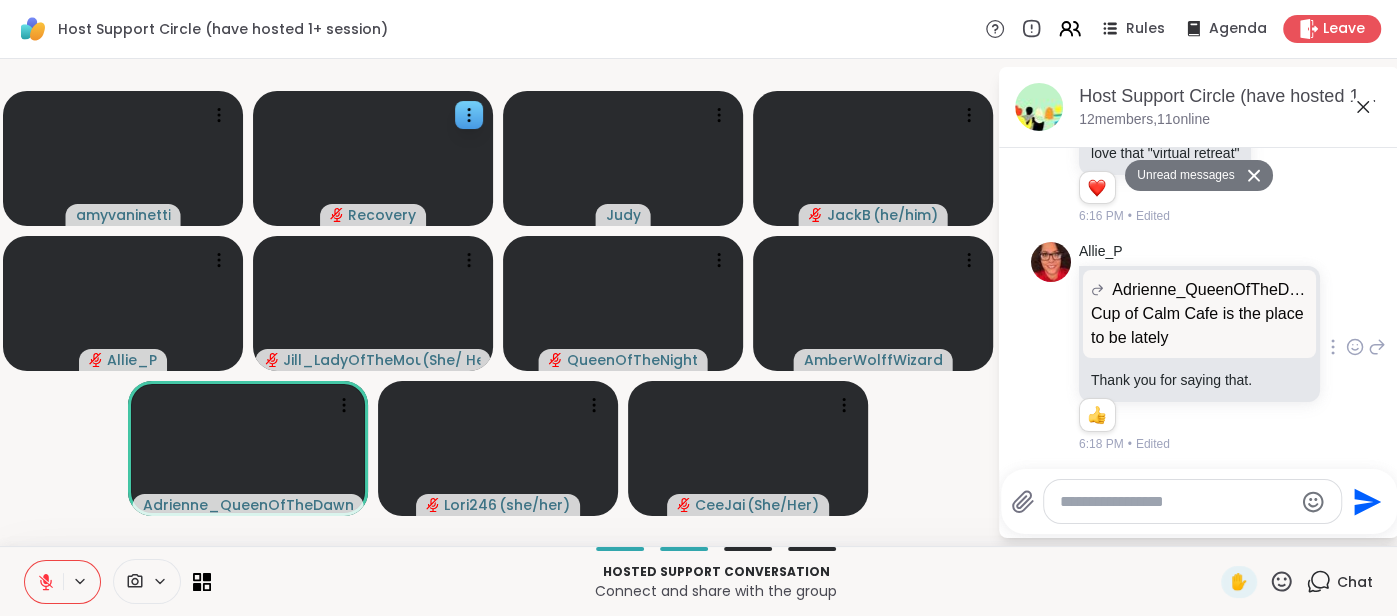 click 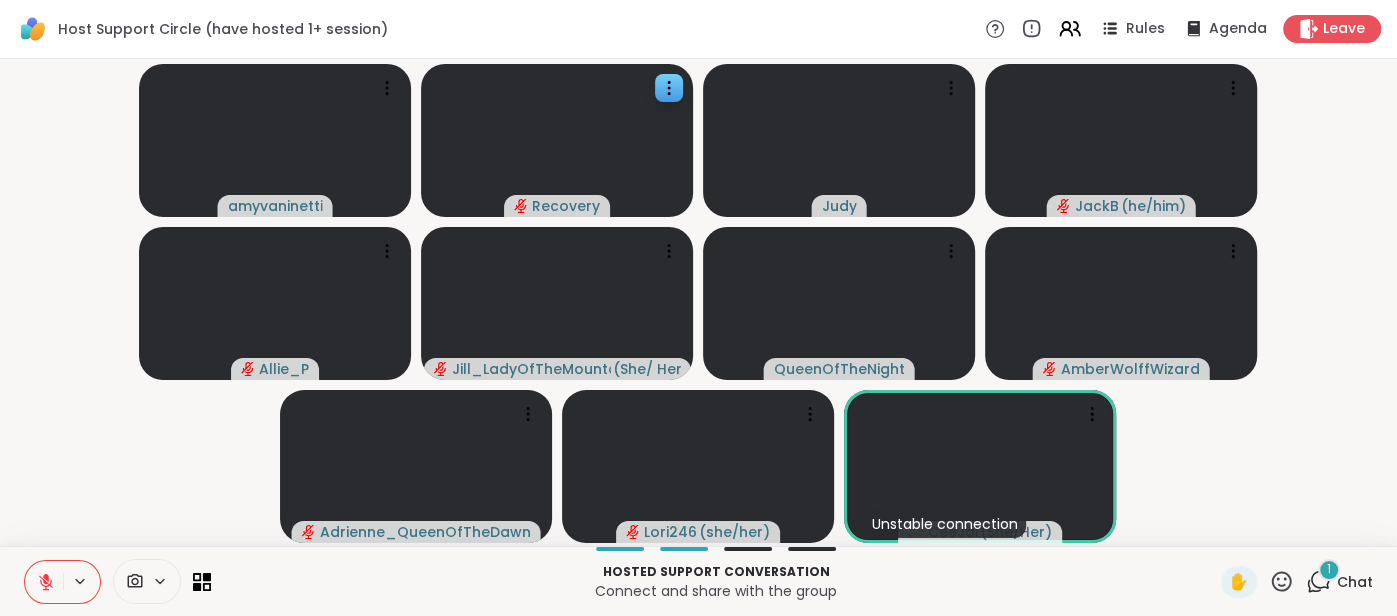 click on "Chat" at bounding box center (1355, 582) 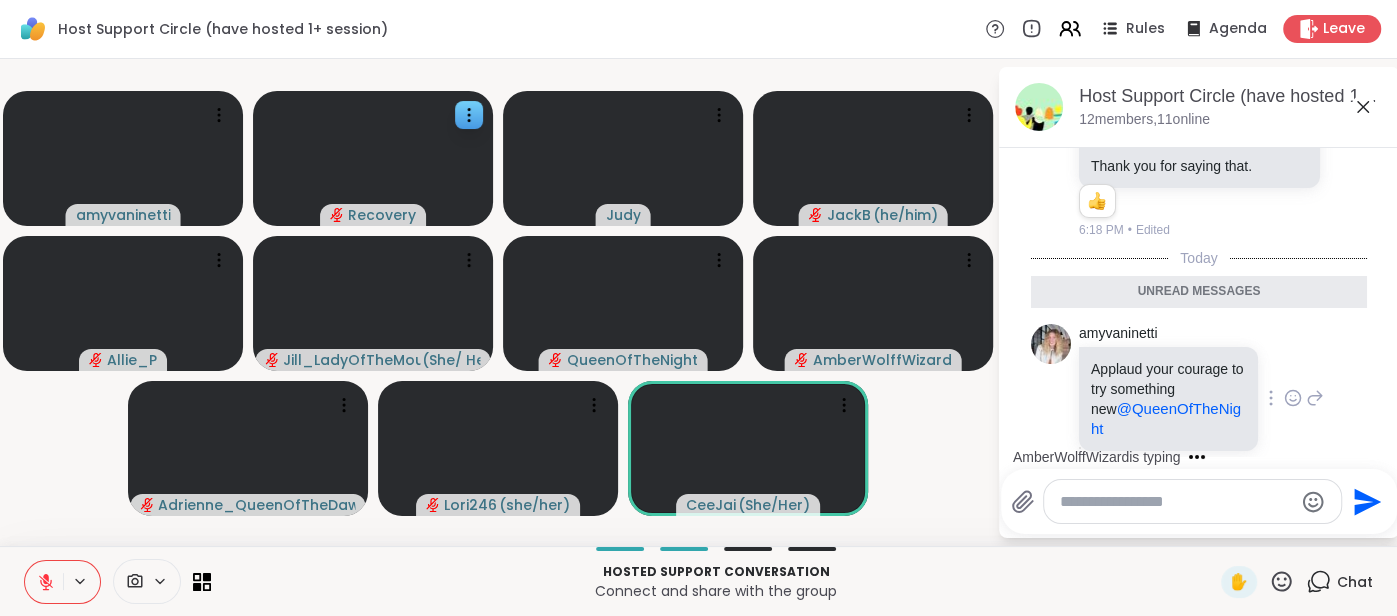 scroll, scrollTop: 622, scrollLeft: 0, axis: vertical 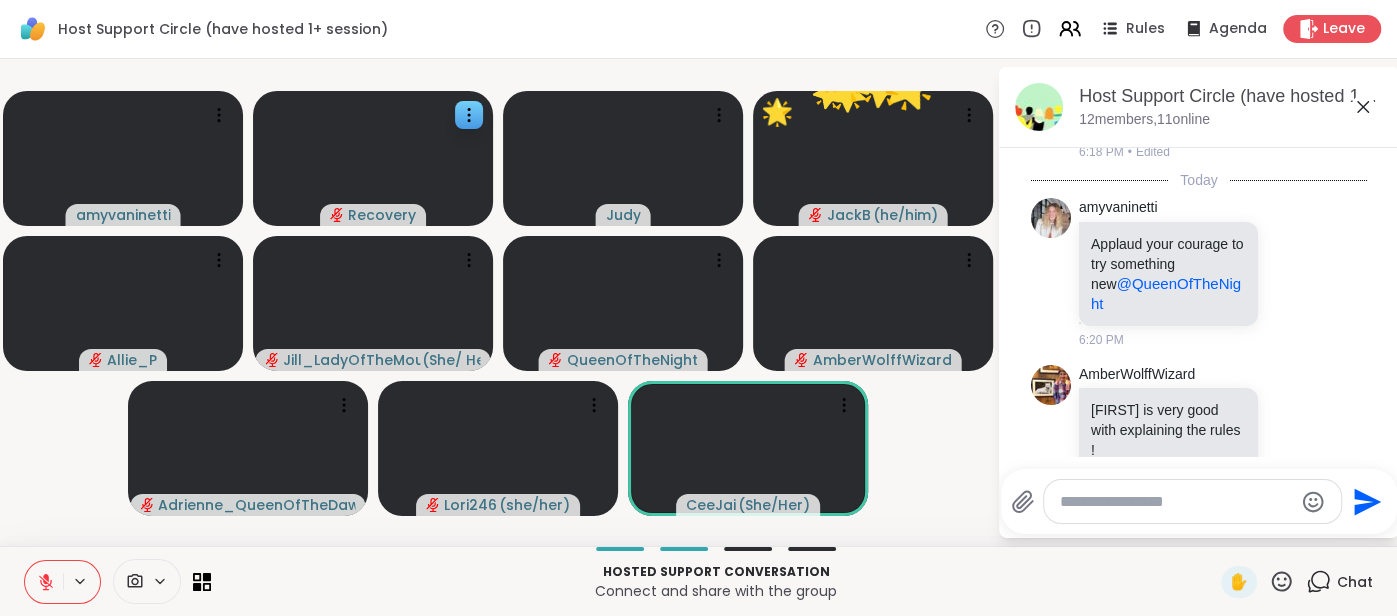 click 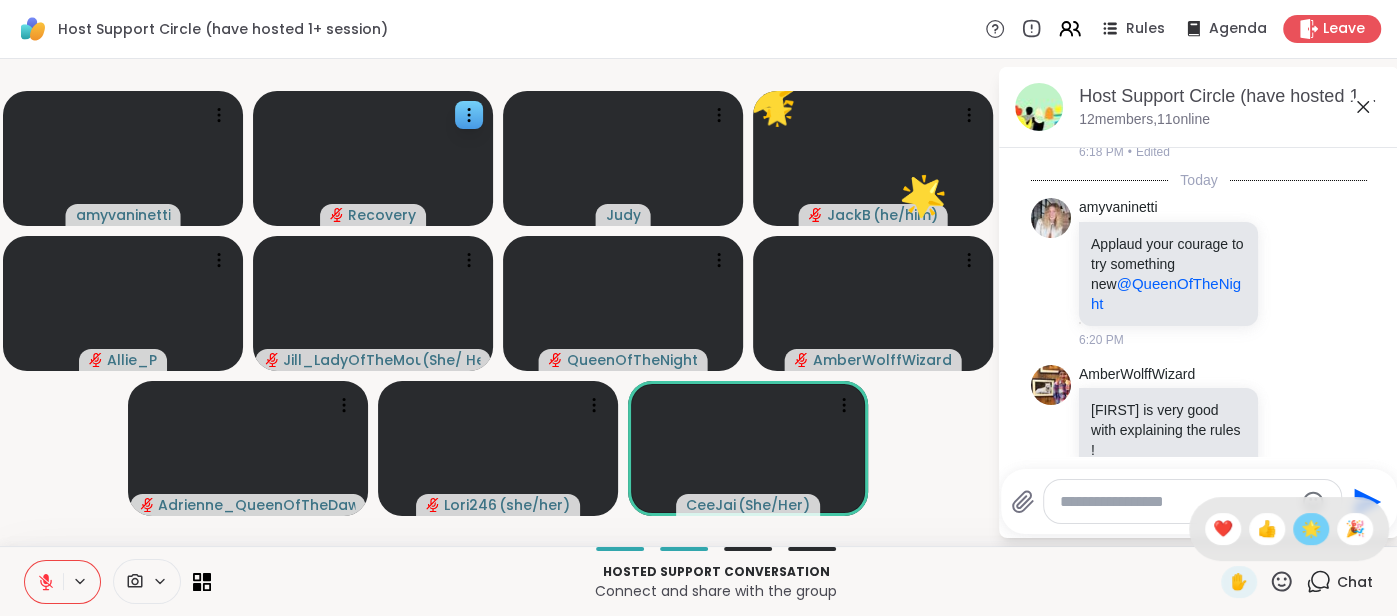 click on "🌟" at bounding box center (1311, 529) 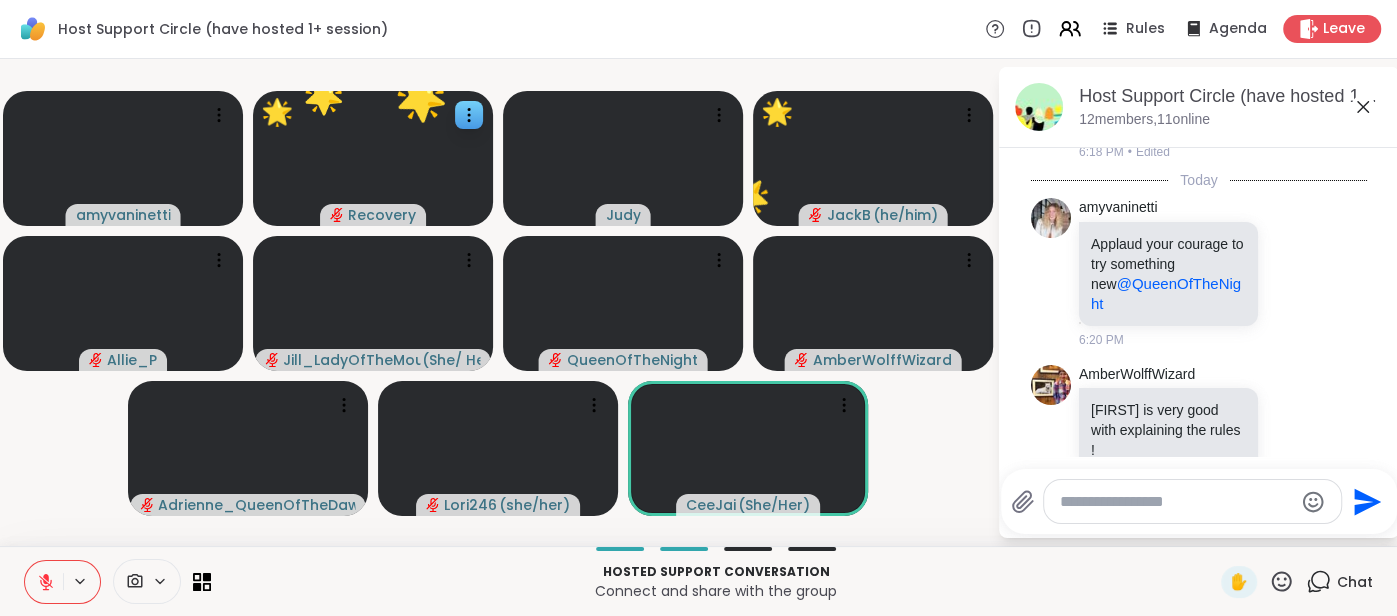 scroll, scrollTop: 651, scrollLeft: 0, axis: vertical 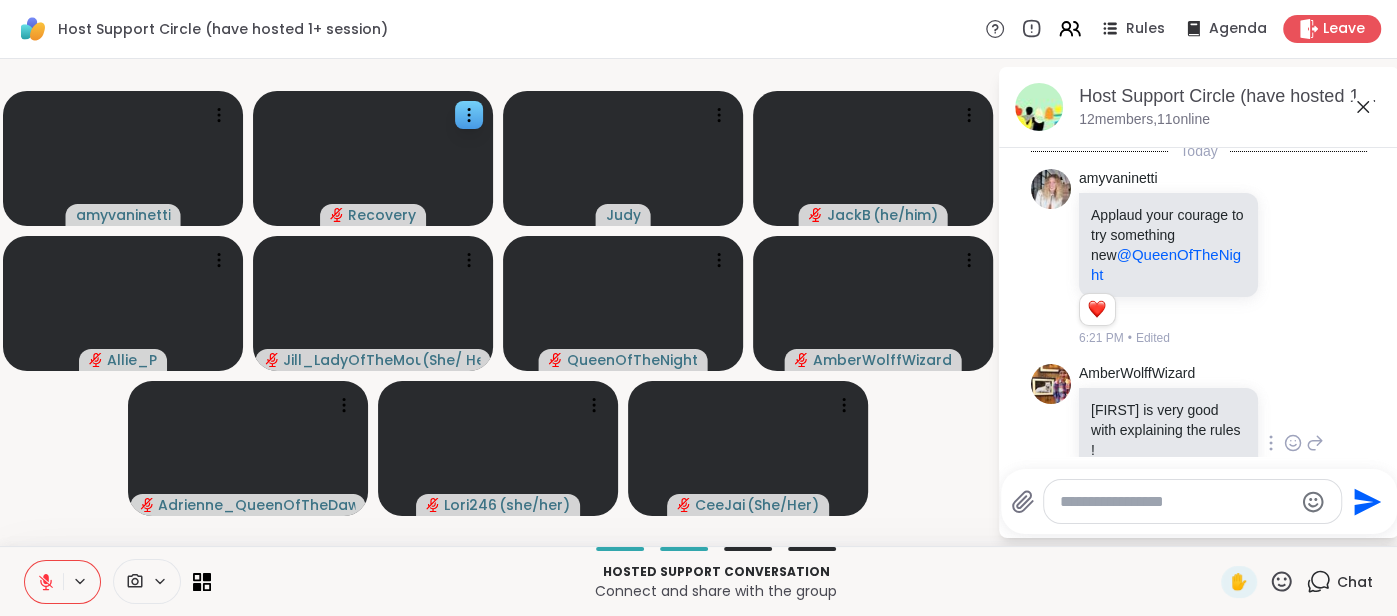 click at bounding box center [1293, 443] 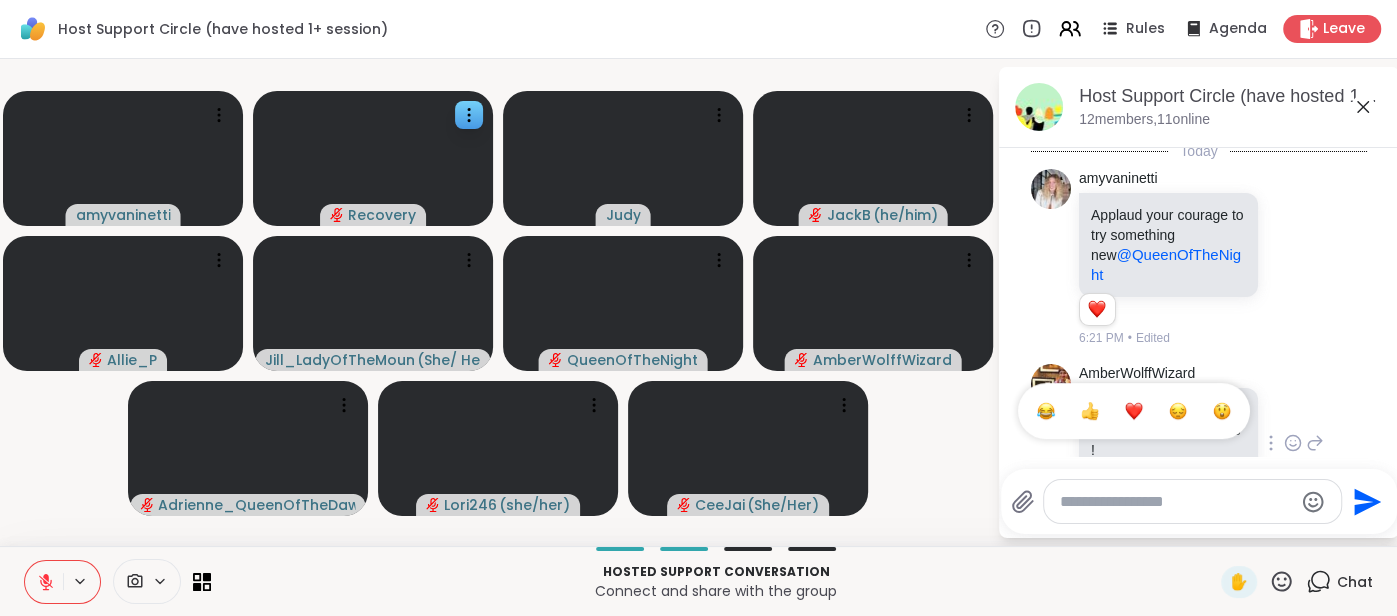 click at bounding box center [1134, 411] 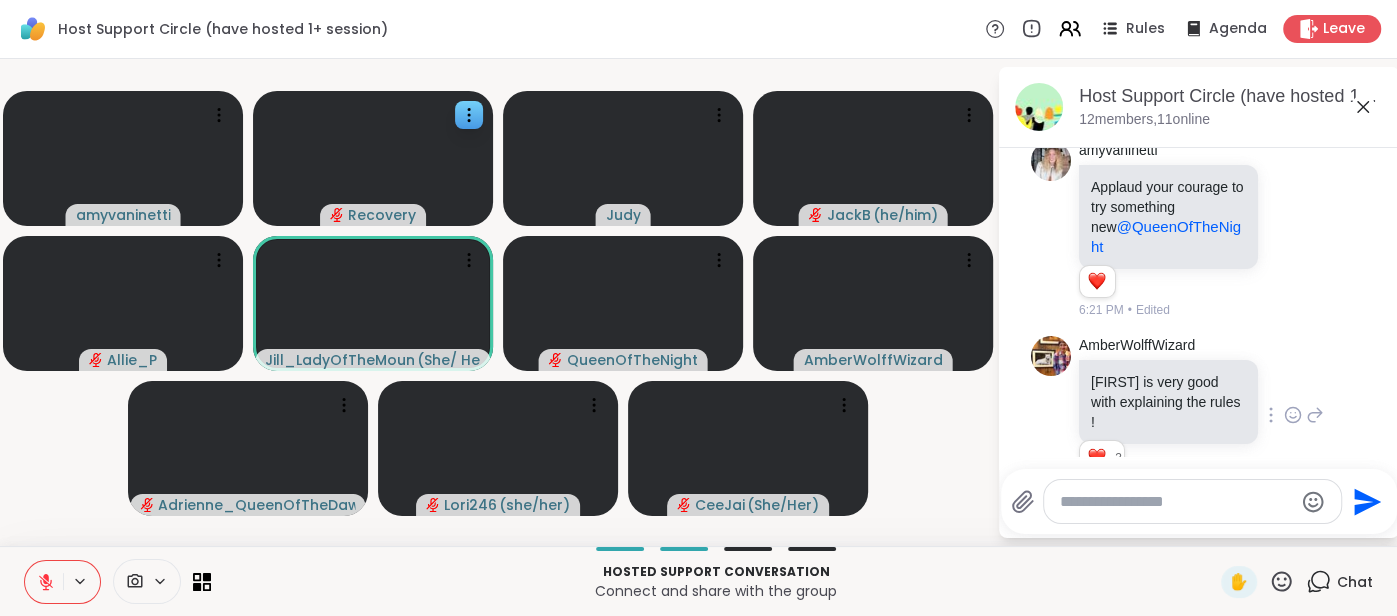 click 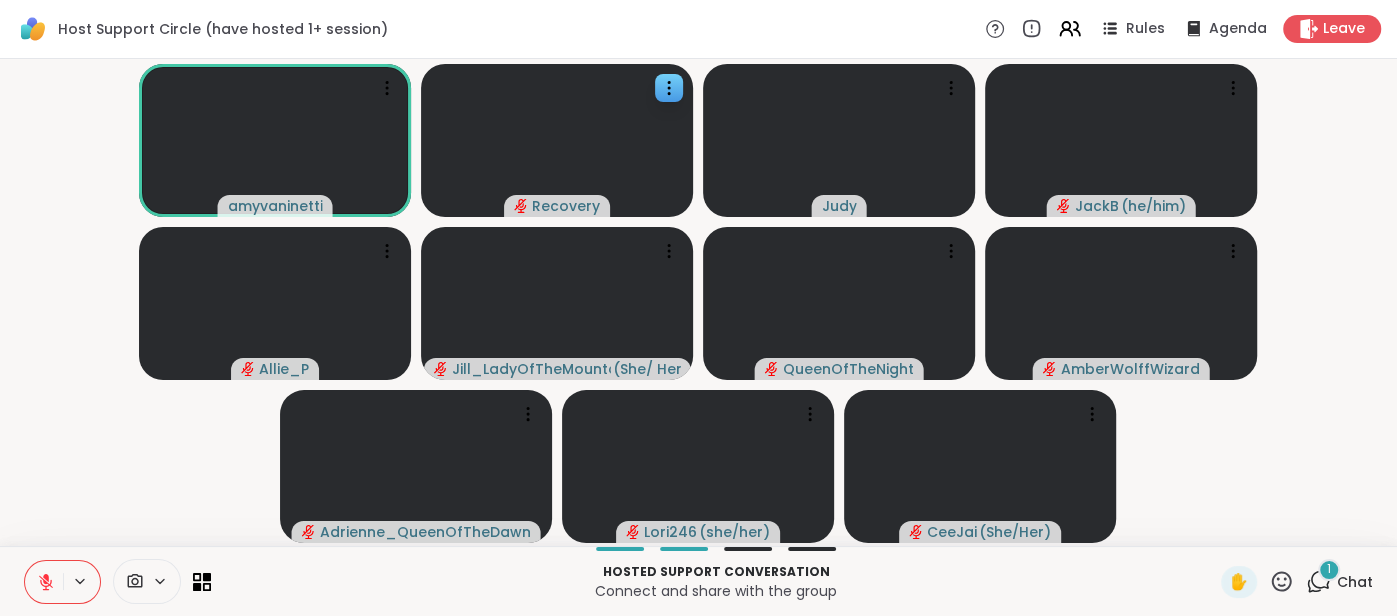 click at bounding box center [44, 582] 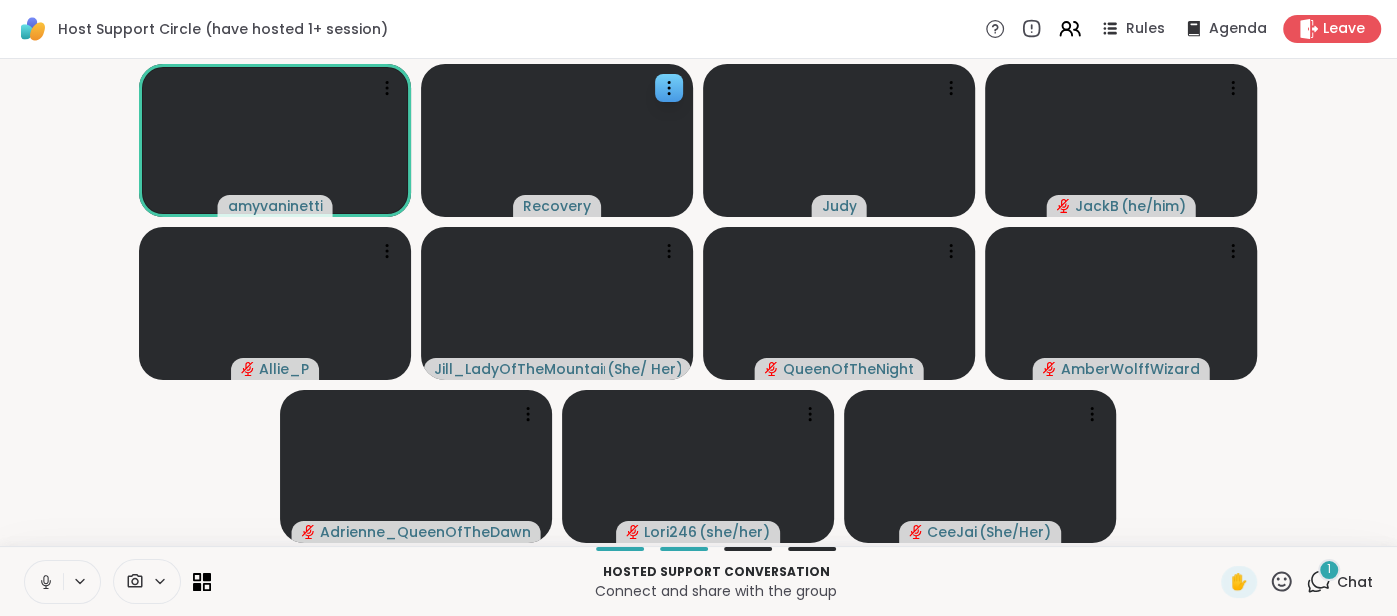 click 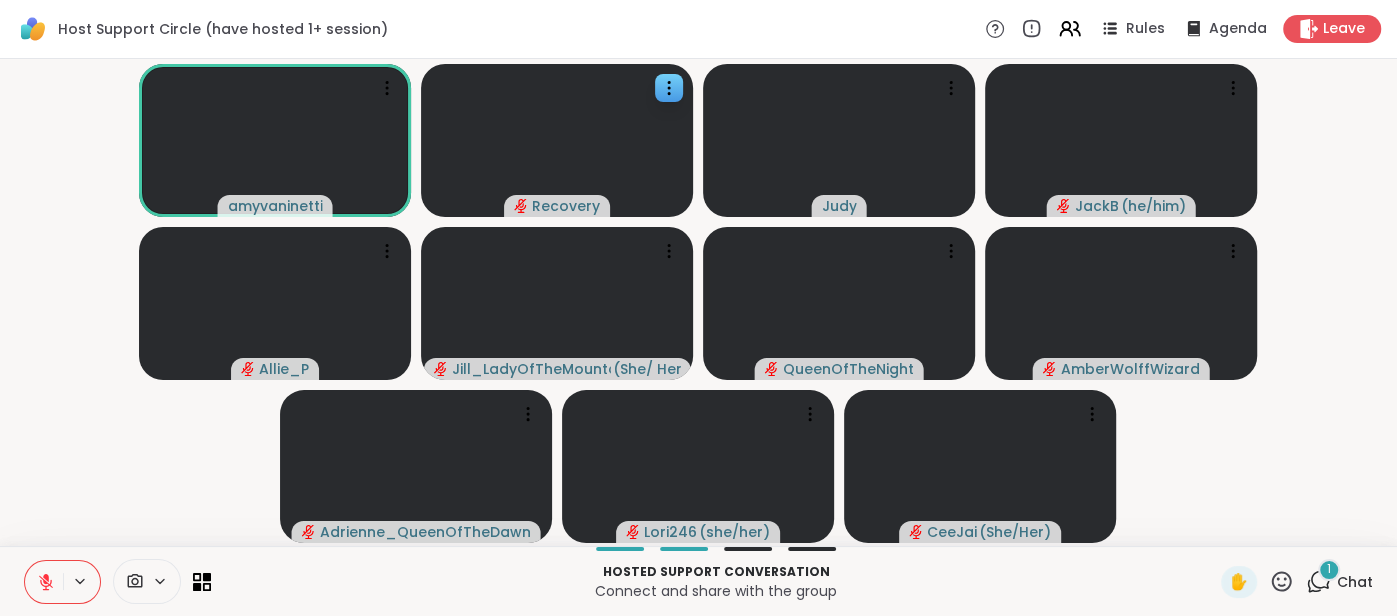 click 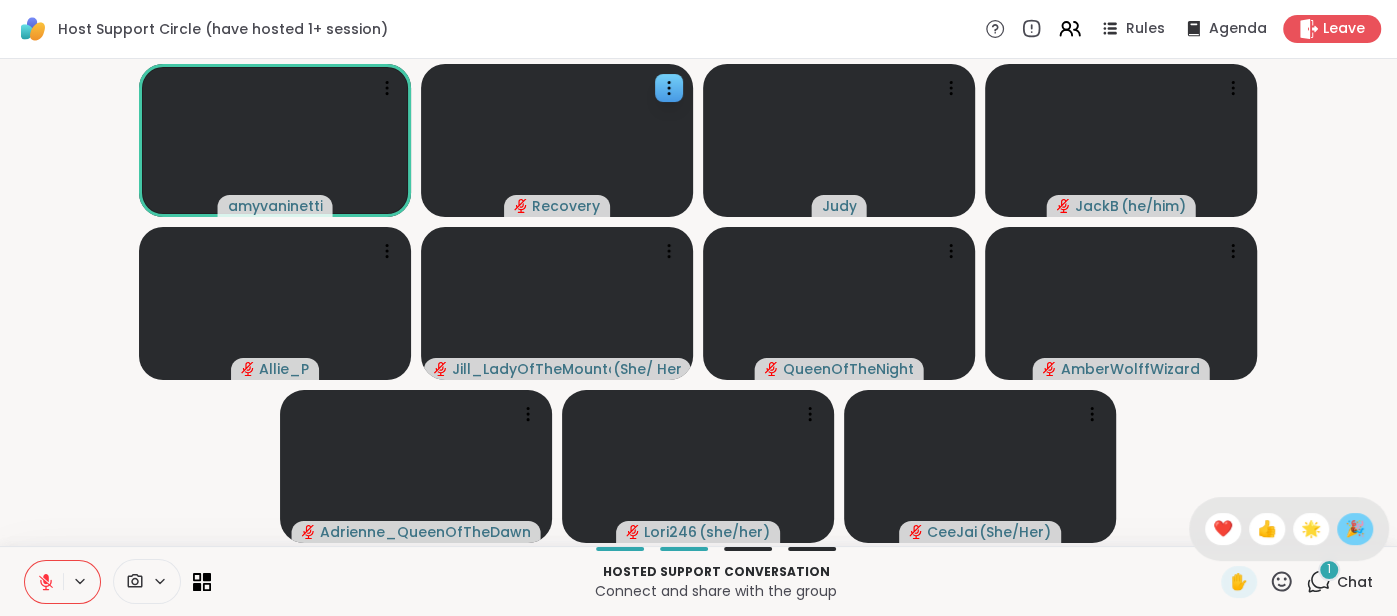 click on "🎉" at bounding box center [1355, 529] 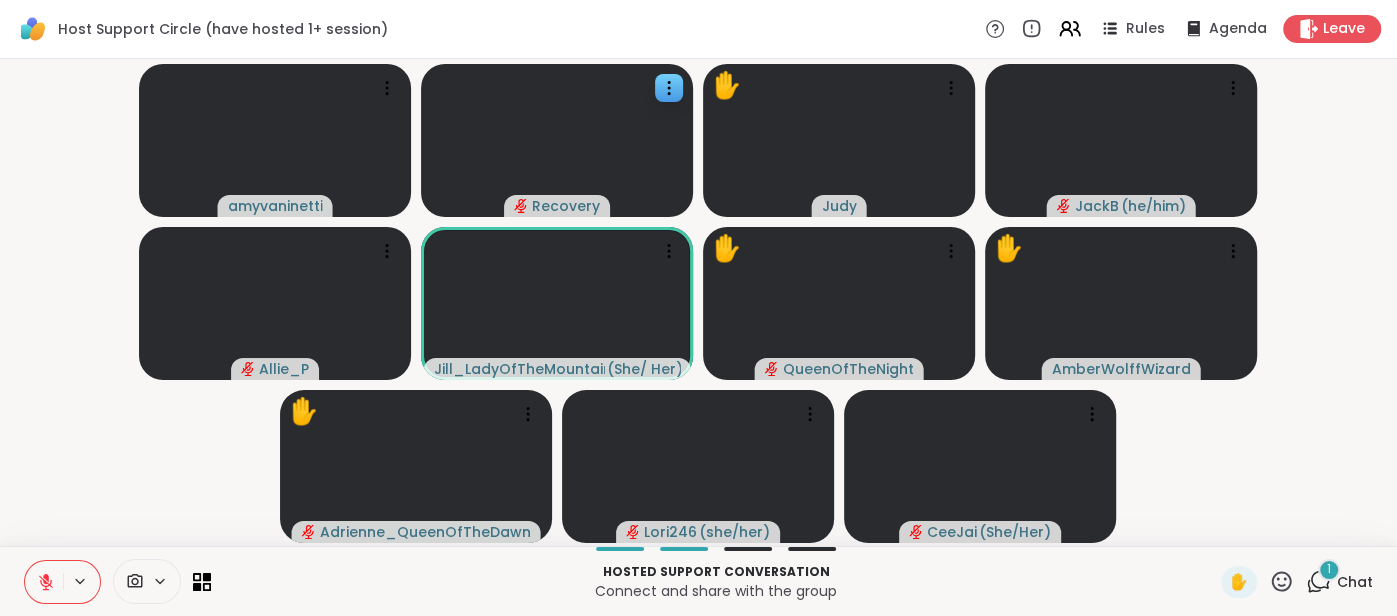 click 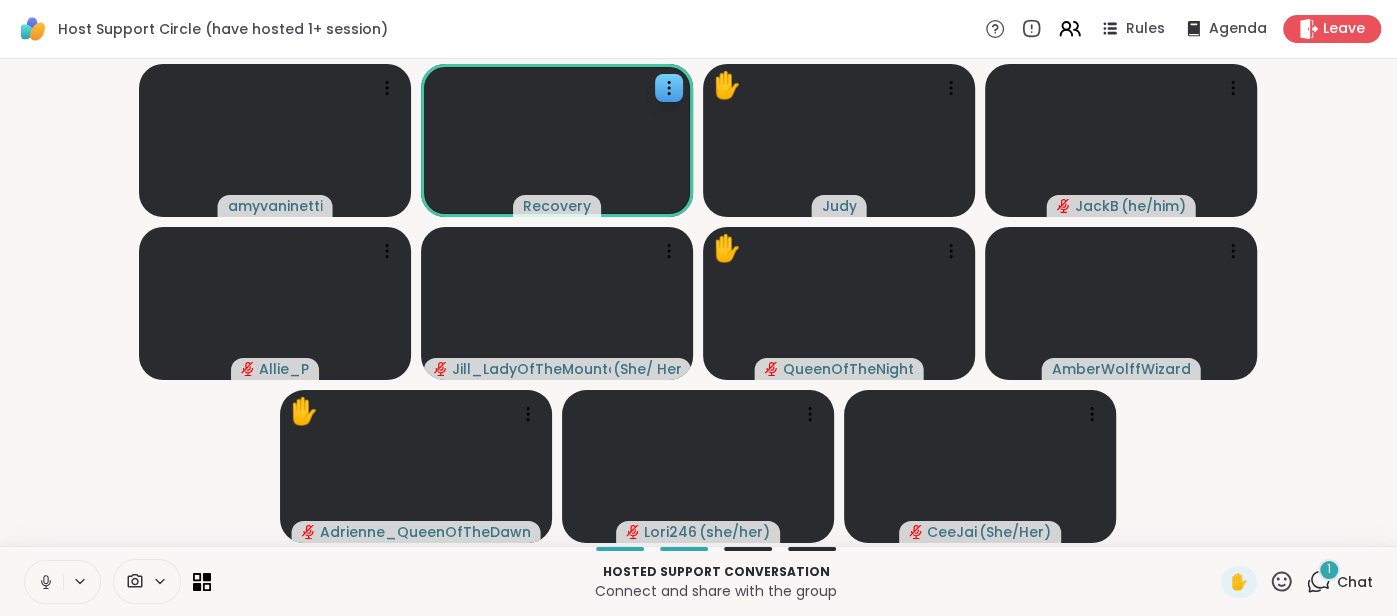 click at bounding box center [44, 582] 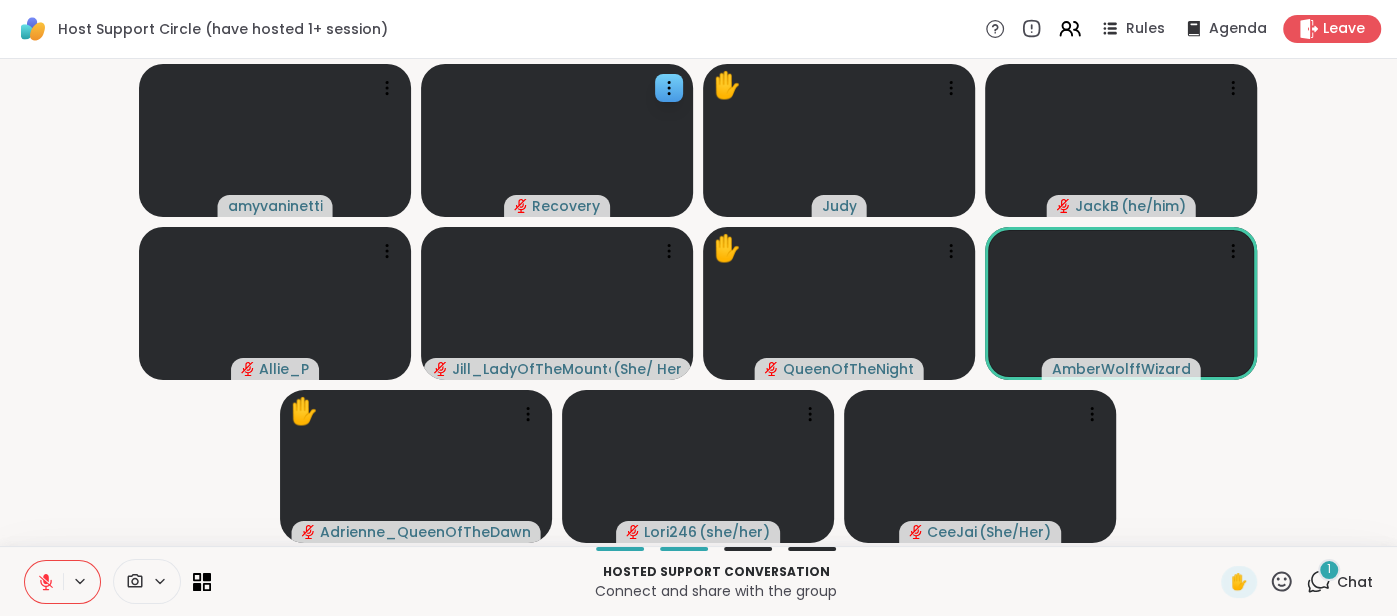 click on "Chat" at bounding box center [1355, 582] 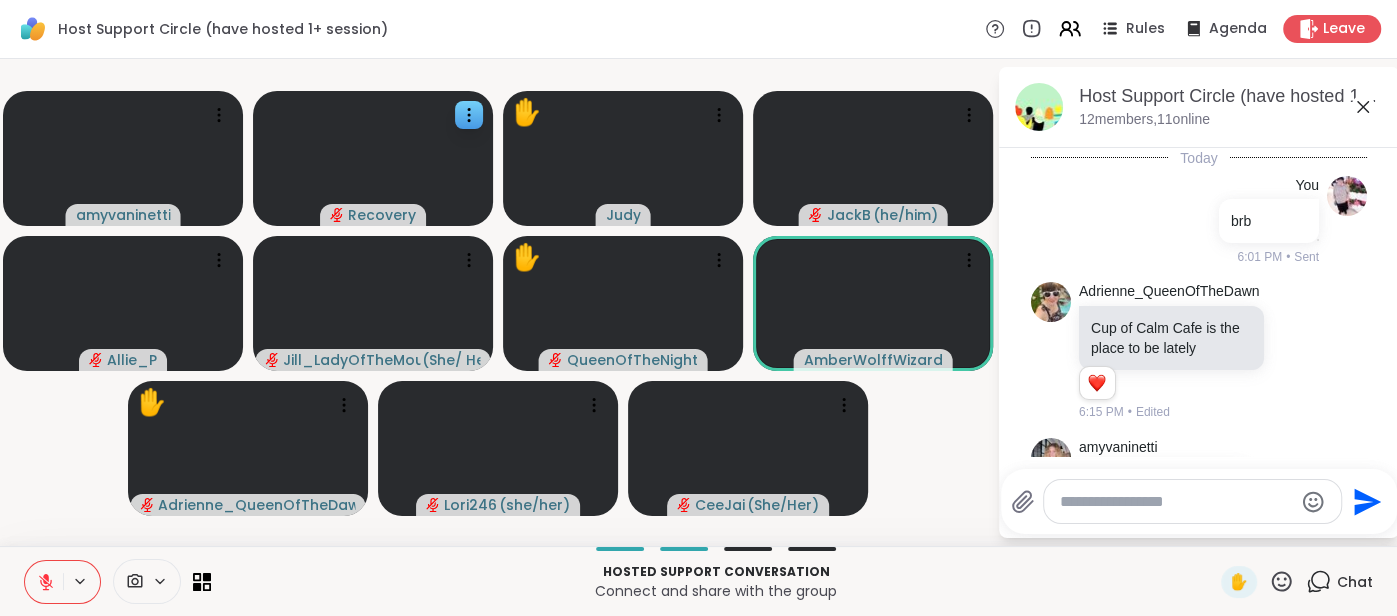 scroll, scrollTop: 921, scrollLeft: 0, axis: vertical 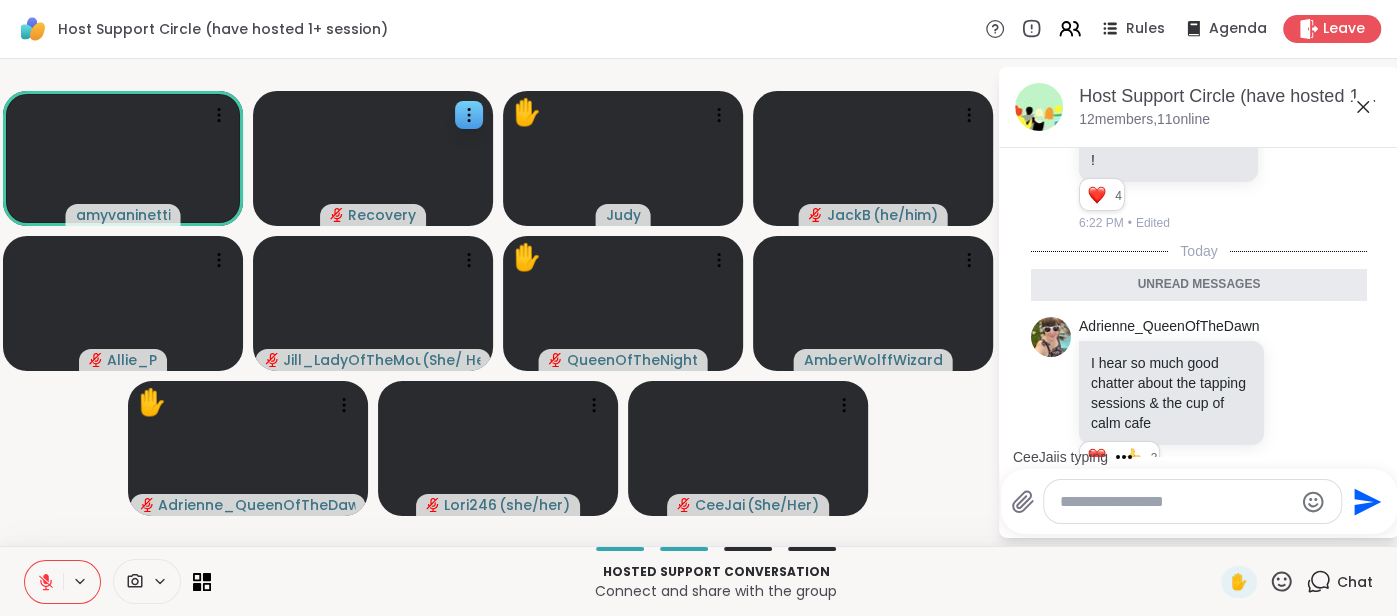 click 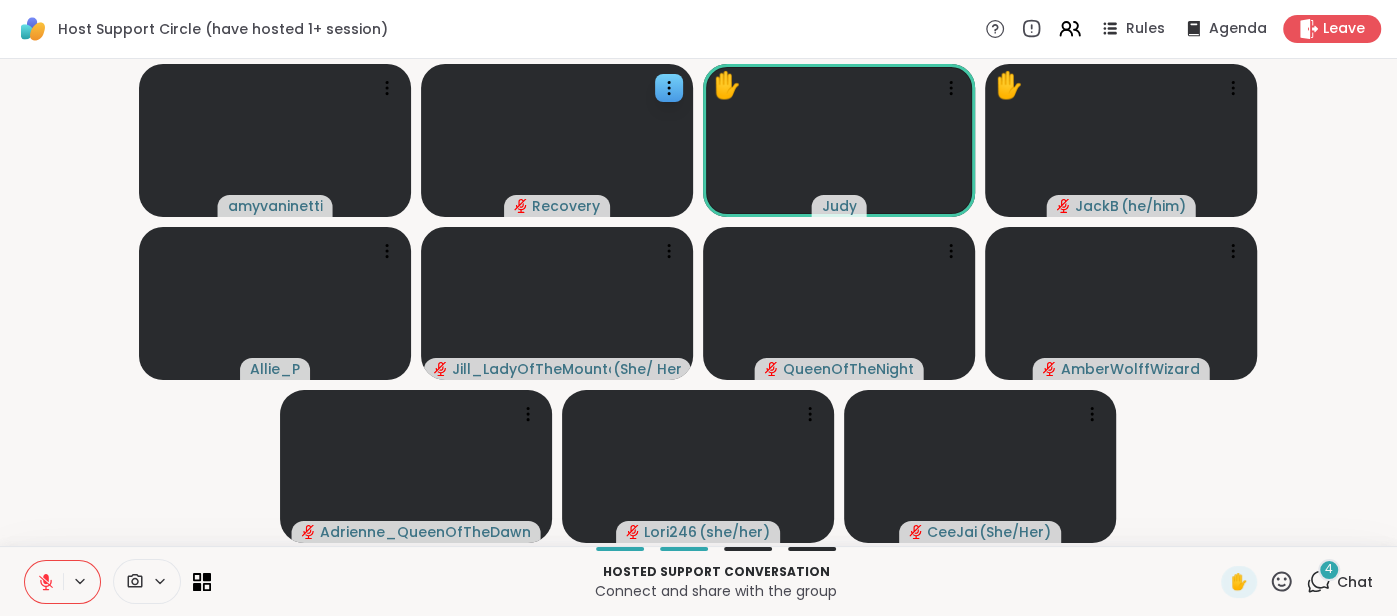 click on "Chat" at bounding box center [1355, 582] 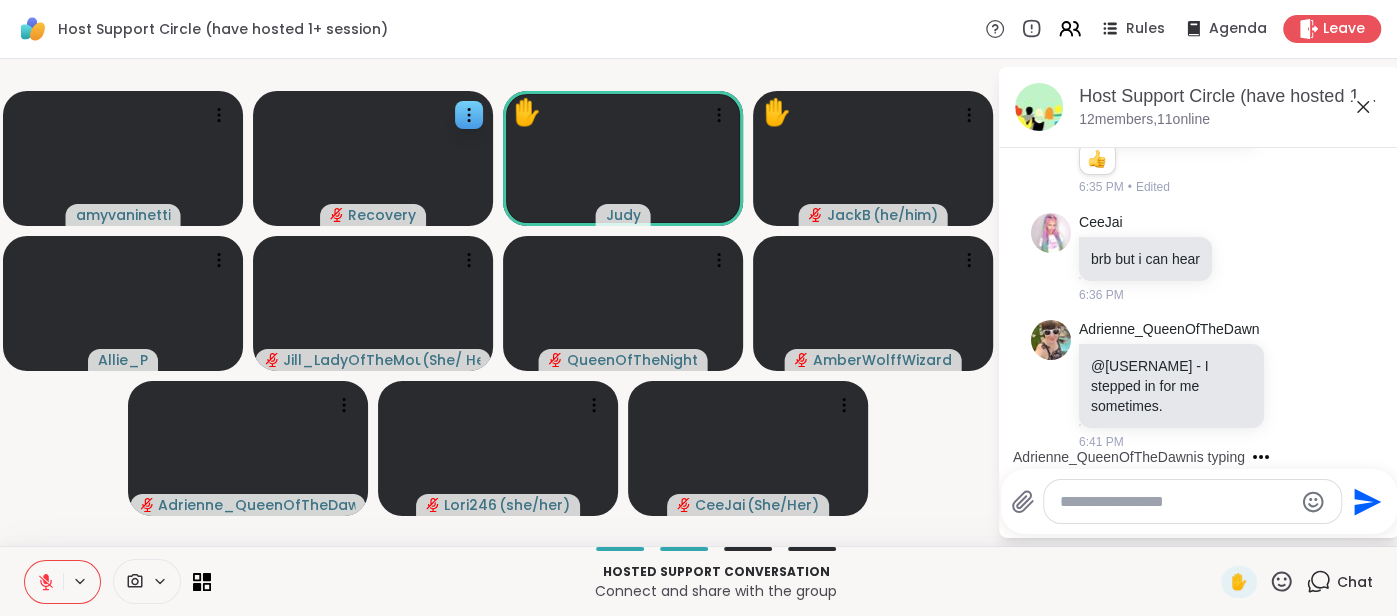scroll, scrollTop: 1533, scrollLeft: 0, axis: vertical 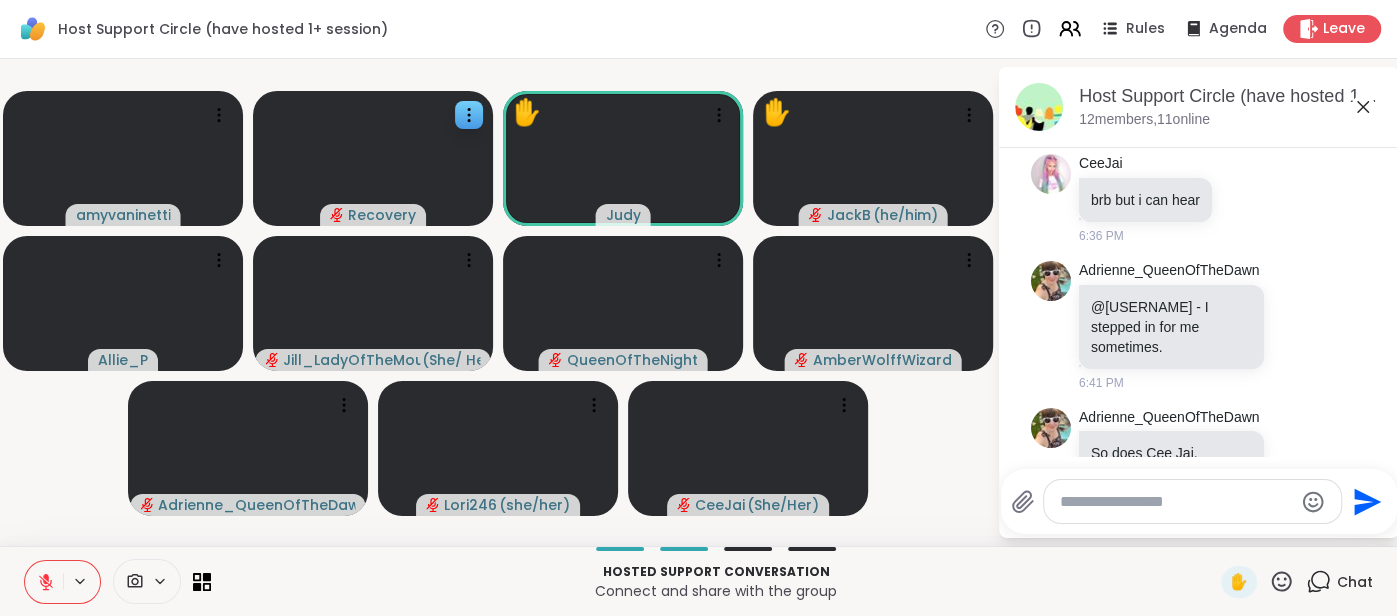 click 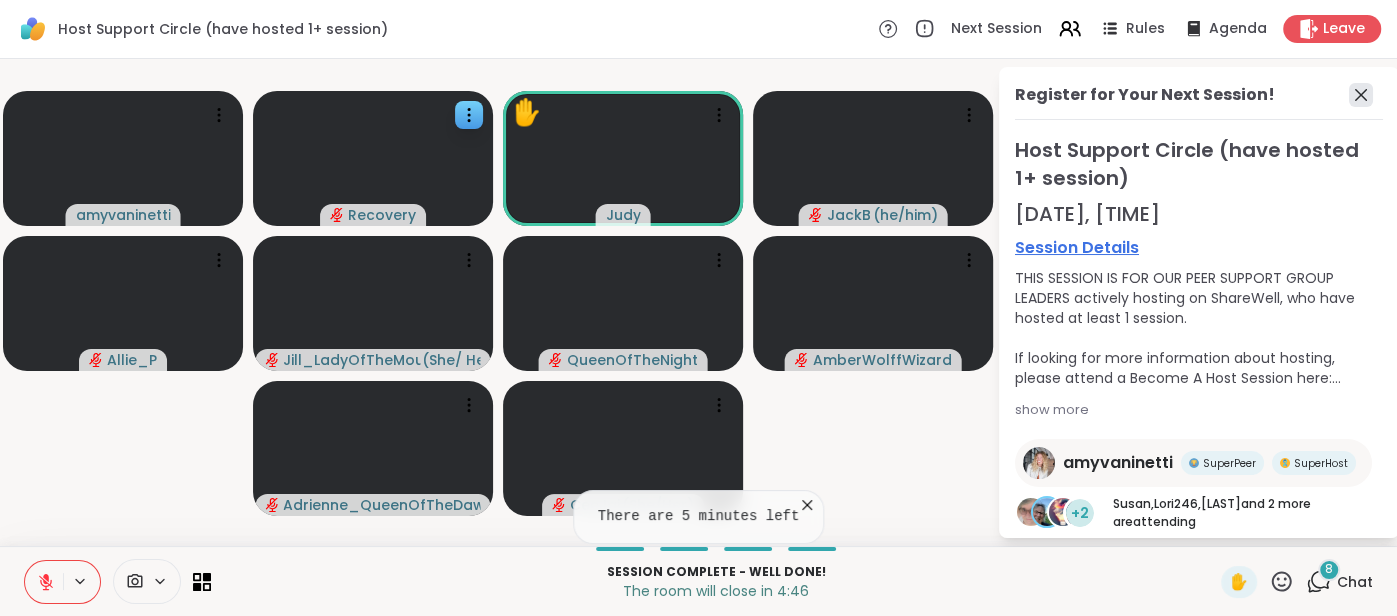 click 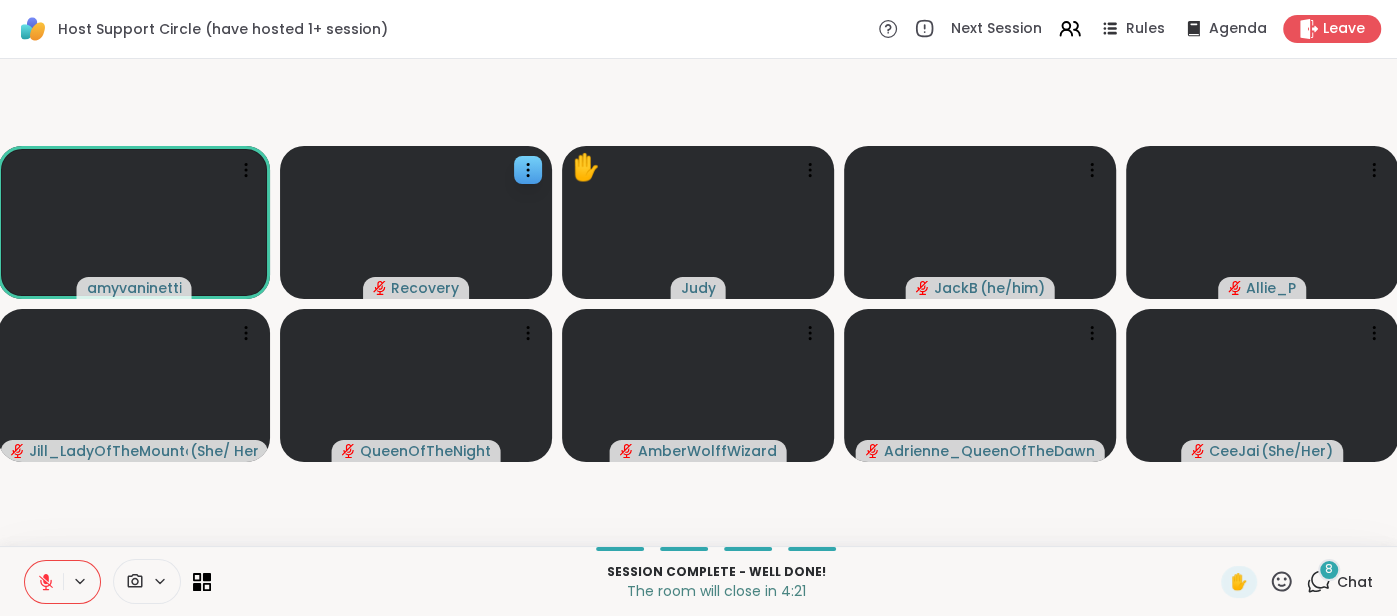 click 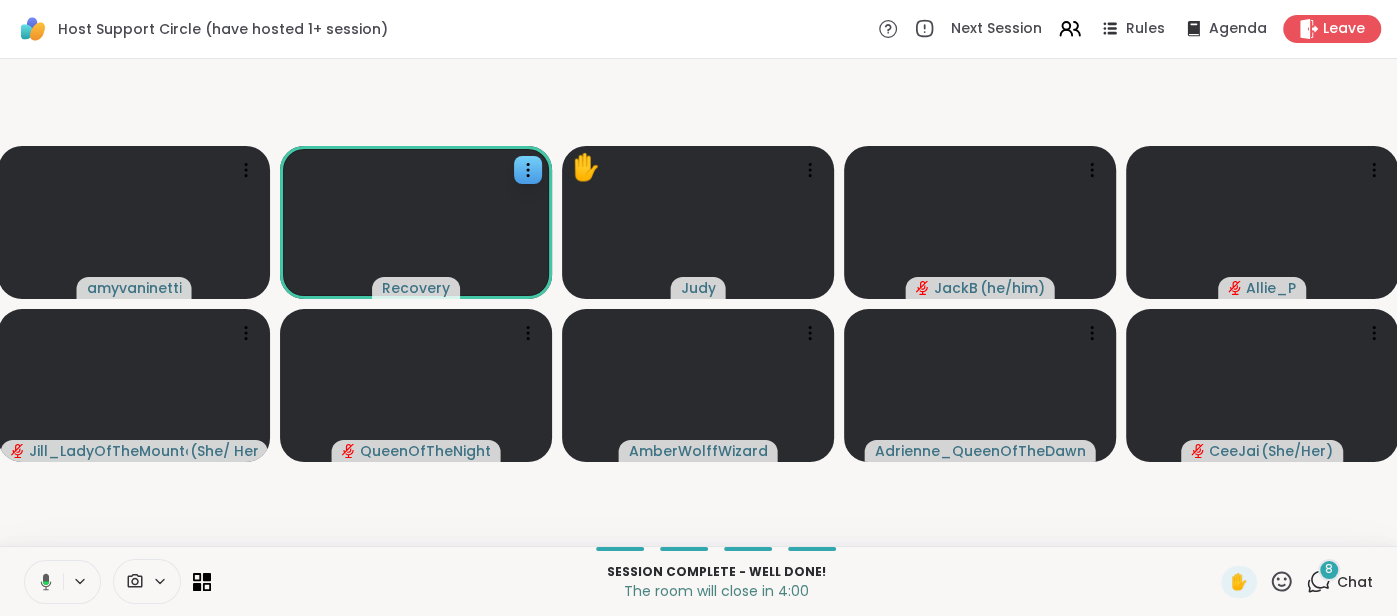 click 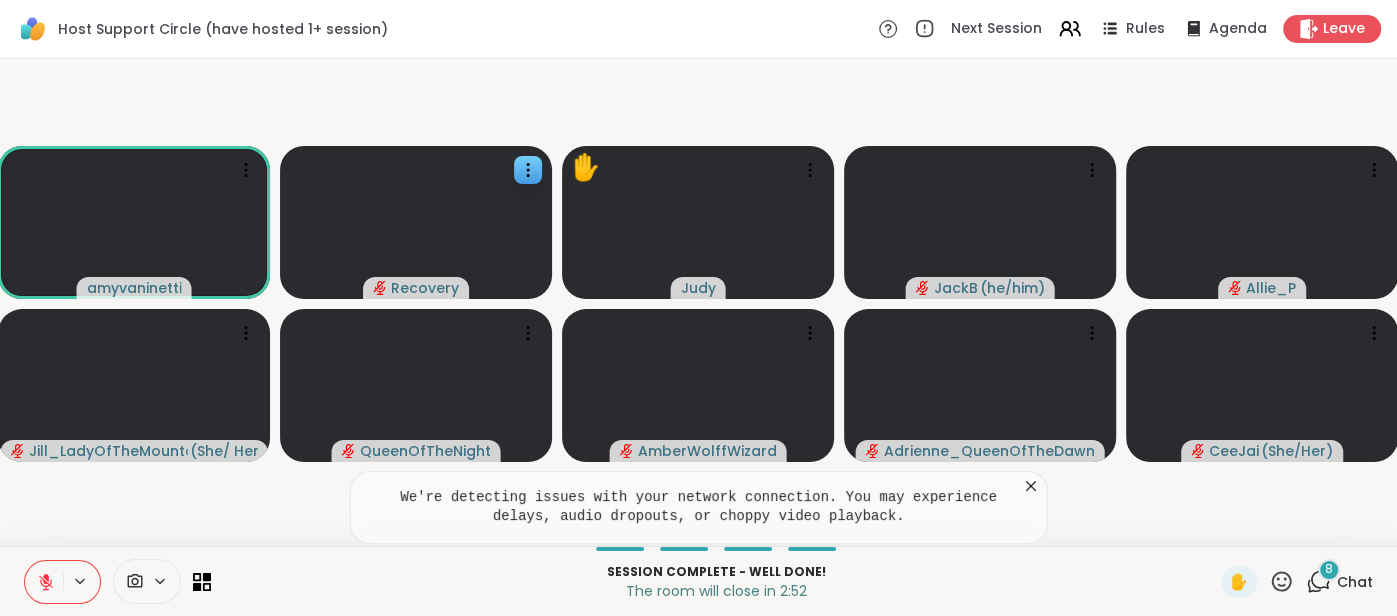 click 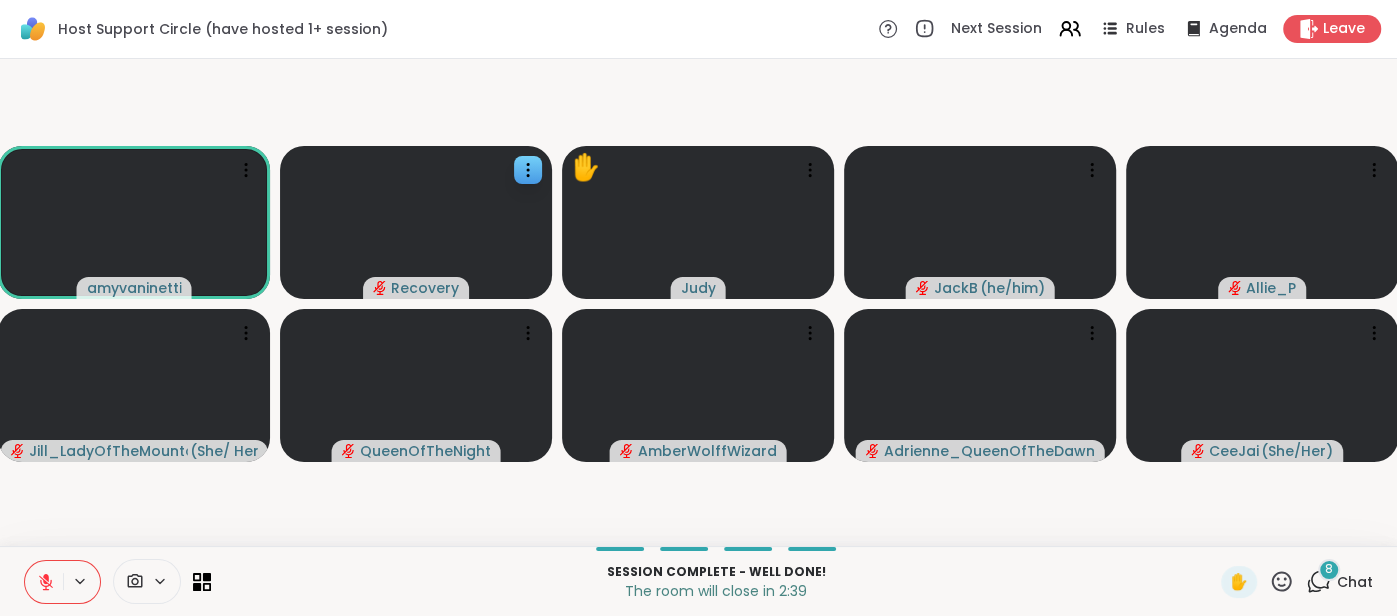 click 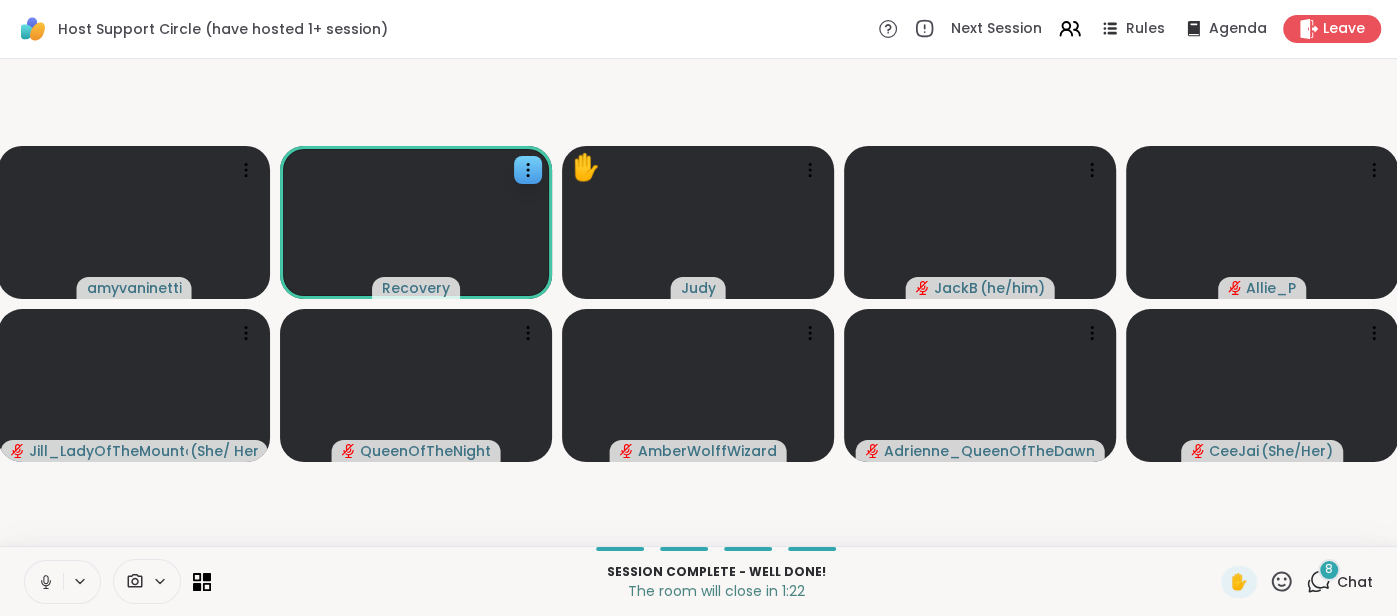 click 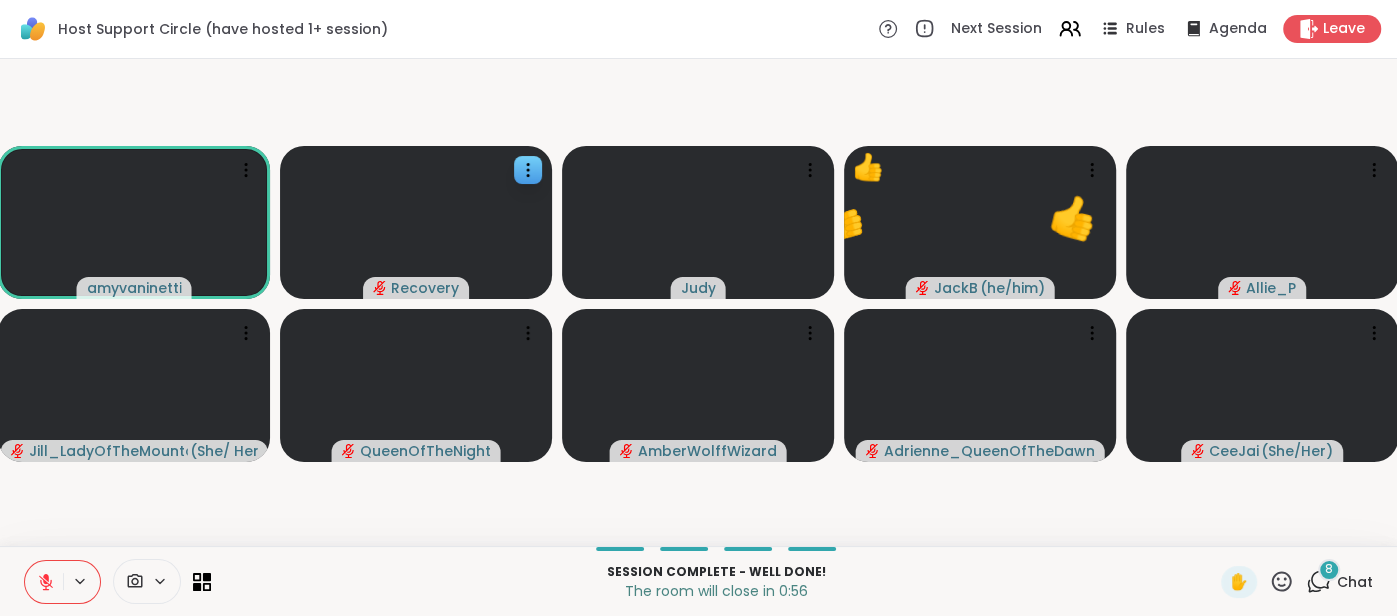 click on "Session Complete - well done! The room will close in 0:56 ✋ 8 Chat" at bounding box center [698, 581] 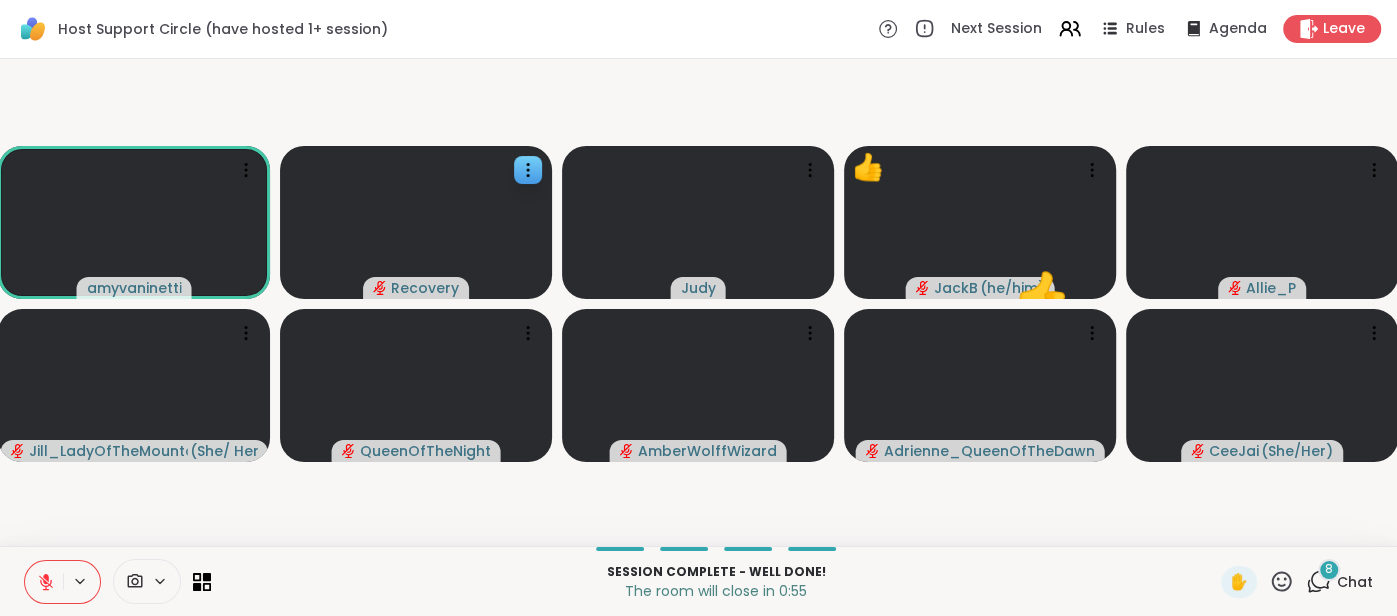 click on "Chat" at bounding box center (1355, 582) 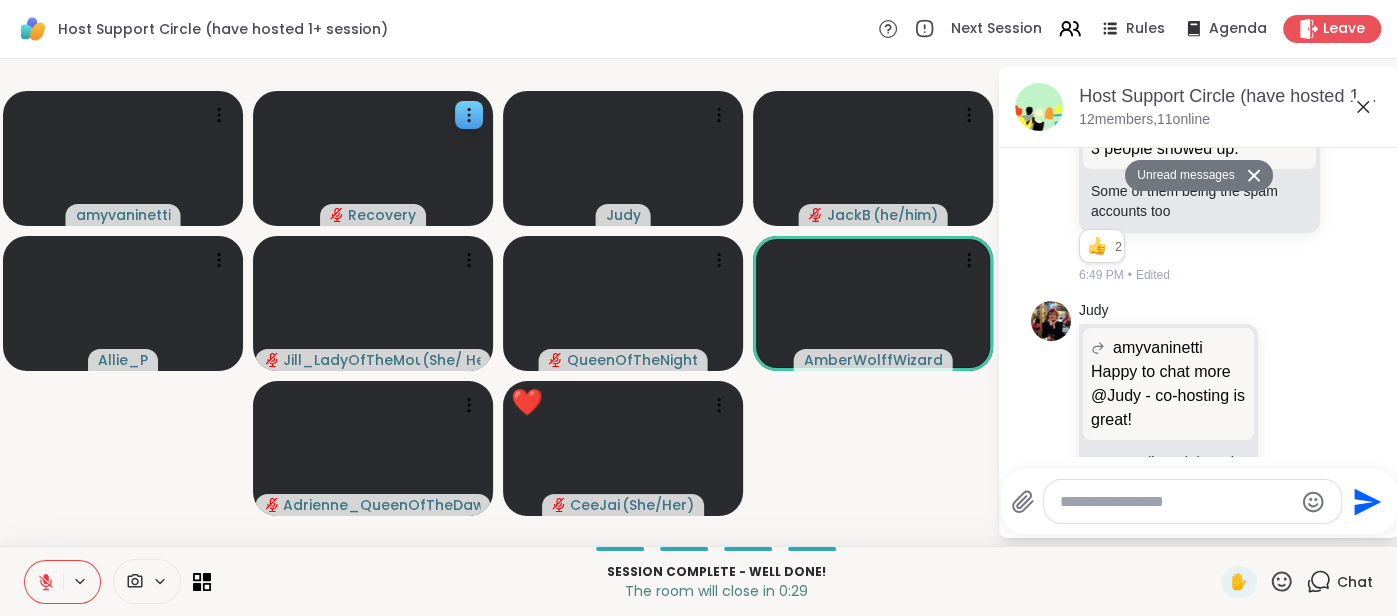 scroll, scrollTop: 2903, scrollLeft: 0, axis: vertical 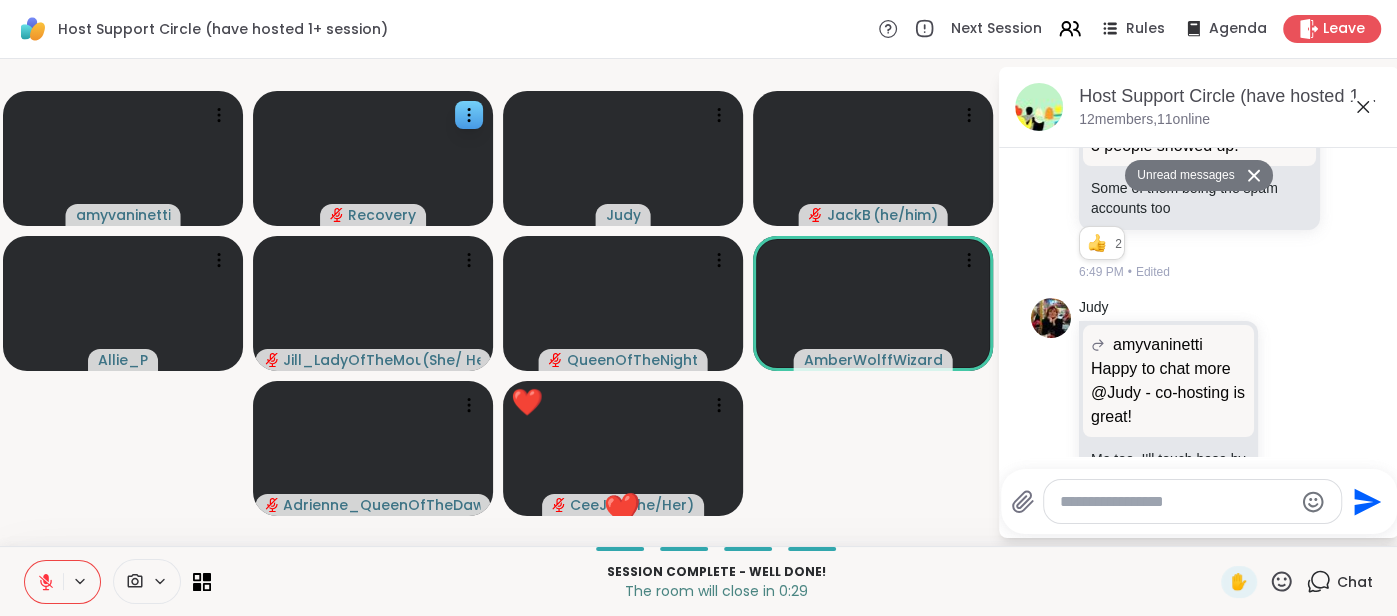 click 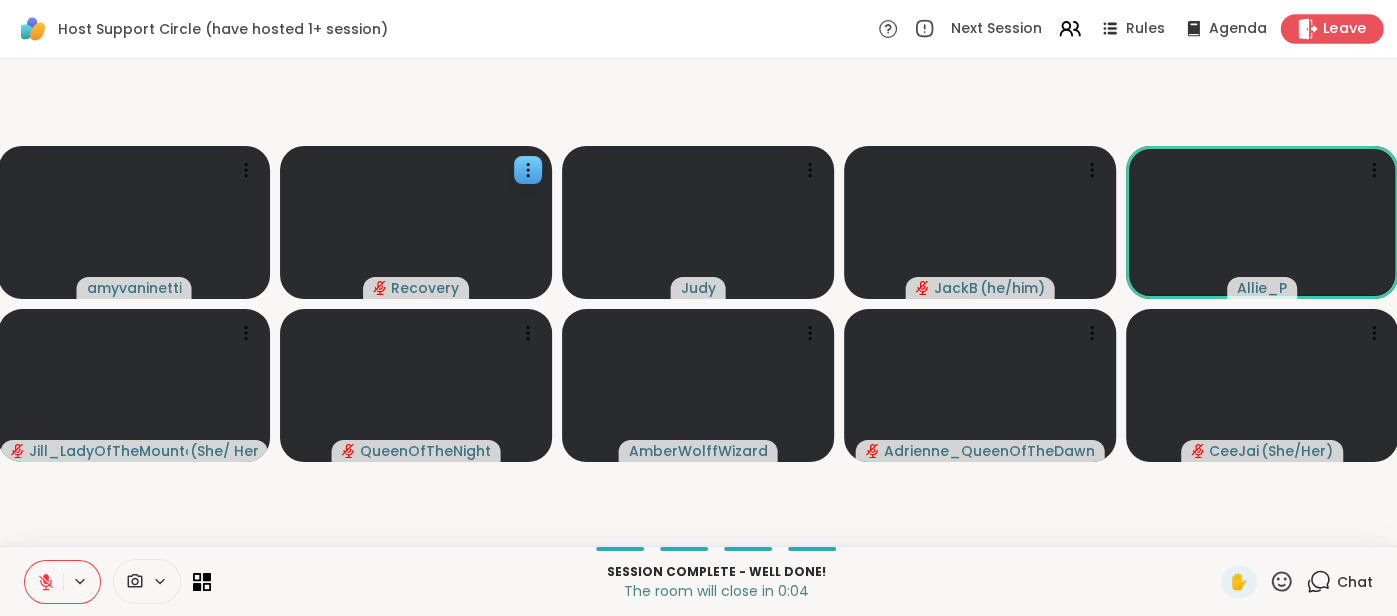 click on "Leave" at bounding box center (1332, 28) 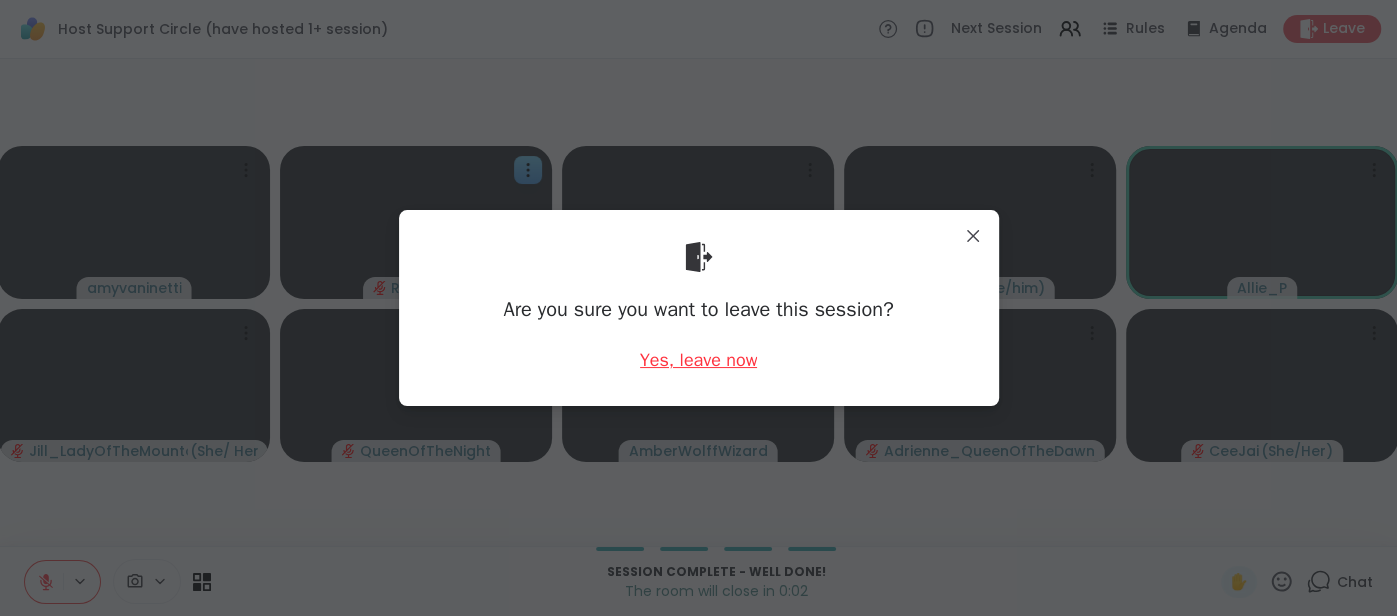 click on "Yes, leave now" at bounding box center [699, 360] 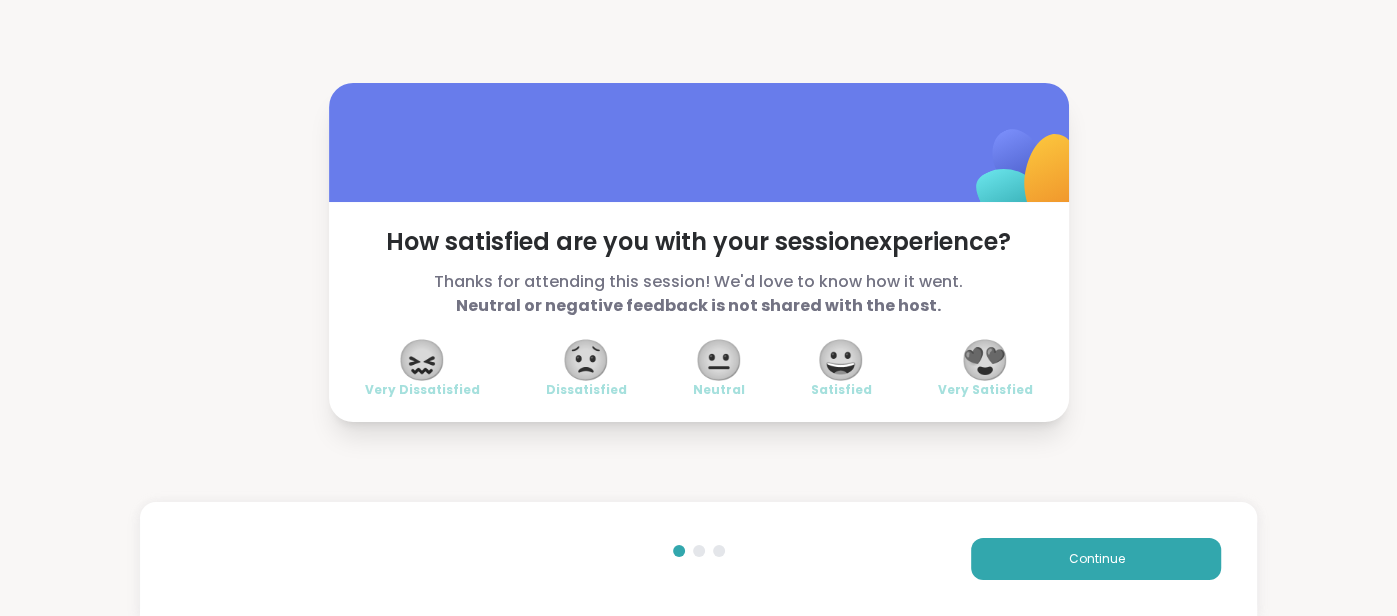 click on "😍" at bounding box center [985, 360] 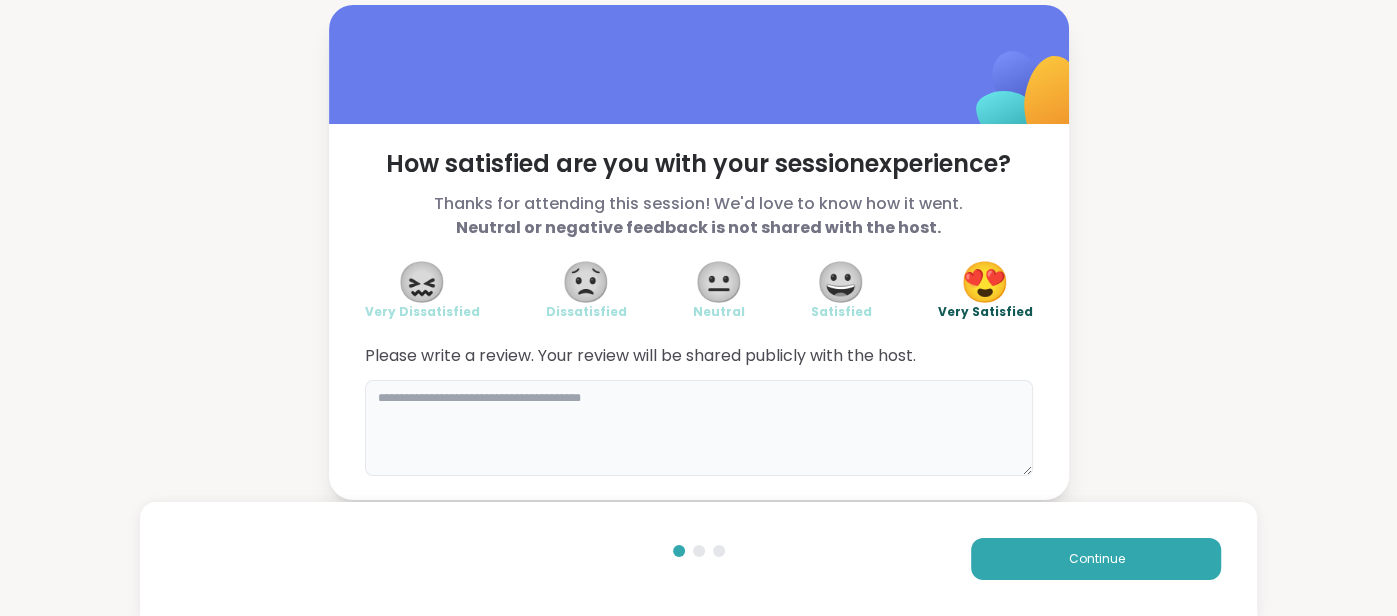 click at bounding box center (699, 428) 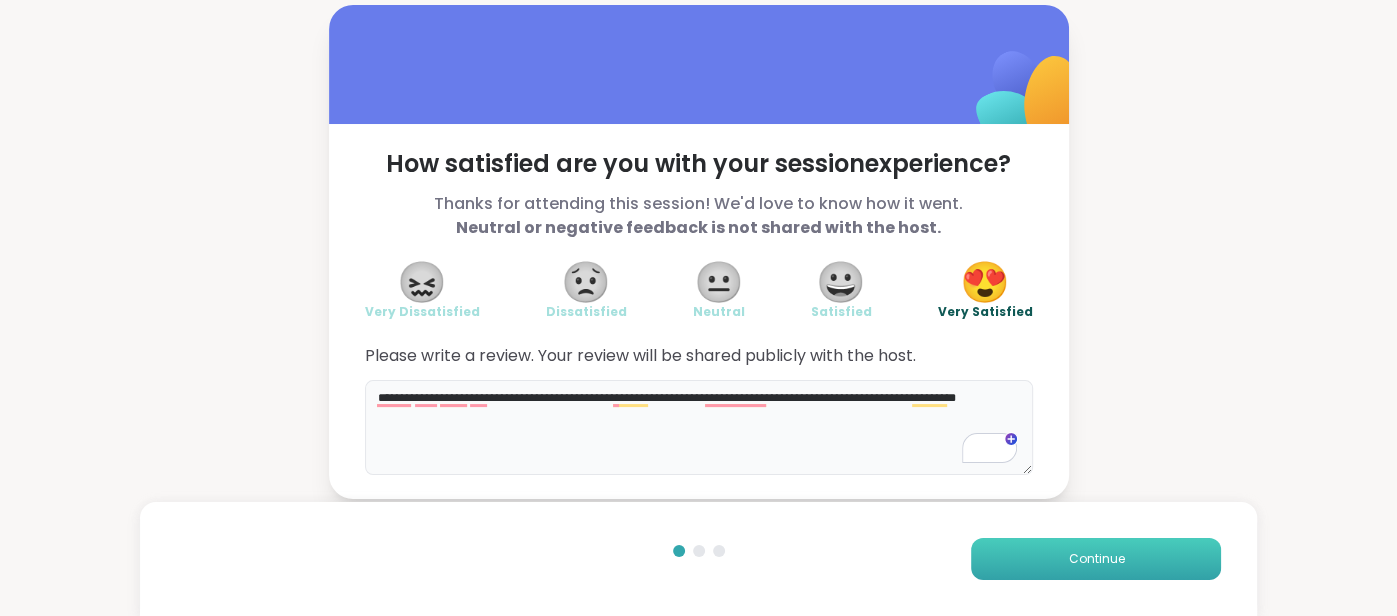 type on "**********" 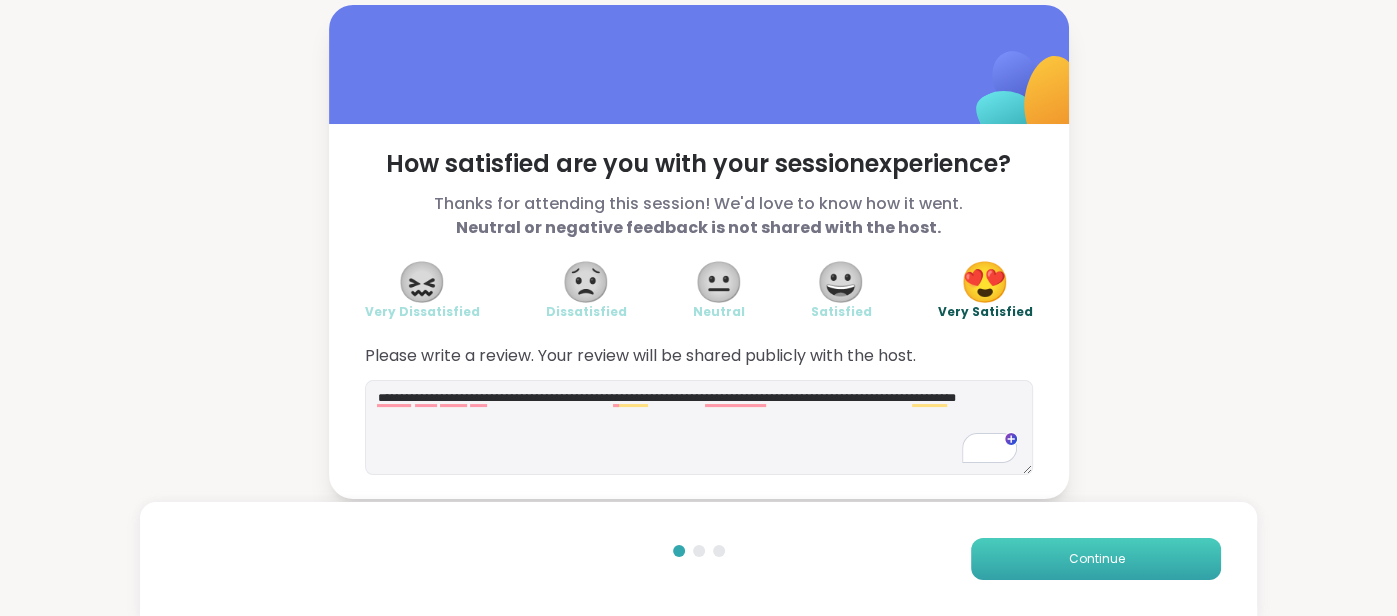 click on "Continue" at bounding box center (1096, 559) 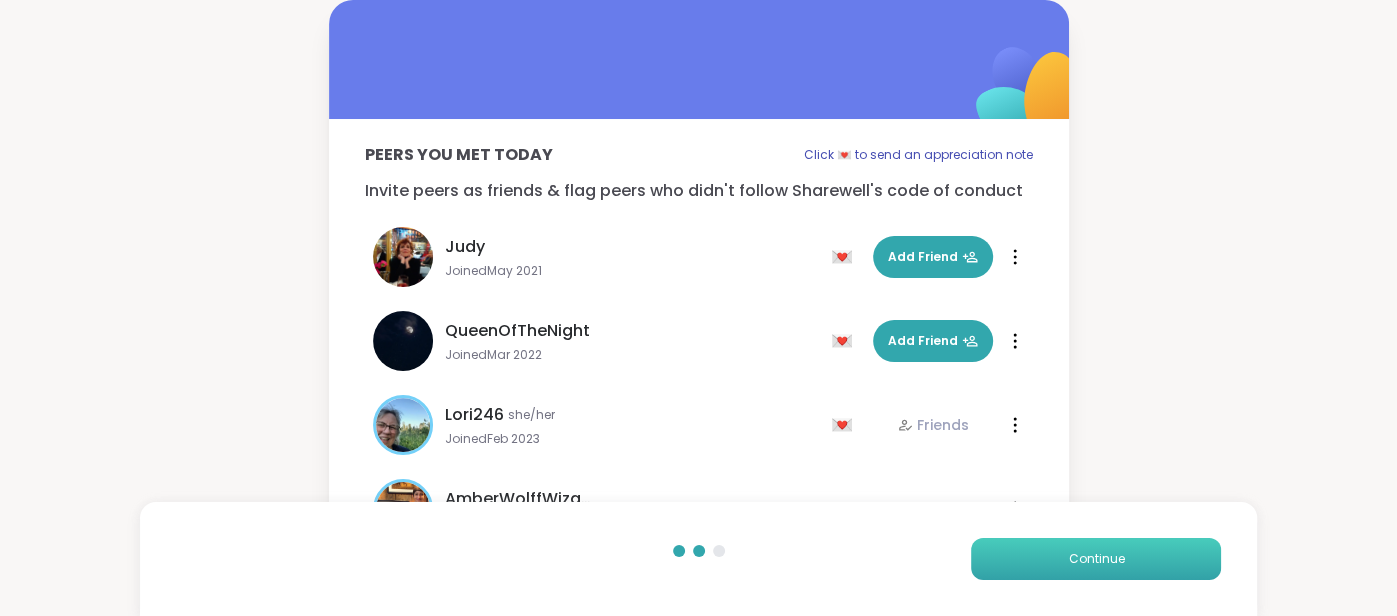 click on "Continue" at bounding box center [1096, 559] 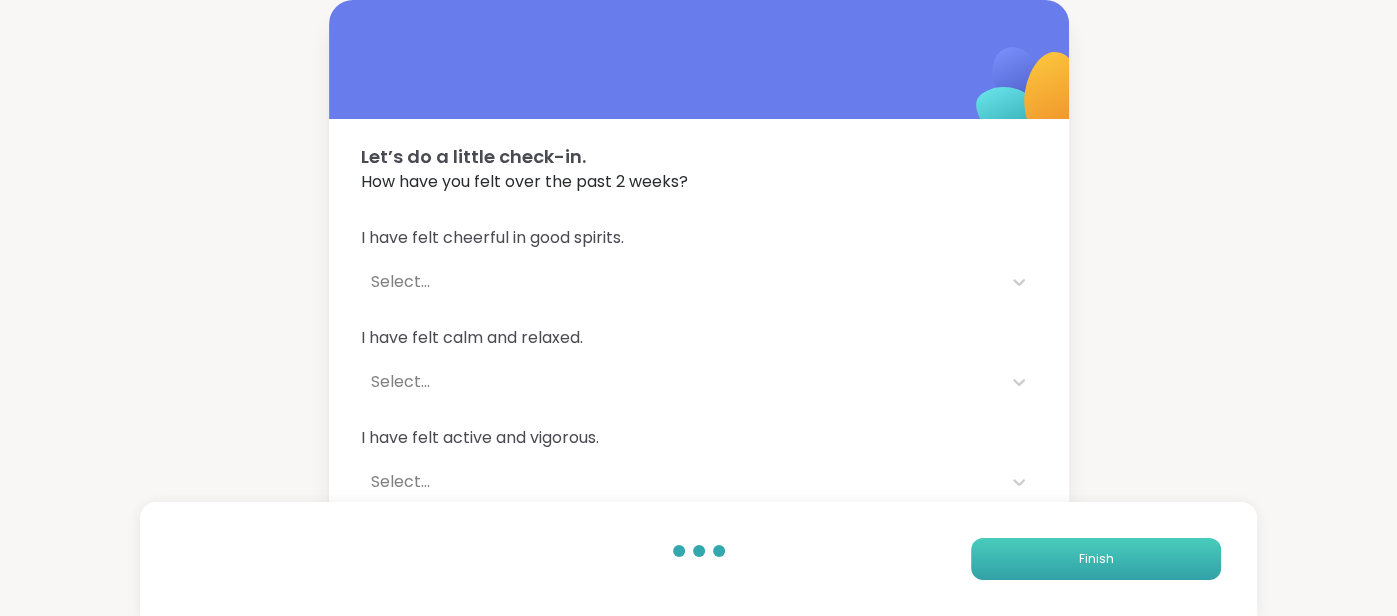 click on "Finish" at bounding box center [1096, 559] 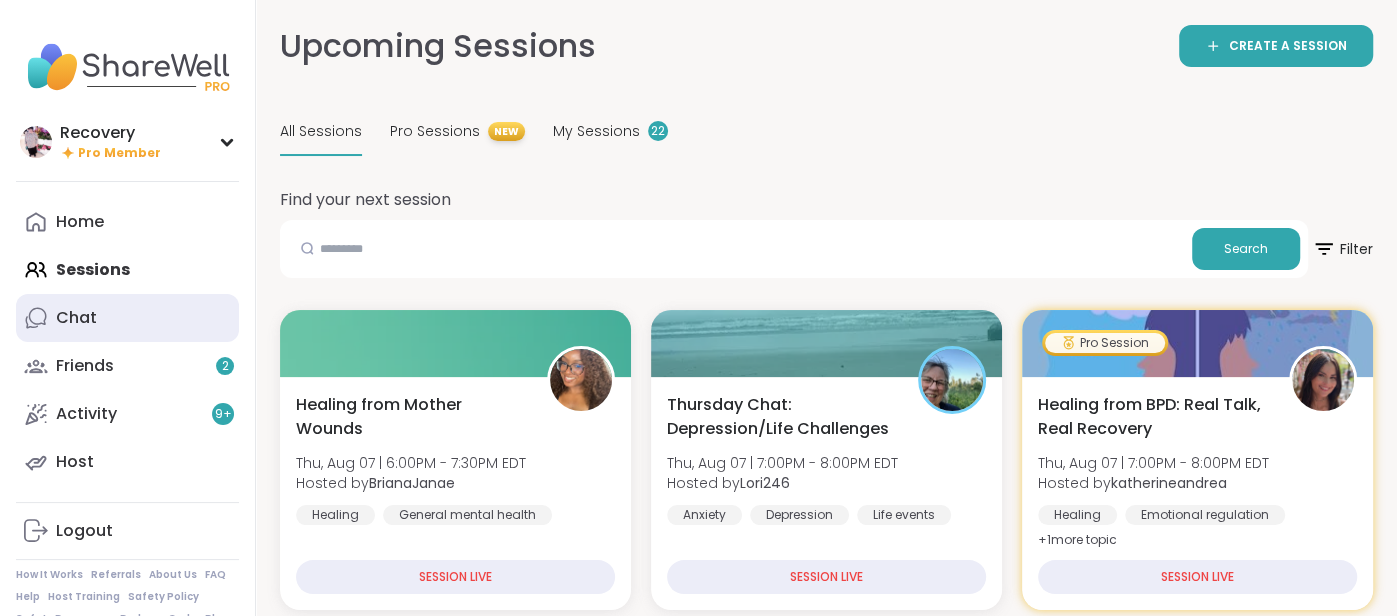 click on "Chat" at bounding box center (127, 318) 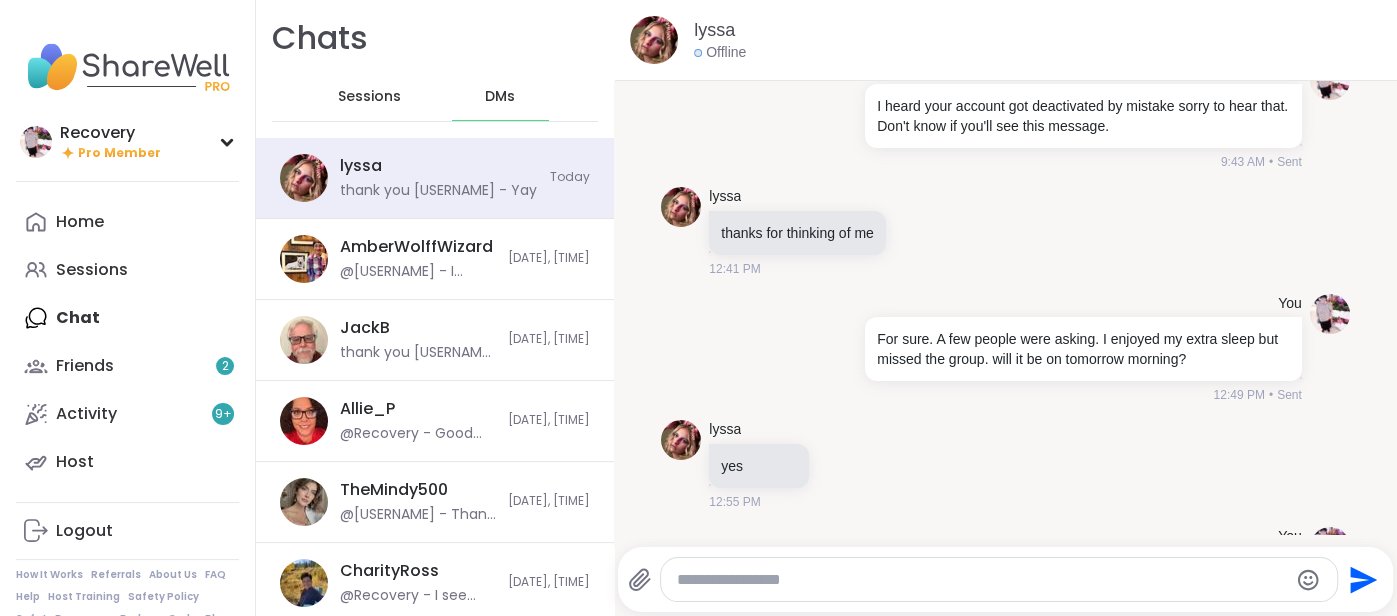 scroll, scrollTop: 44261, scrollLeft: 0, axis: vertical 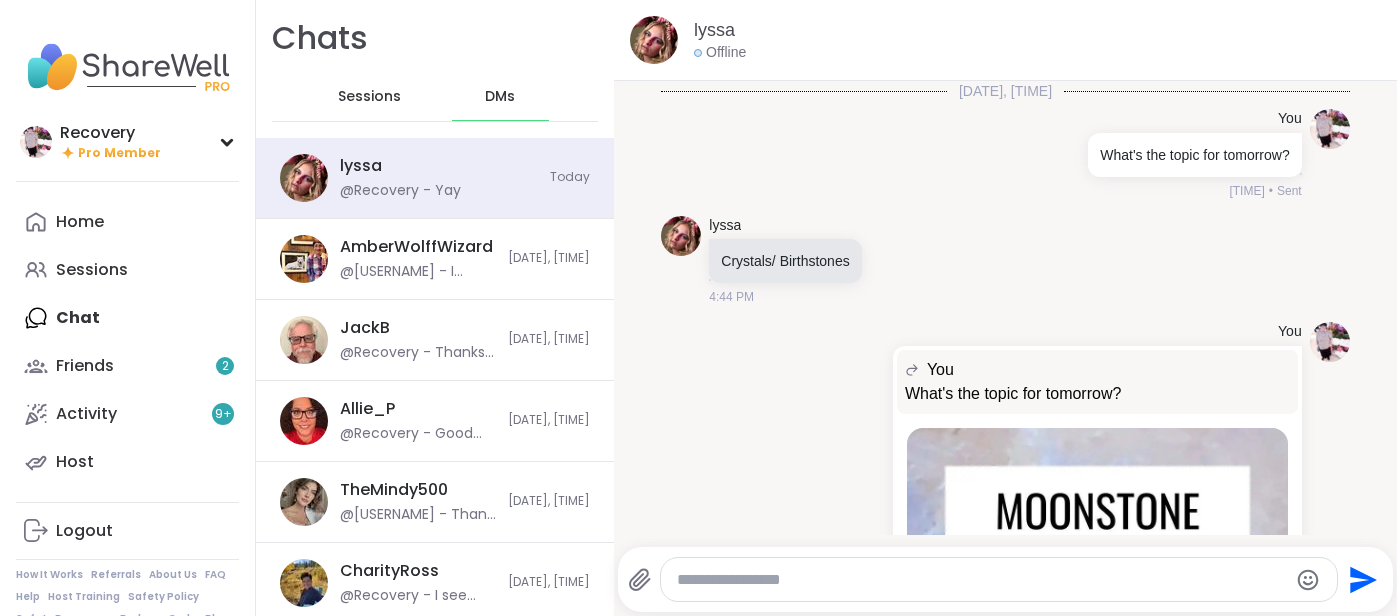 click on "Sessions" at bounding box center (370, 97) 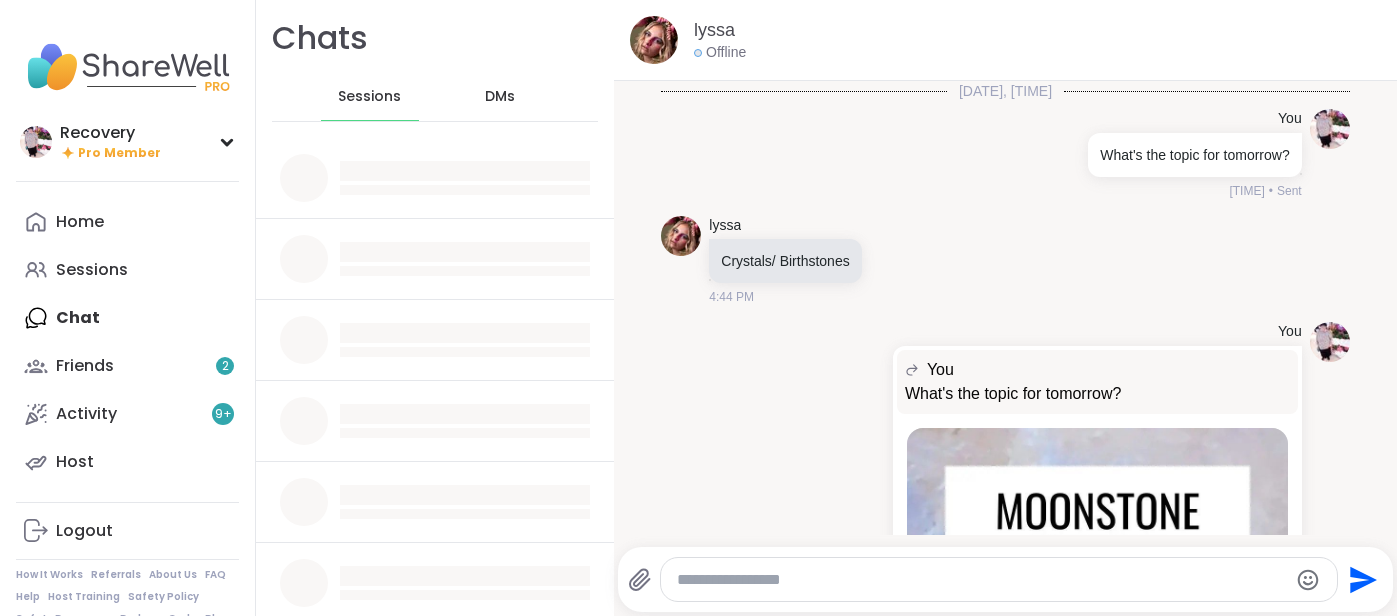 scroll, scrollTop: 0, scrollLeft: 0, axis: both 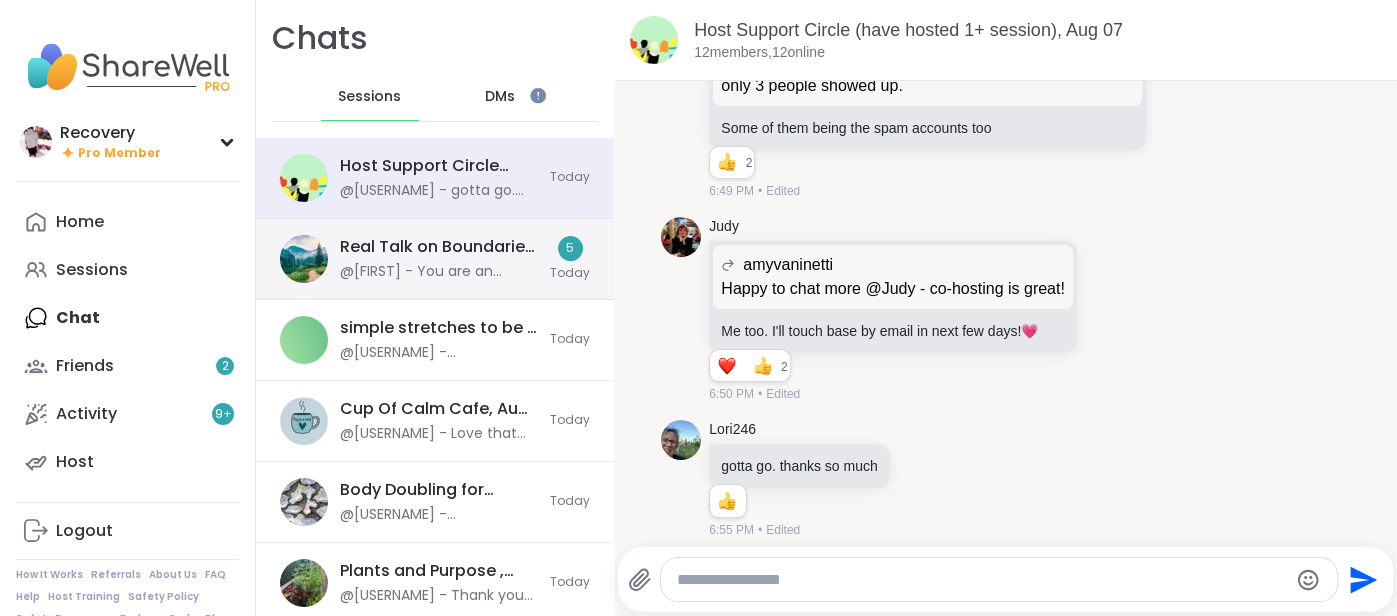 click on "Real Talk on Boundaries & Self-Care, Aug 07" at bounding box center (439, 247) 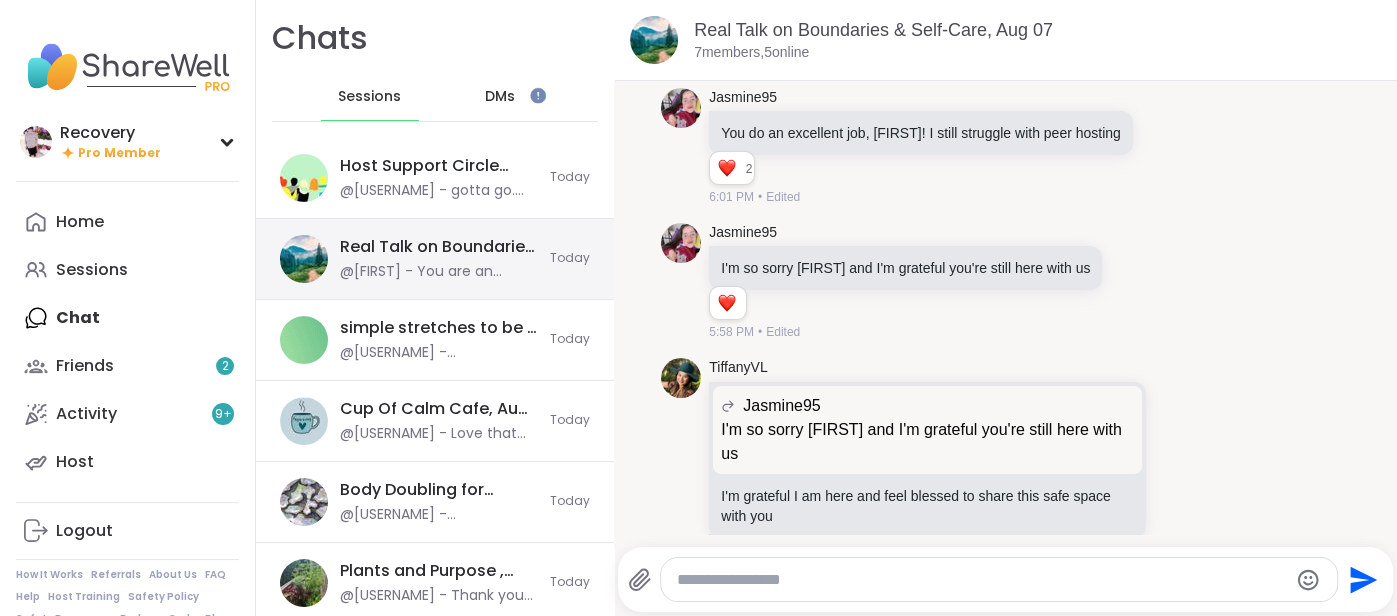 scroll, scrollTop: 3252, scrollLeft: 0, axis: vertical 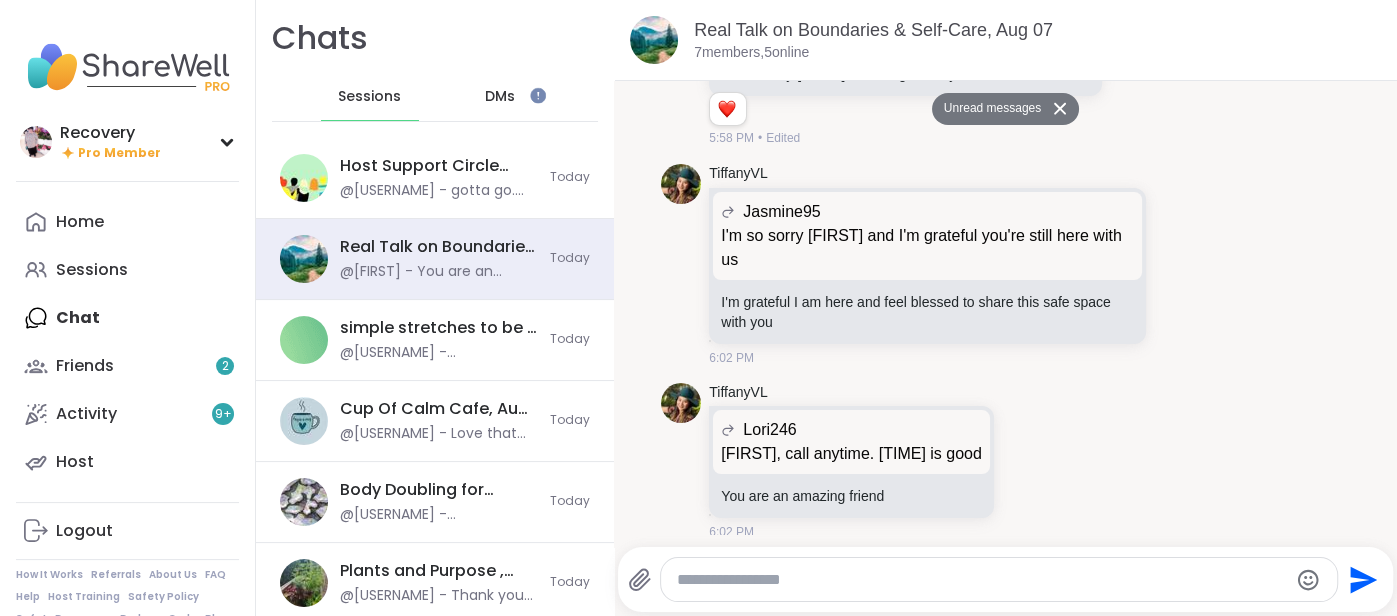 click at bounding box center (982, 580) 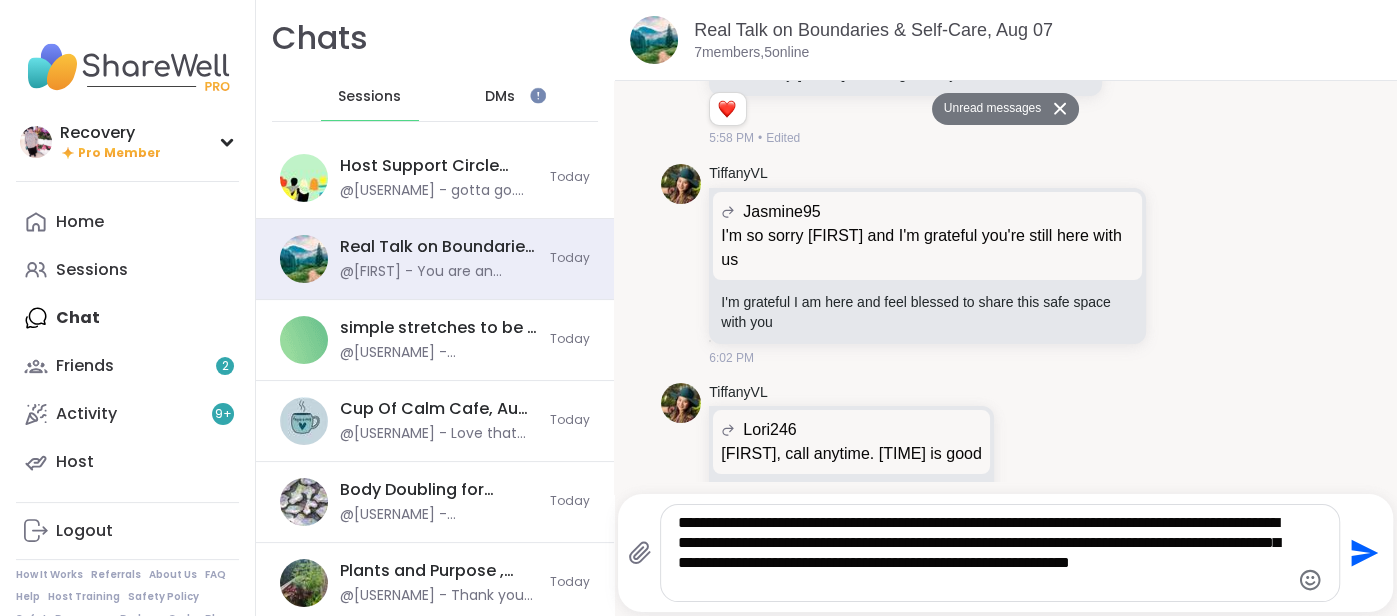 type on "**********" 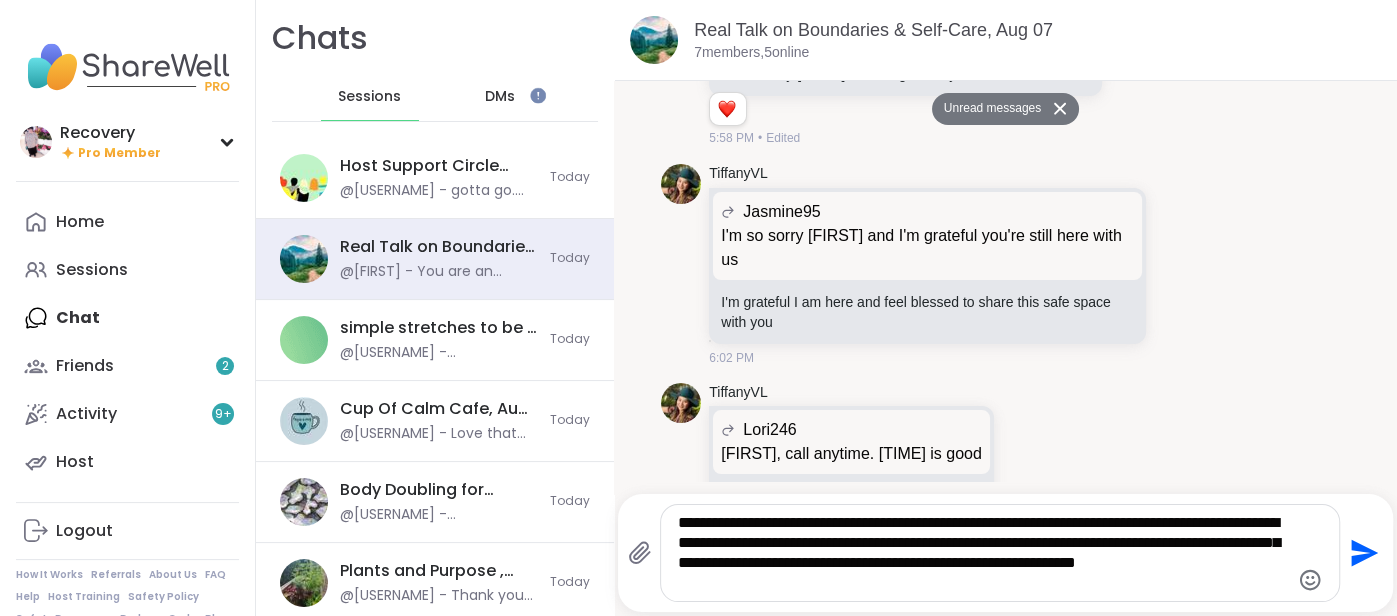 type 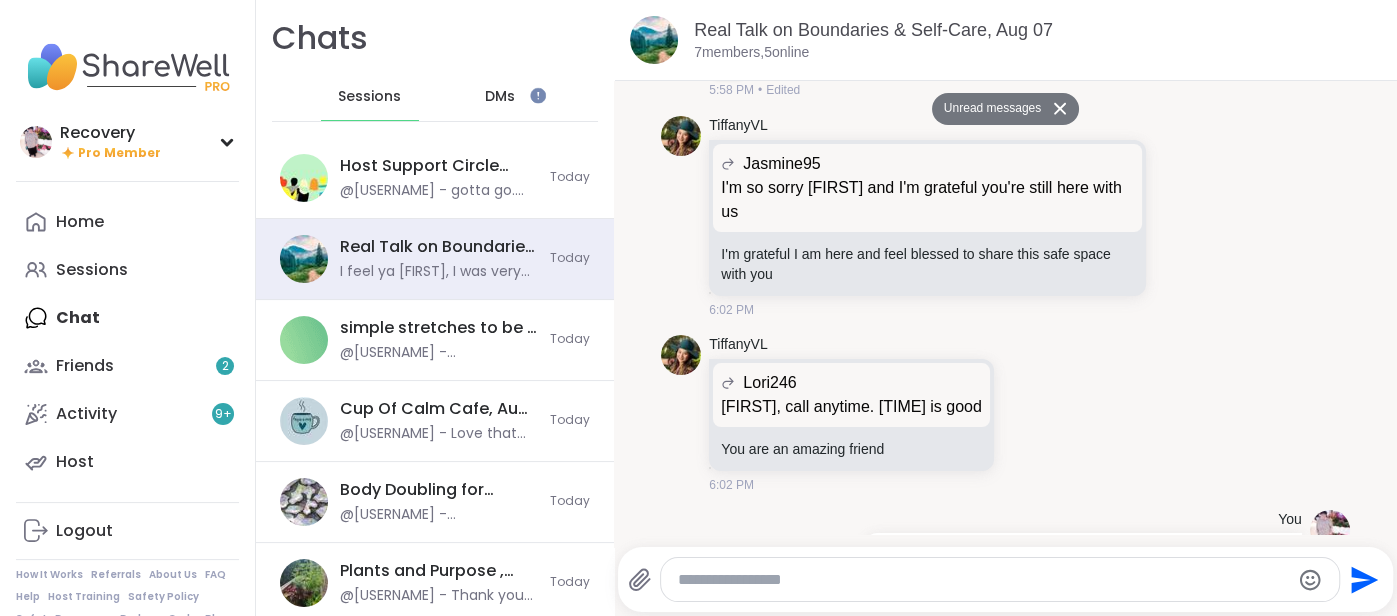 scroll, scrollTop: 3370, scrollLeft: 0, axis: vertical 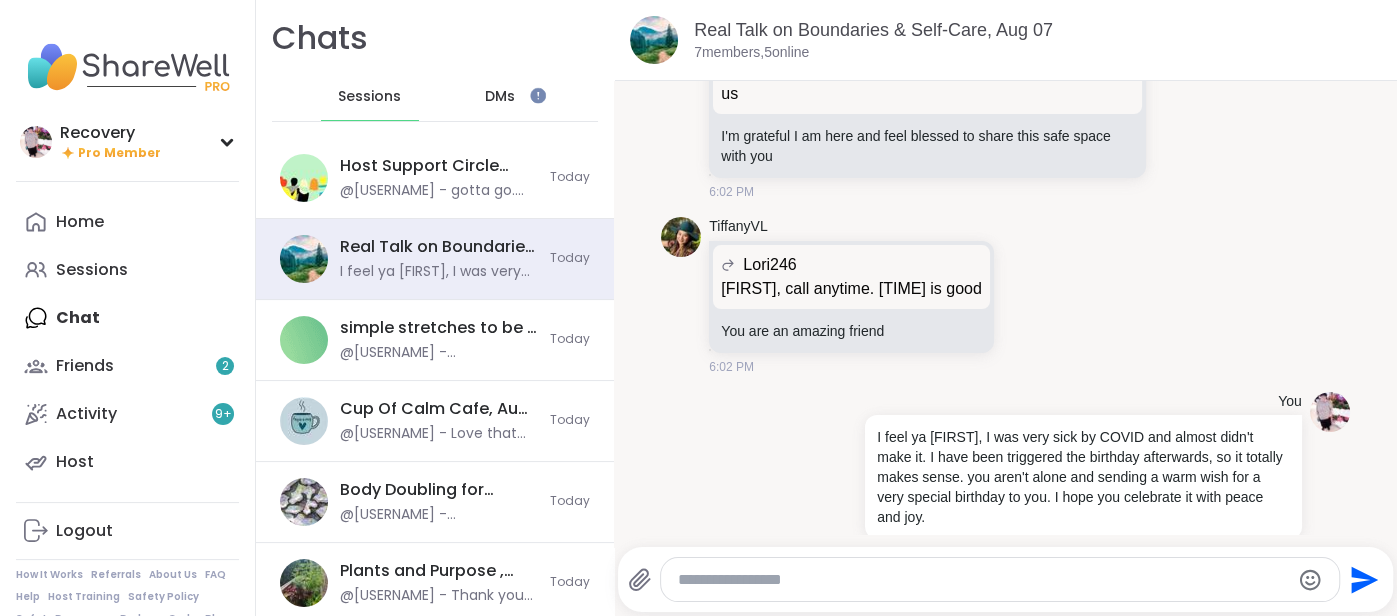 click on "DMs" at bounding box center (501, 97) 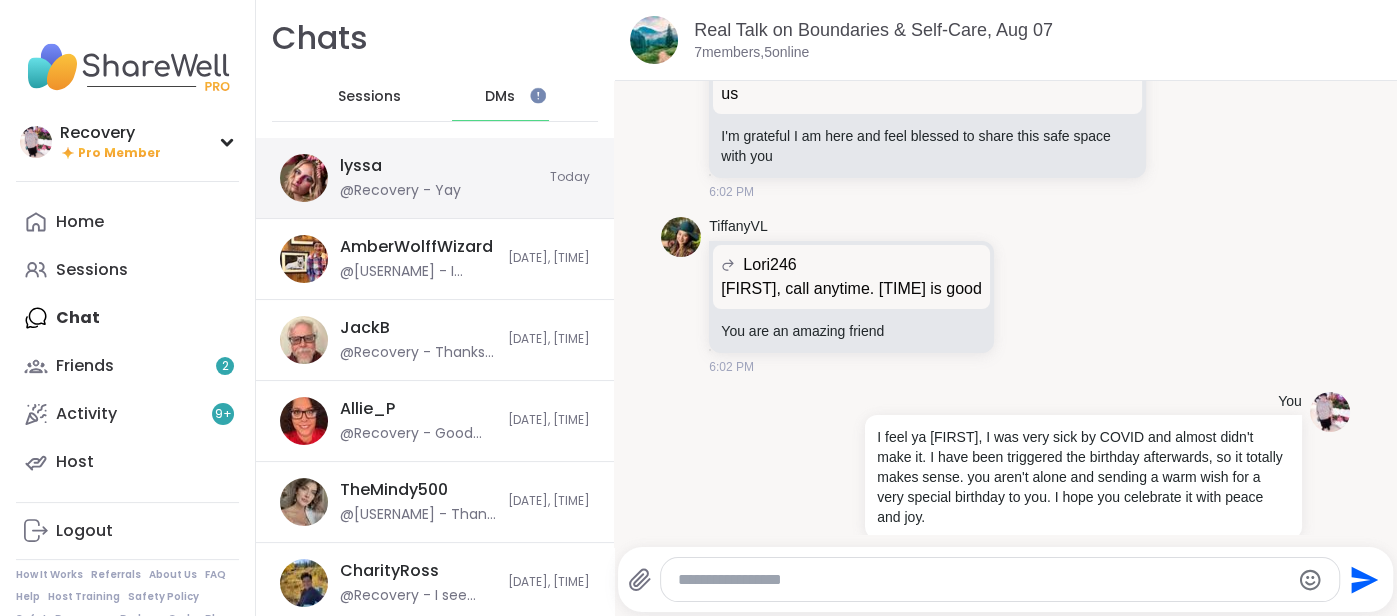click on "lyssa @Recovery - Yay" at bounding box center (439, 178) 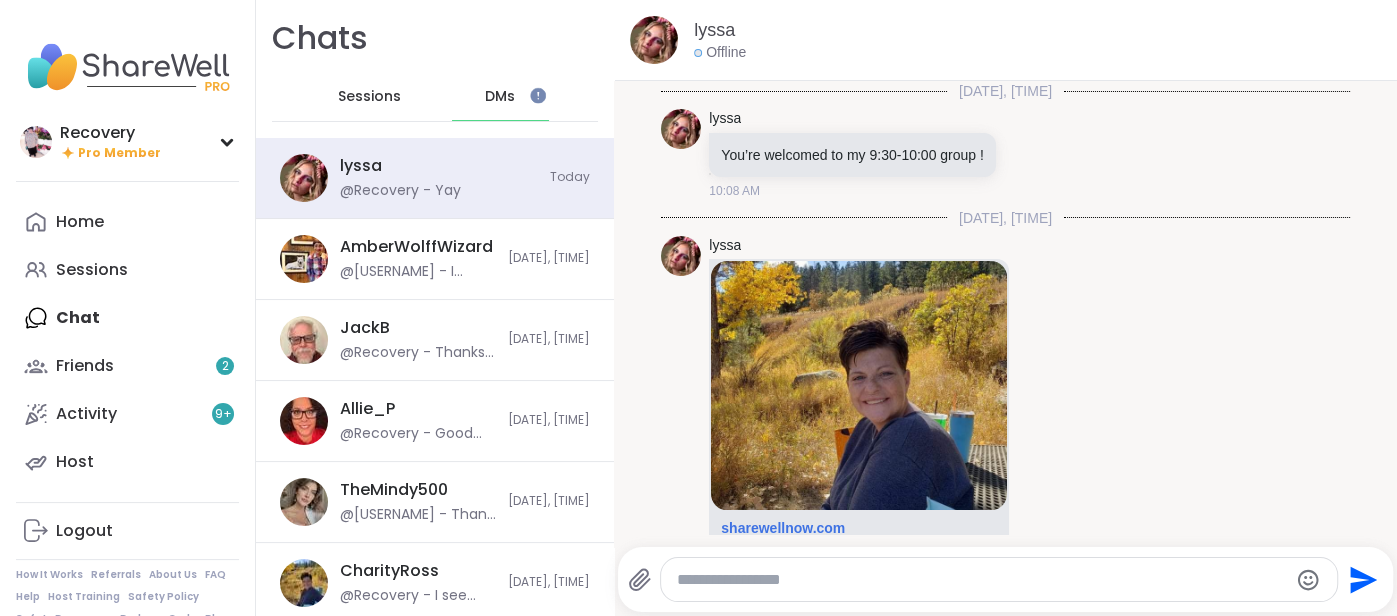 scroll, scrollTop: 49965, scrollLeft: 0, axis: vertical 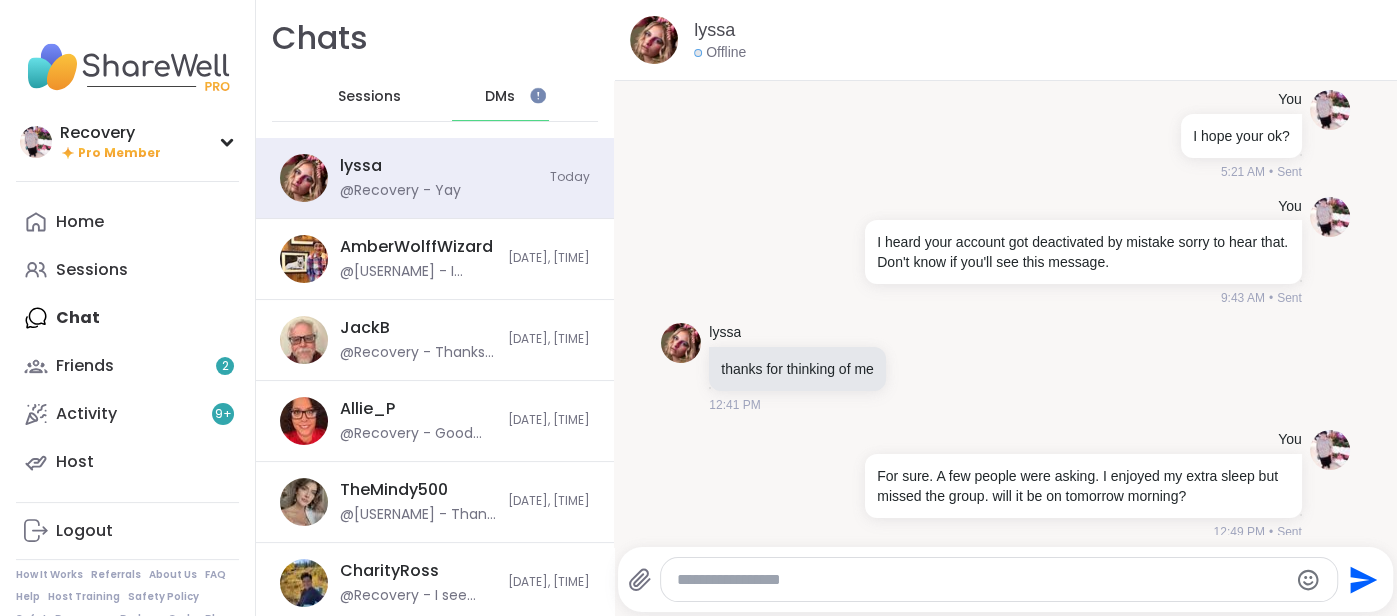 click on "Send" at bounding box center (1005, 579) 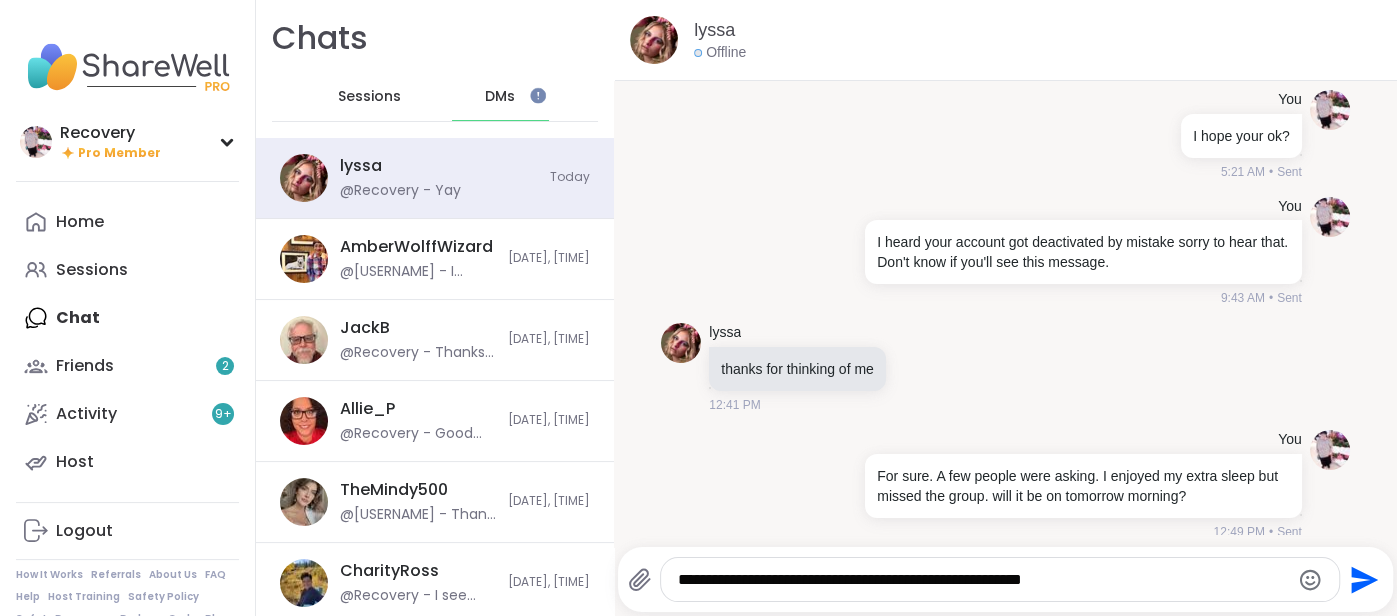 type on "**********" 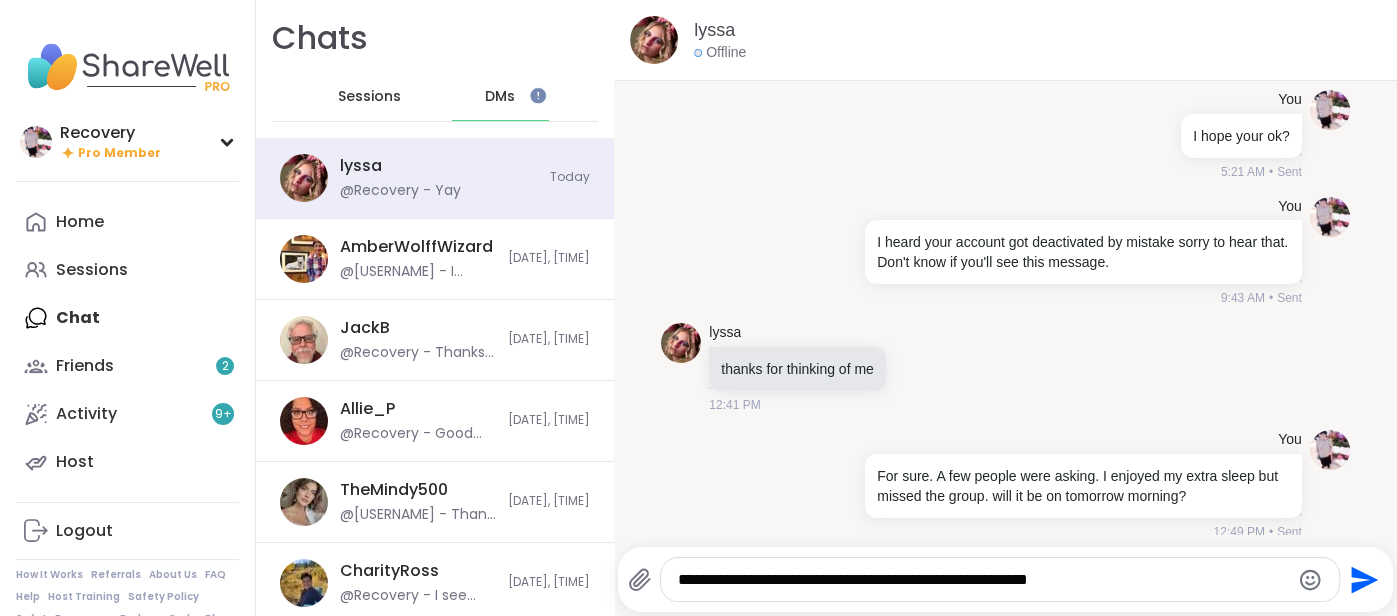 type 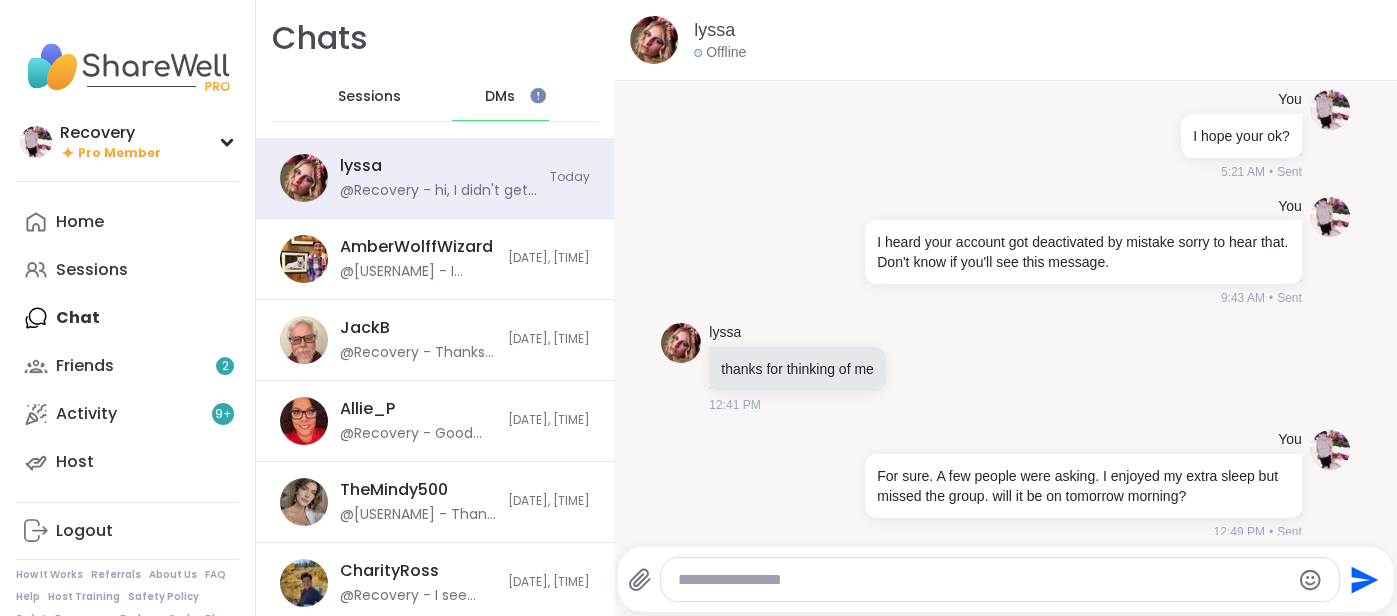 scroll, scrollTop: 50071, scrollLeft: 0, axis: vertical 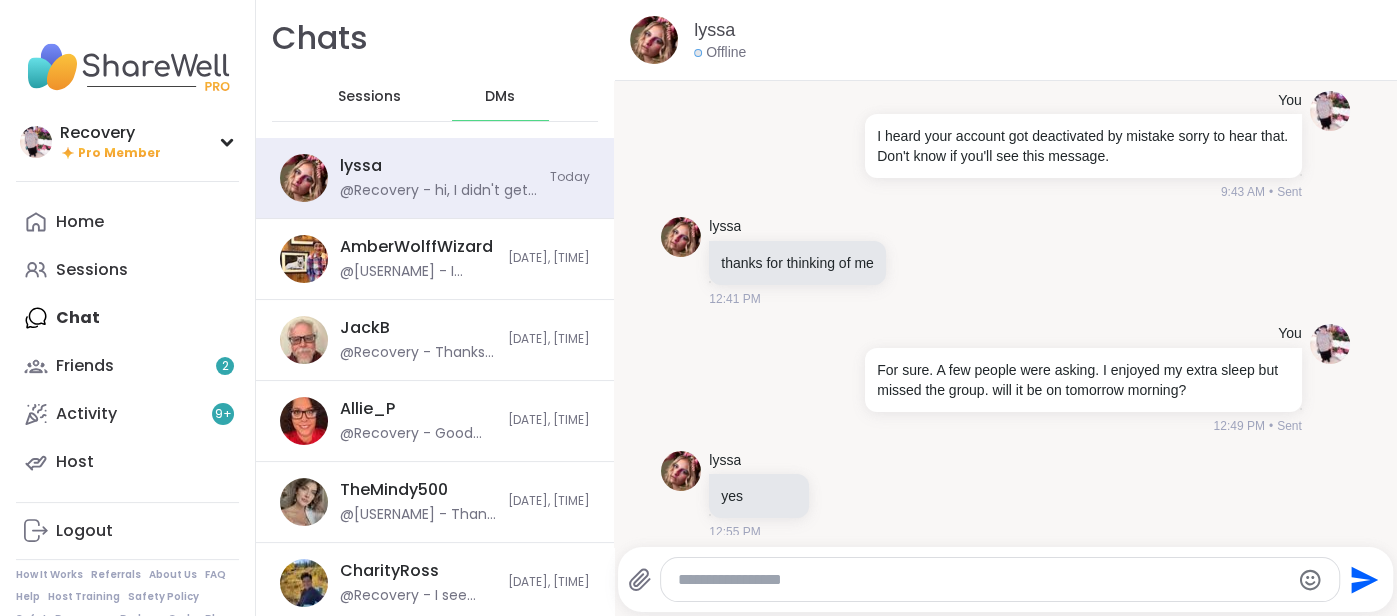 click on "Sessions" at bounding box center [369, 97] 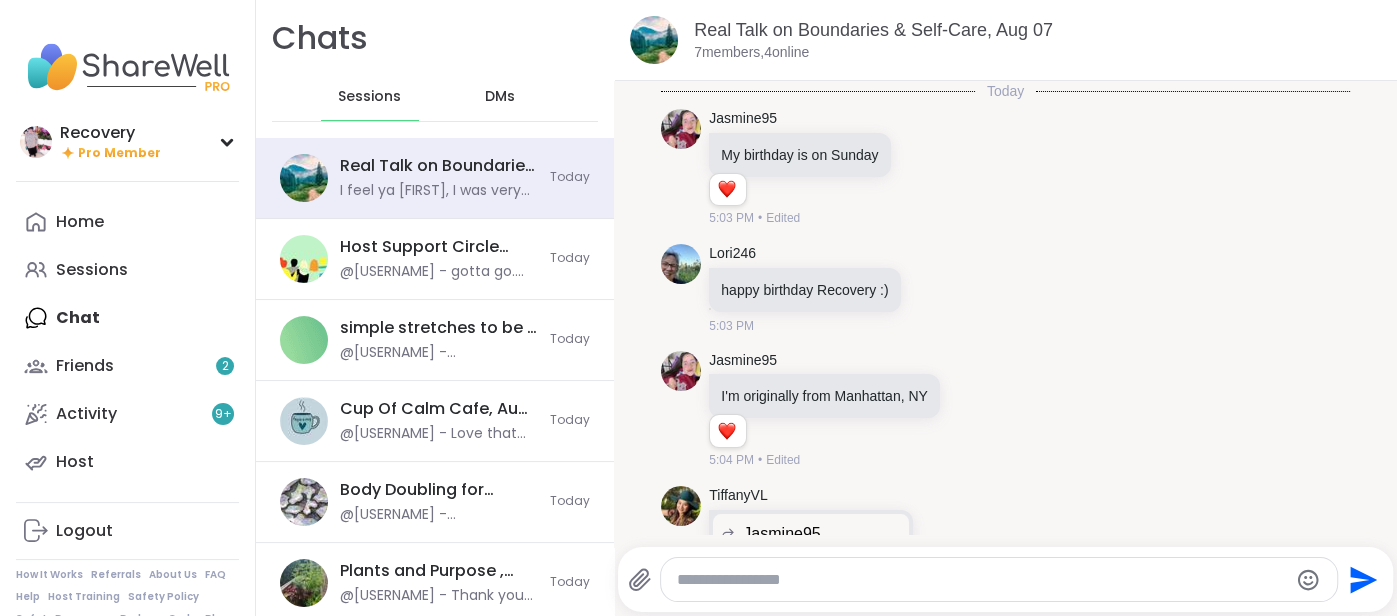 scroll, scrollTop: 3350, scrollLeft: 0, axis: vertical 